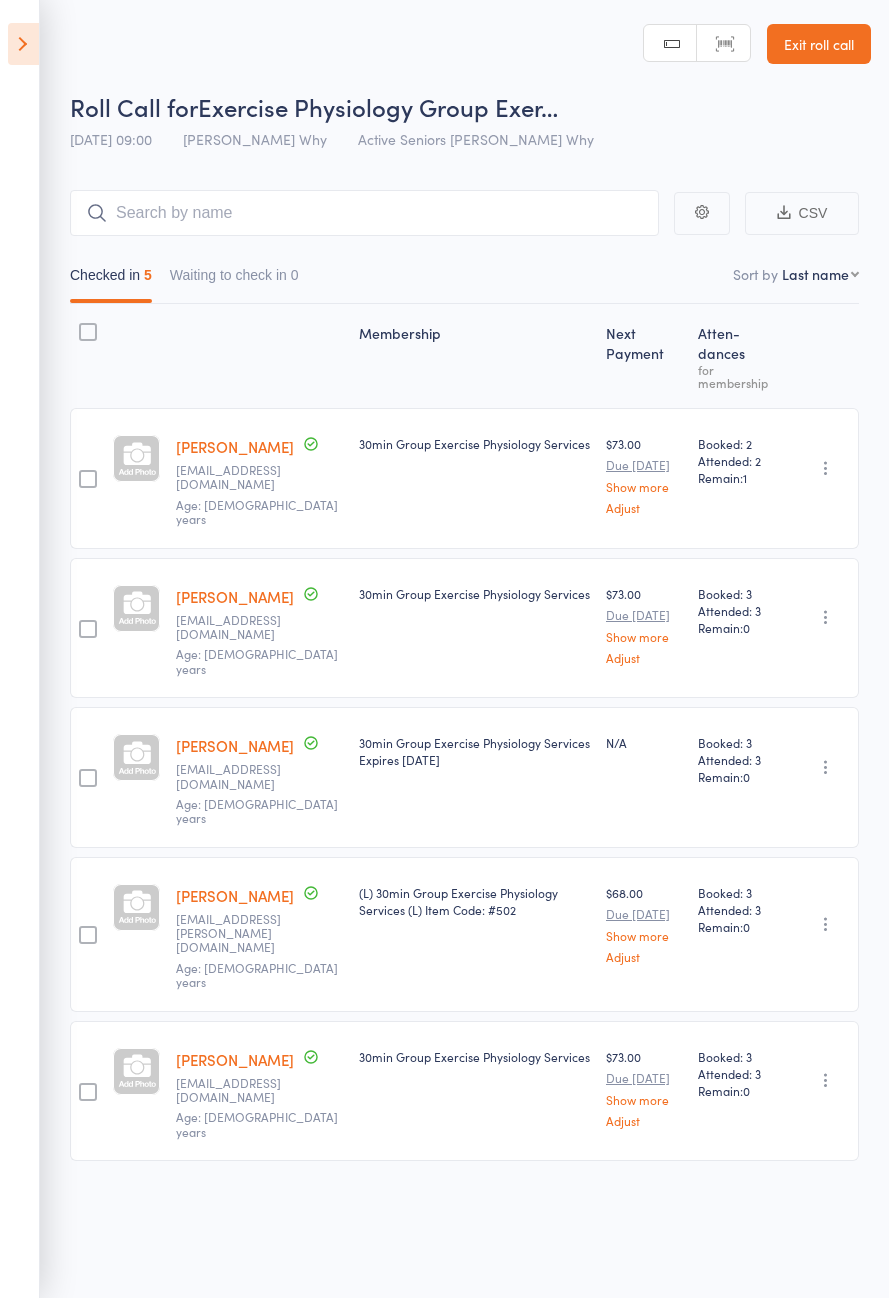 scroll, scrollTop: 0, scrollLeft: 0, axis: both 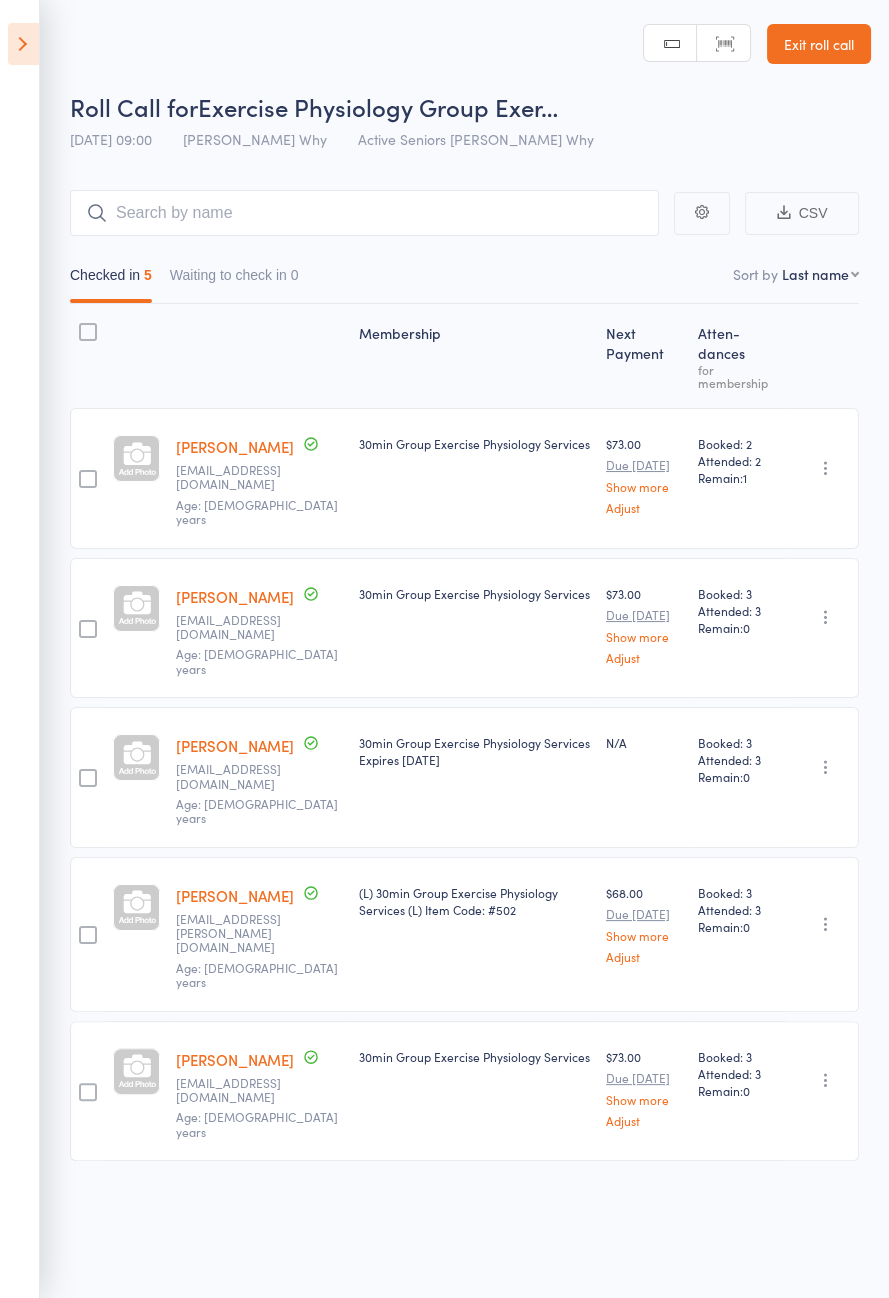 click at bounding box center [23, 44] 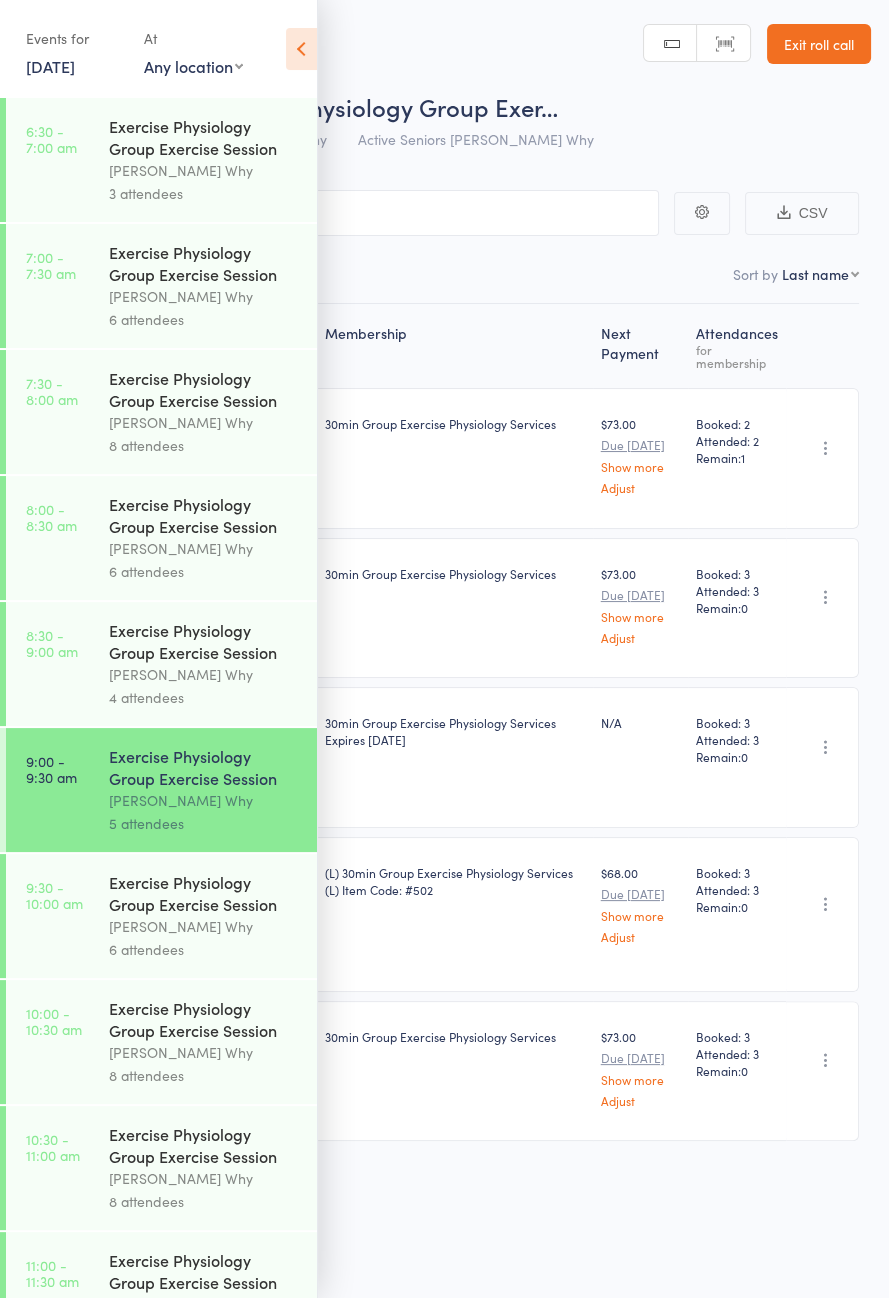 click on "[PERSON_NAME] Why" at bounding box center [204, 926] 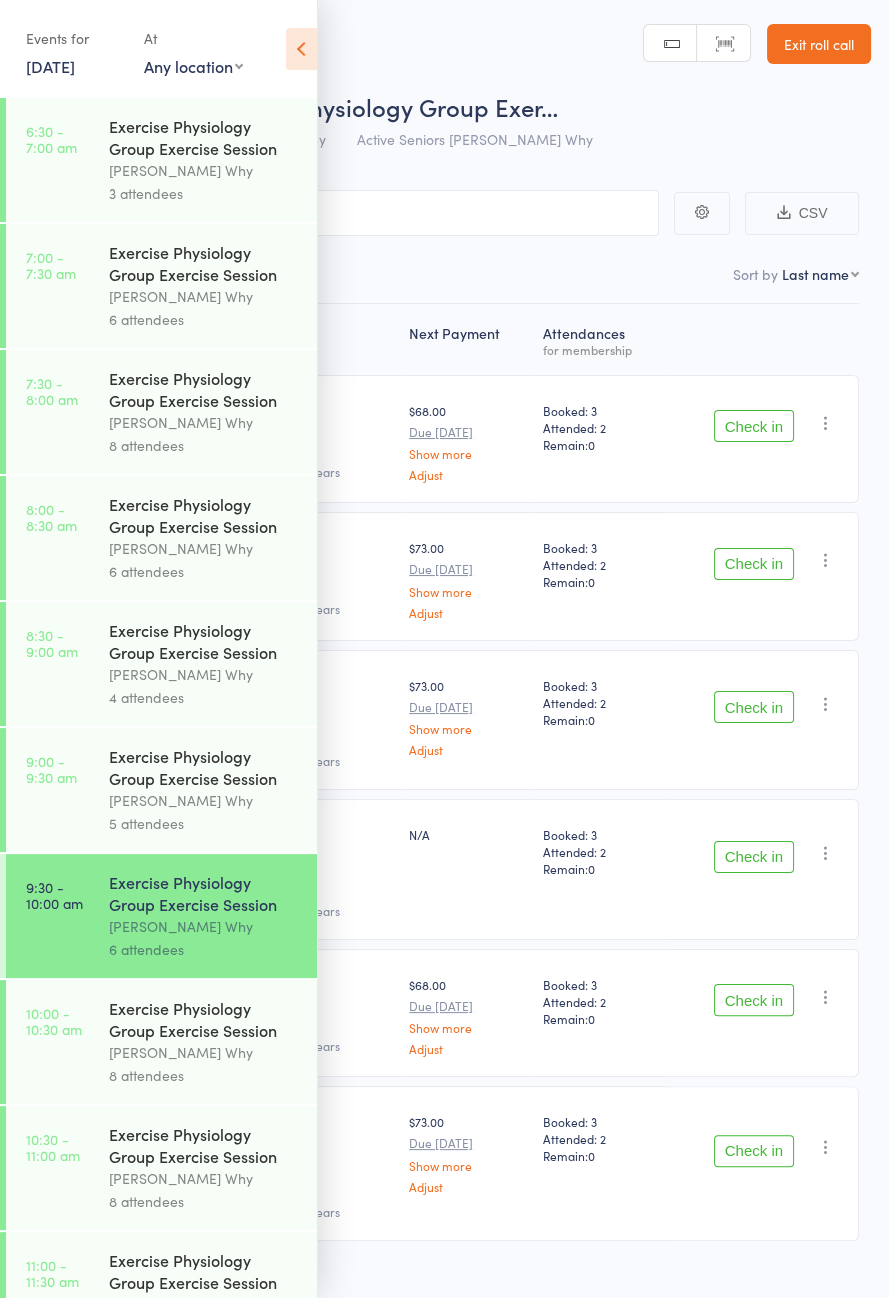 click at bounding box center [301, 49] 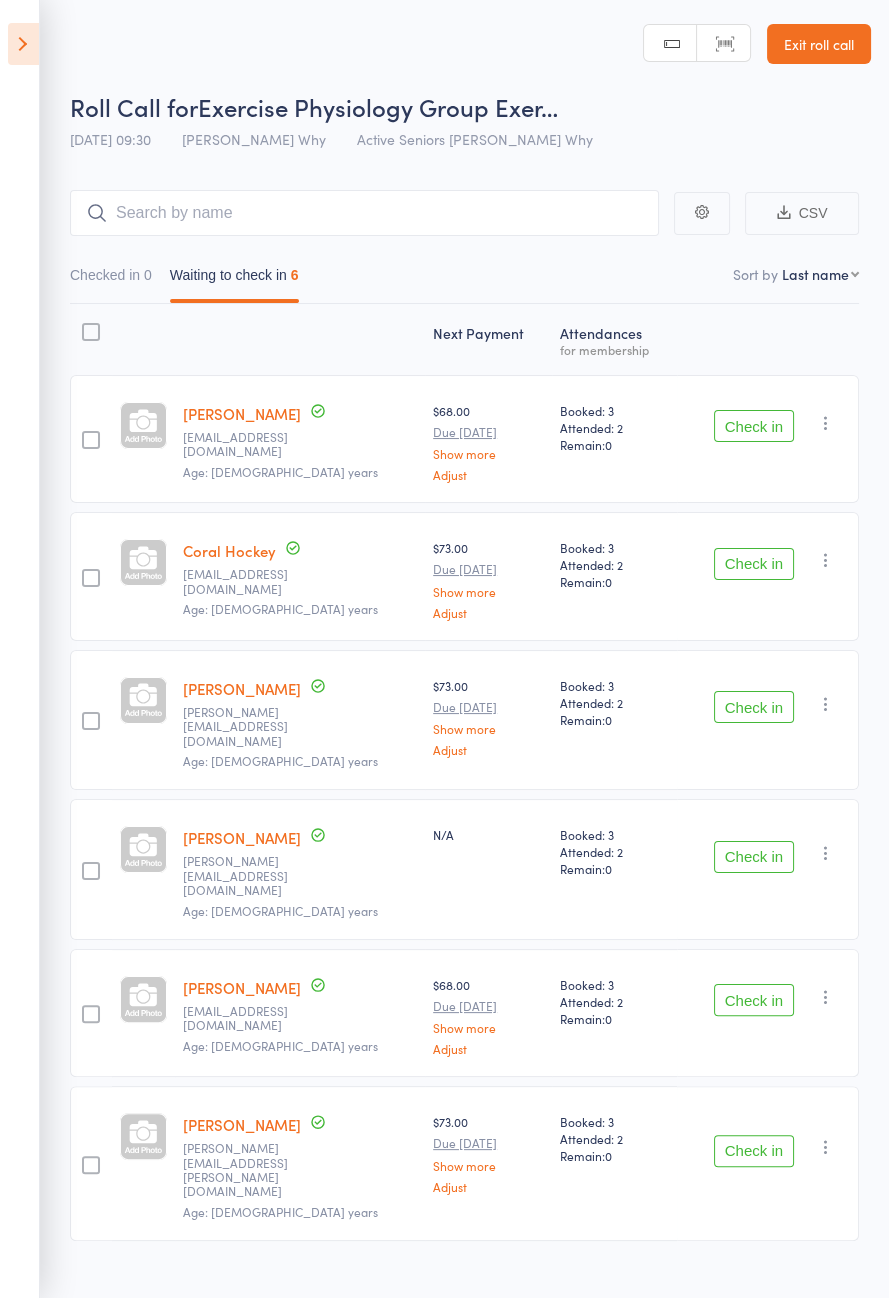click on "Check in" at bounding box center [754, 426] 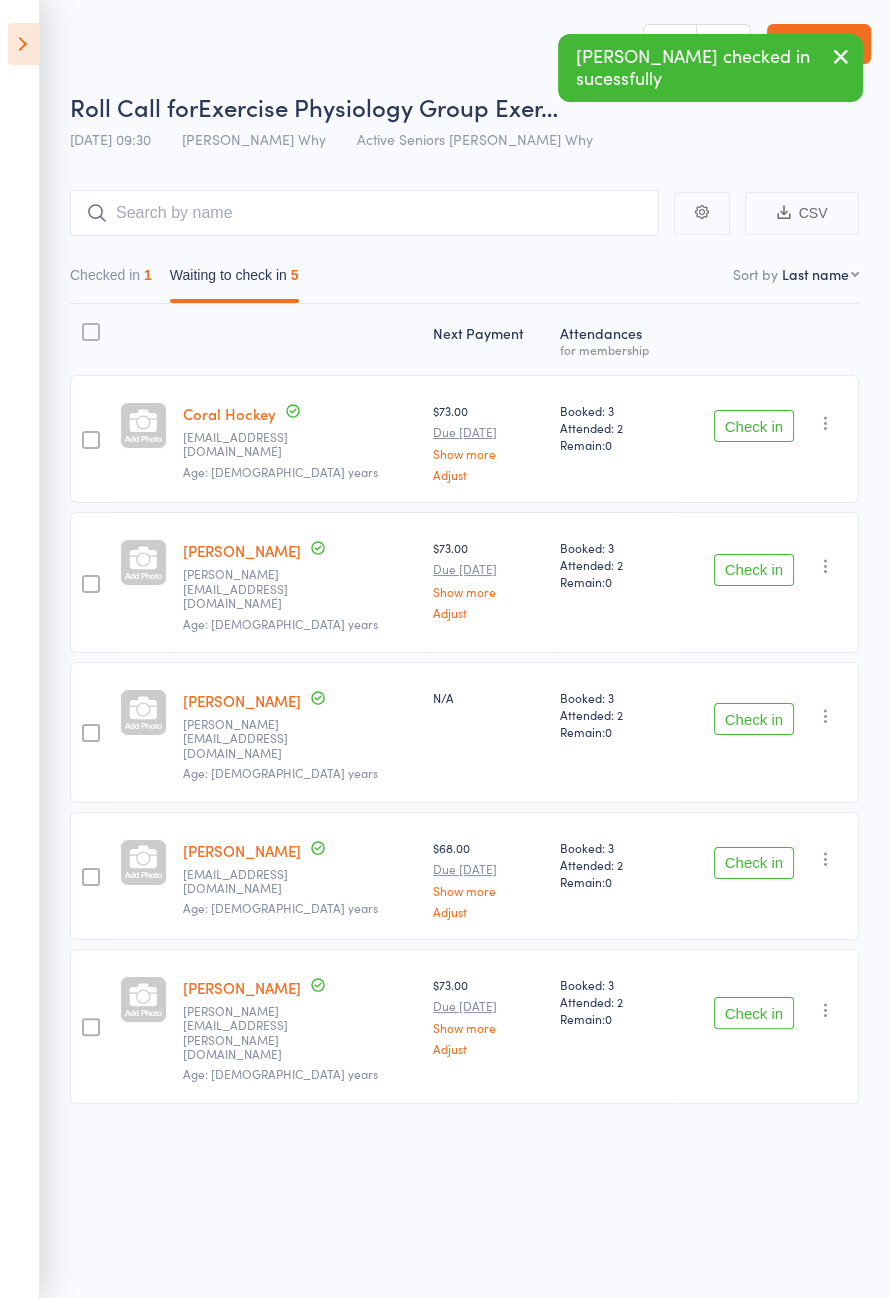 click on "Check in" at bounding box center [754, 863] 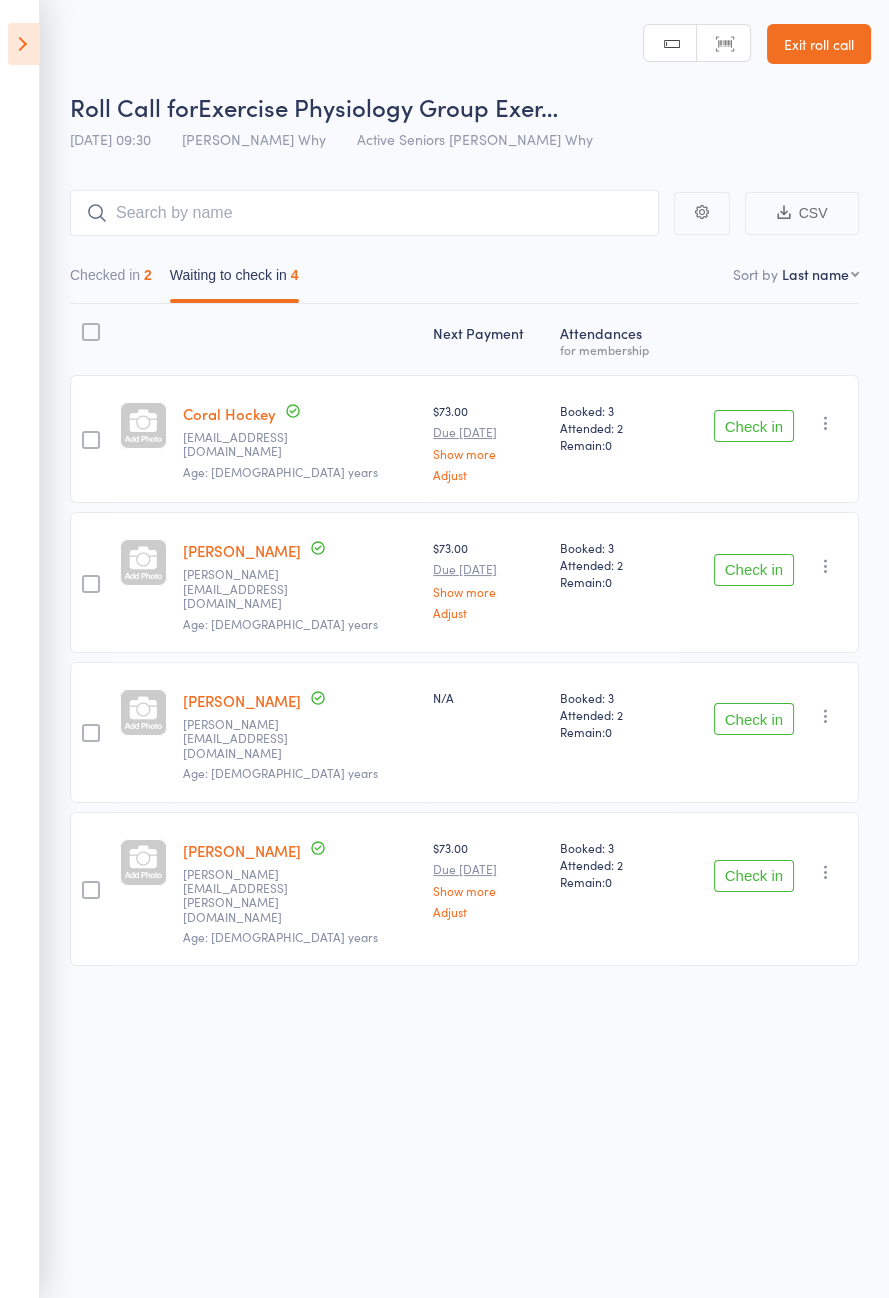 click on "Check in" at bounding box center (754, 570) 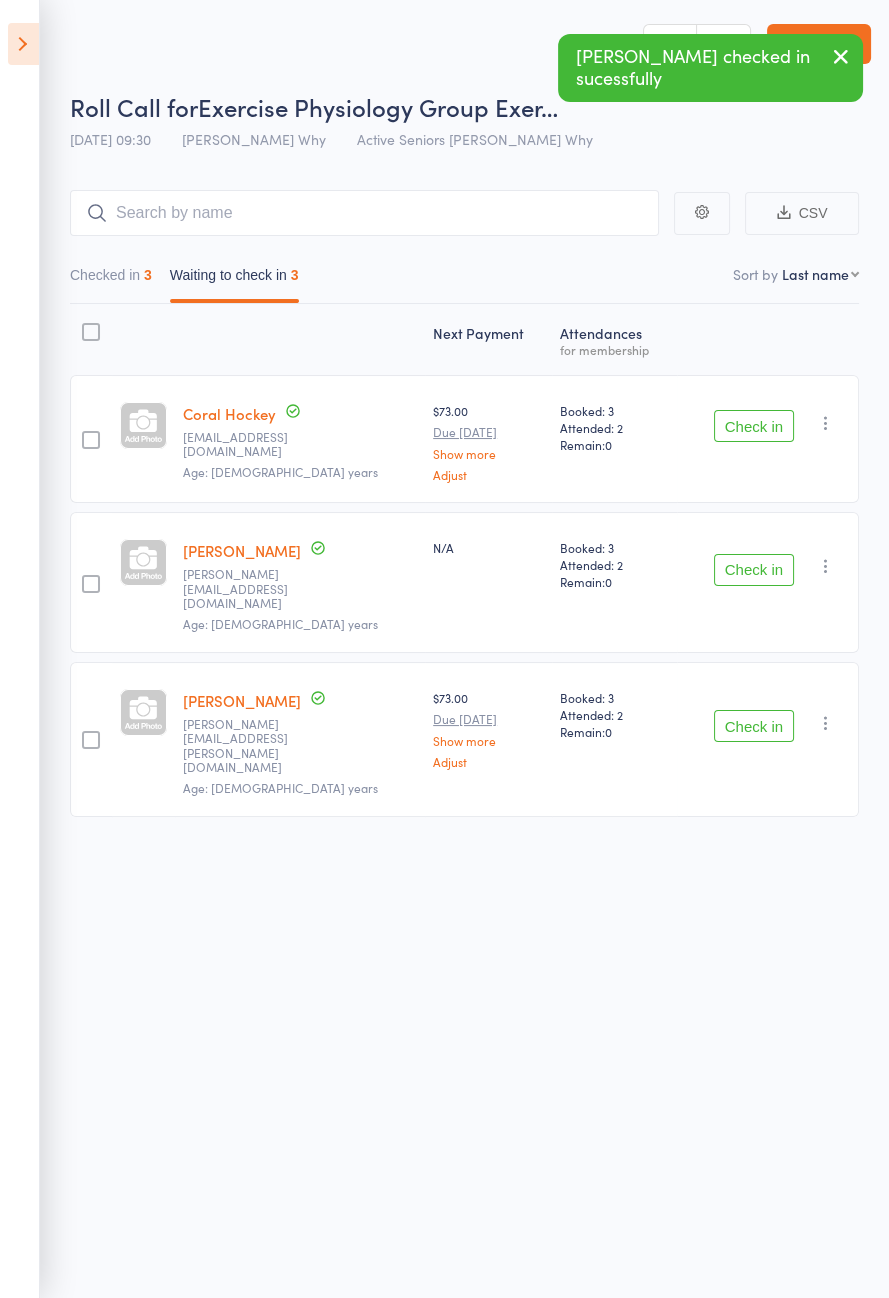 click on "Check in" at bounding box center [754, 426] 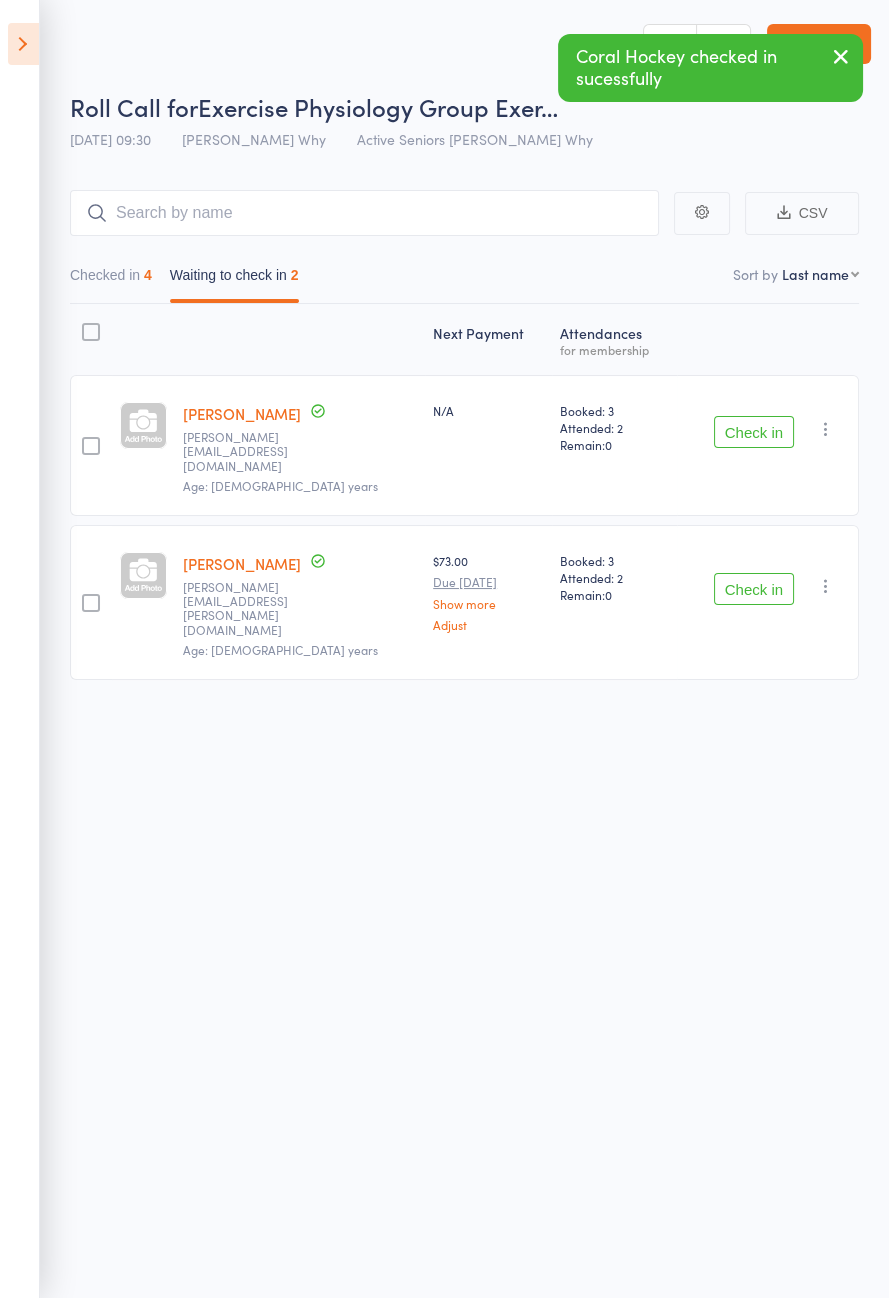 click on "Check in" at bounding box center [754, 589] 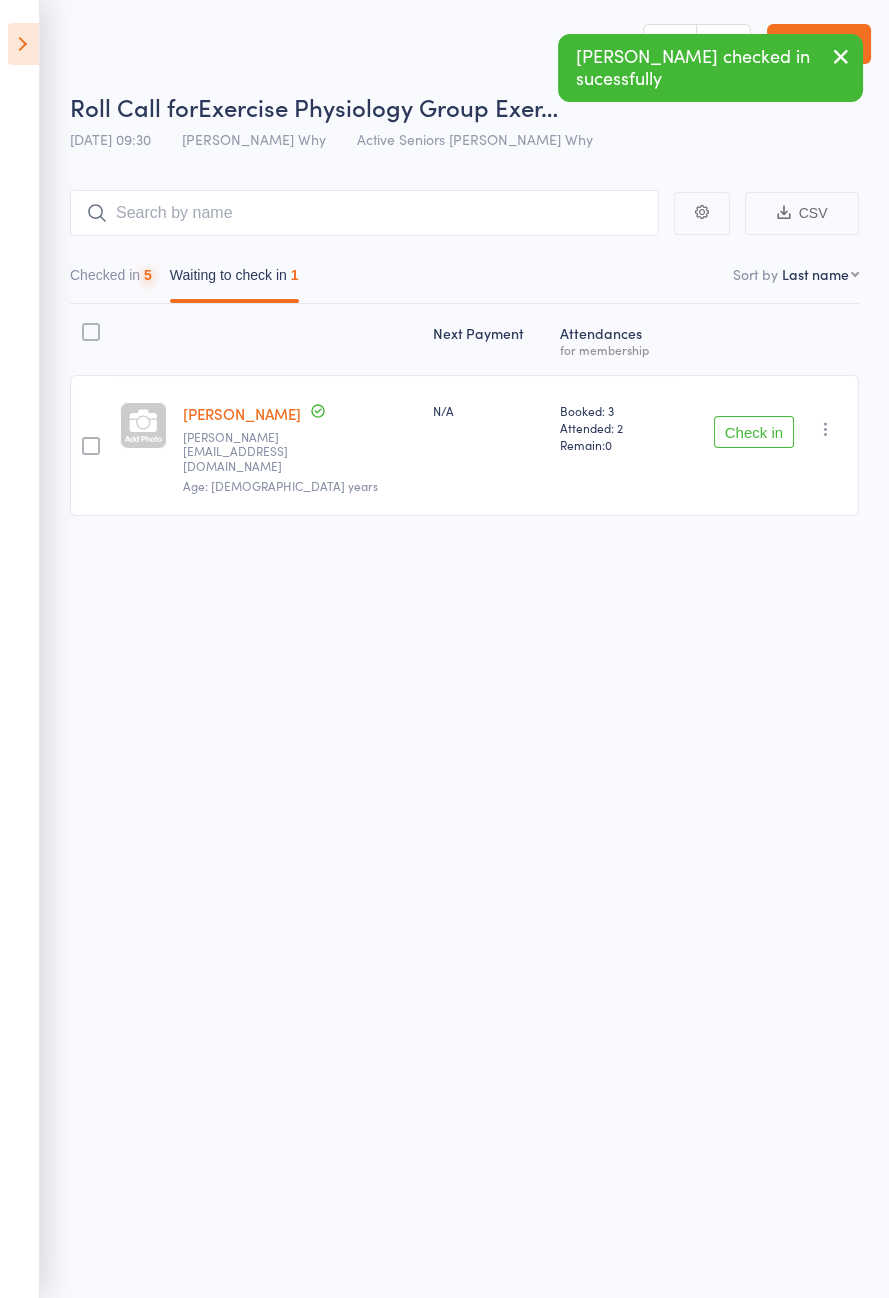 click on "Check in" at bounding box center (754, 432) 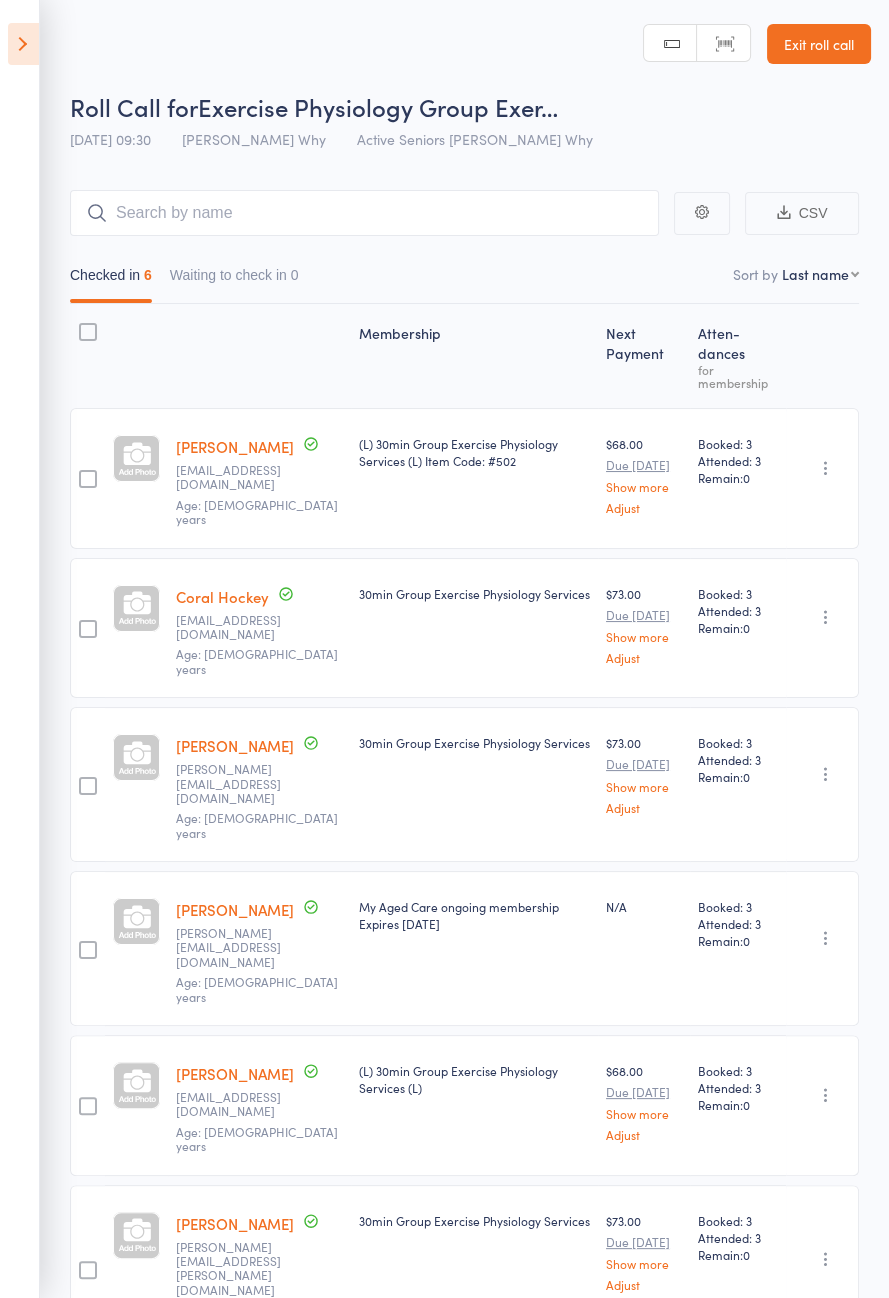 click at bounding box center [23, 44] 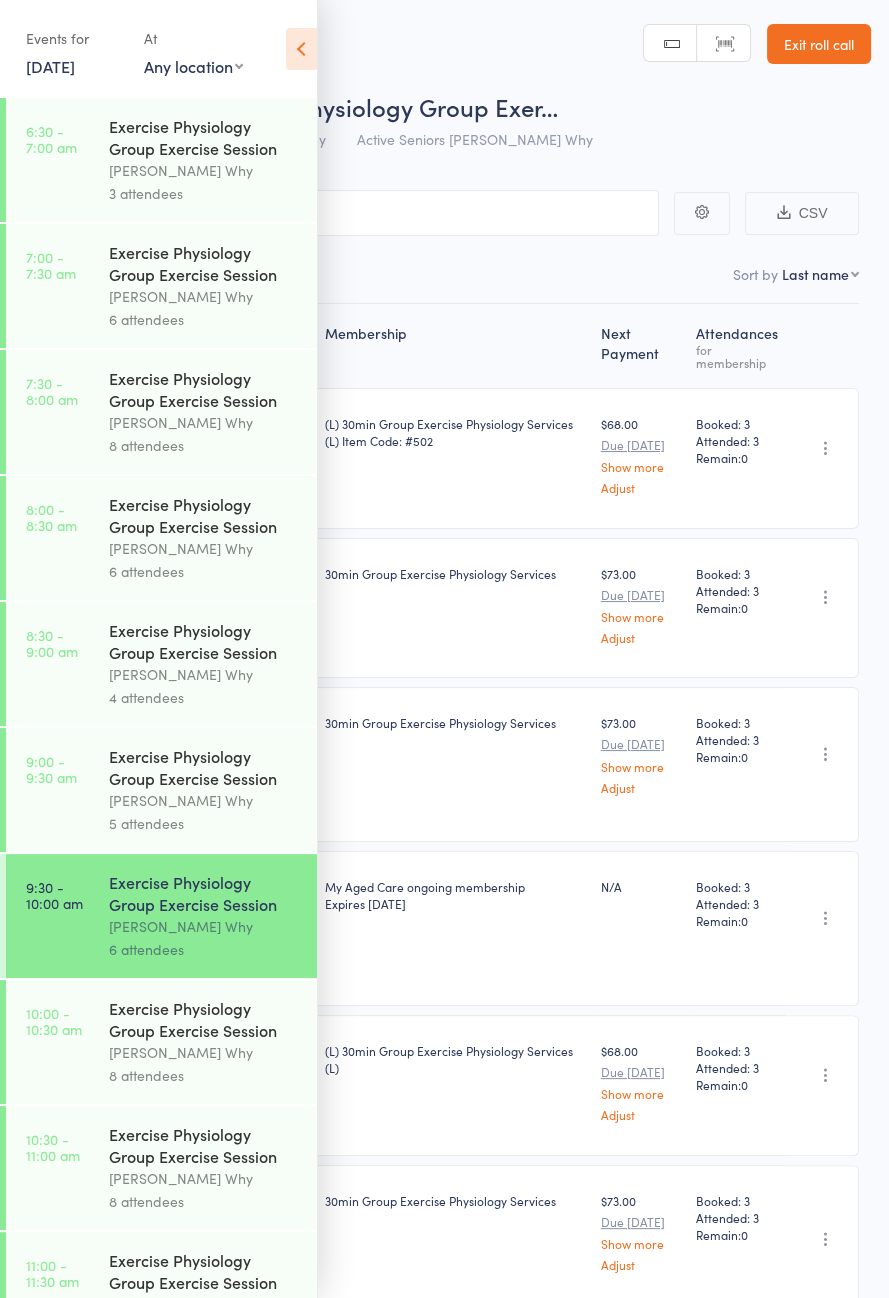 click on "Exercise Physiology Group Exercise Session" at bounding box center [204, 1019] 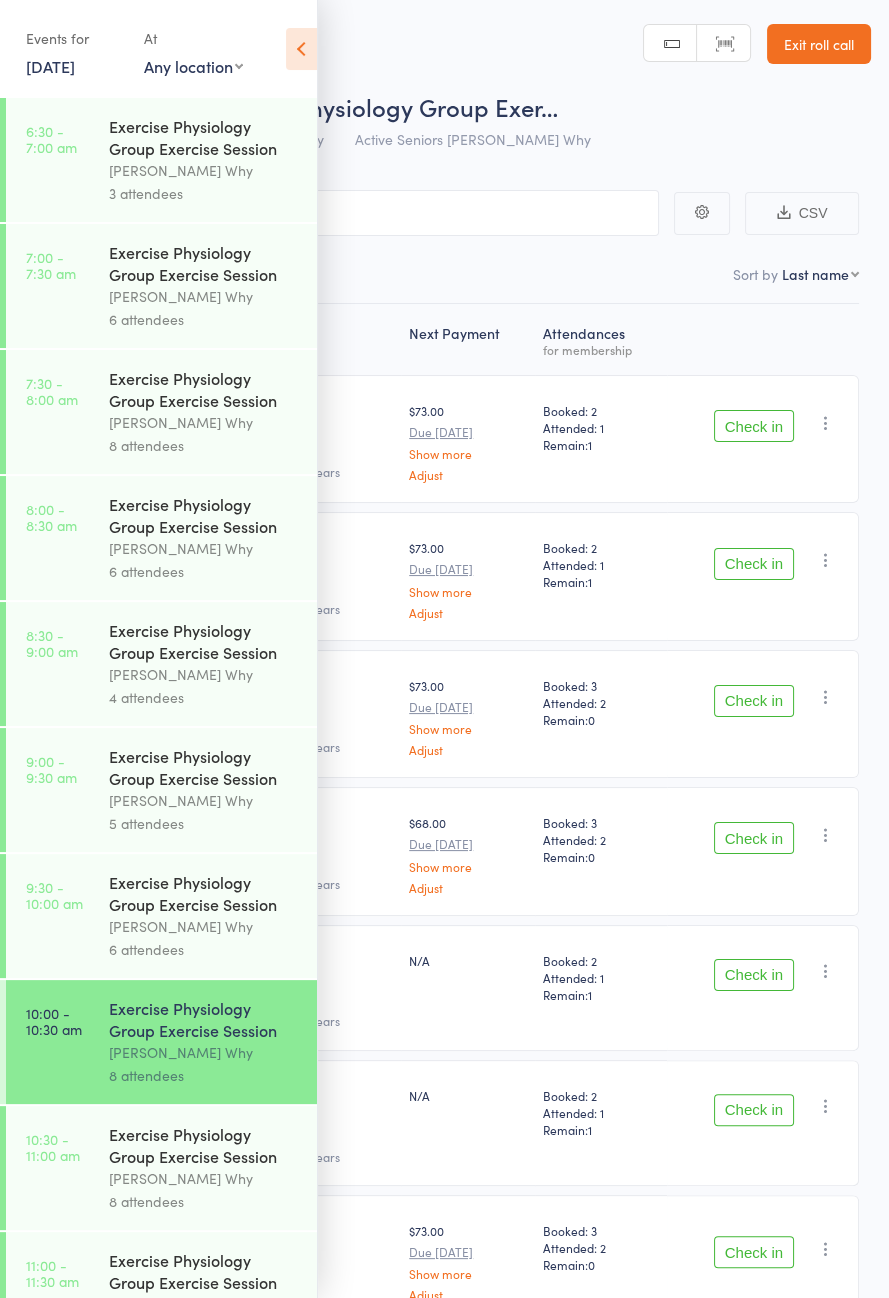click at bounding box center [301, 49] 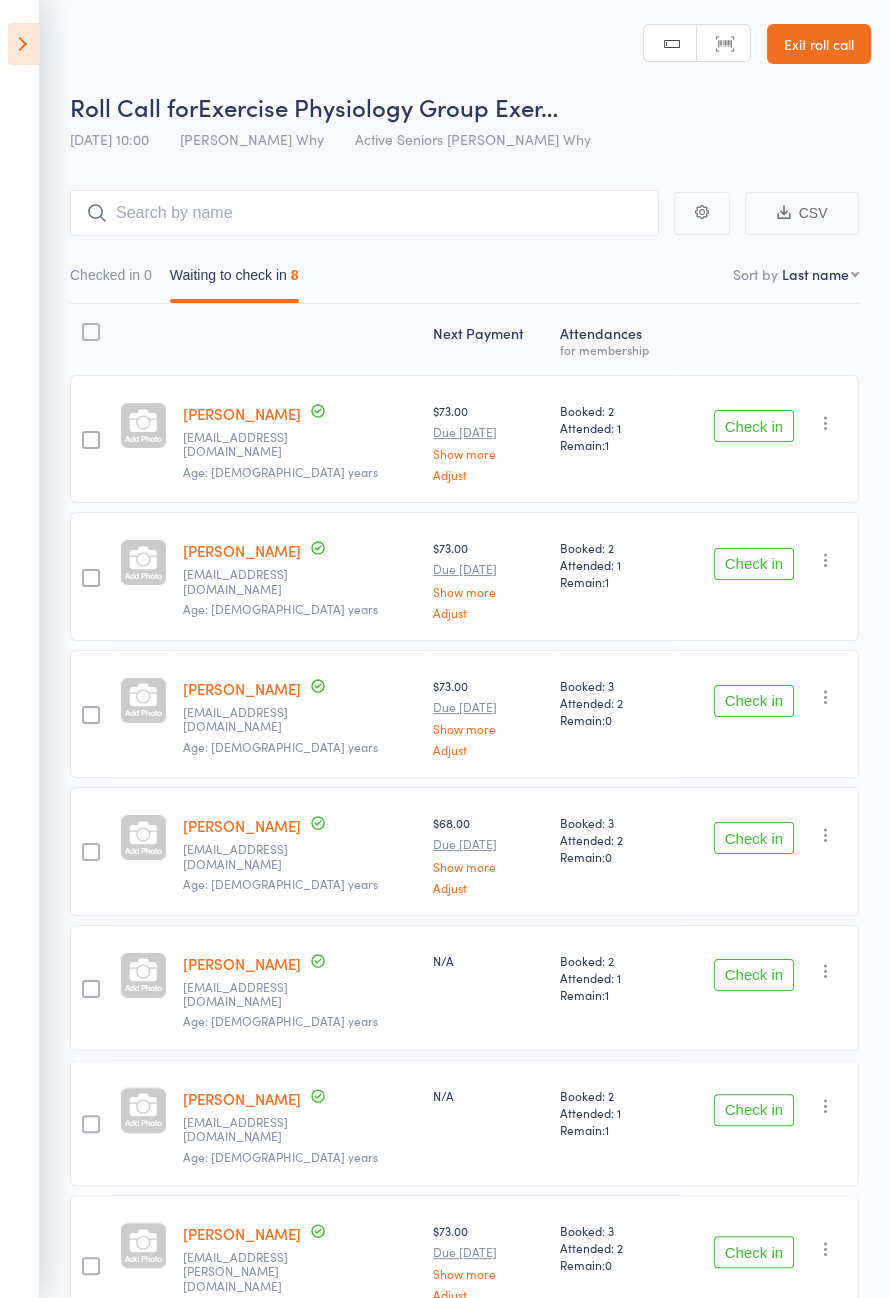 click on "Check in" at bounding box center [754, 564] 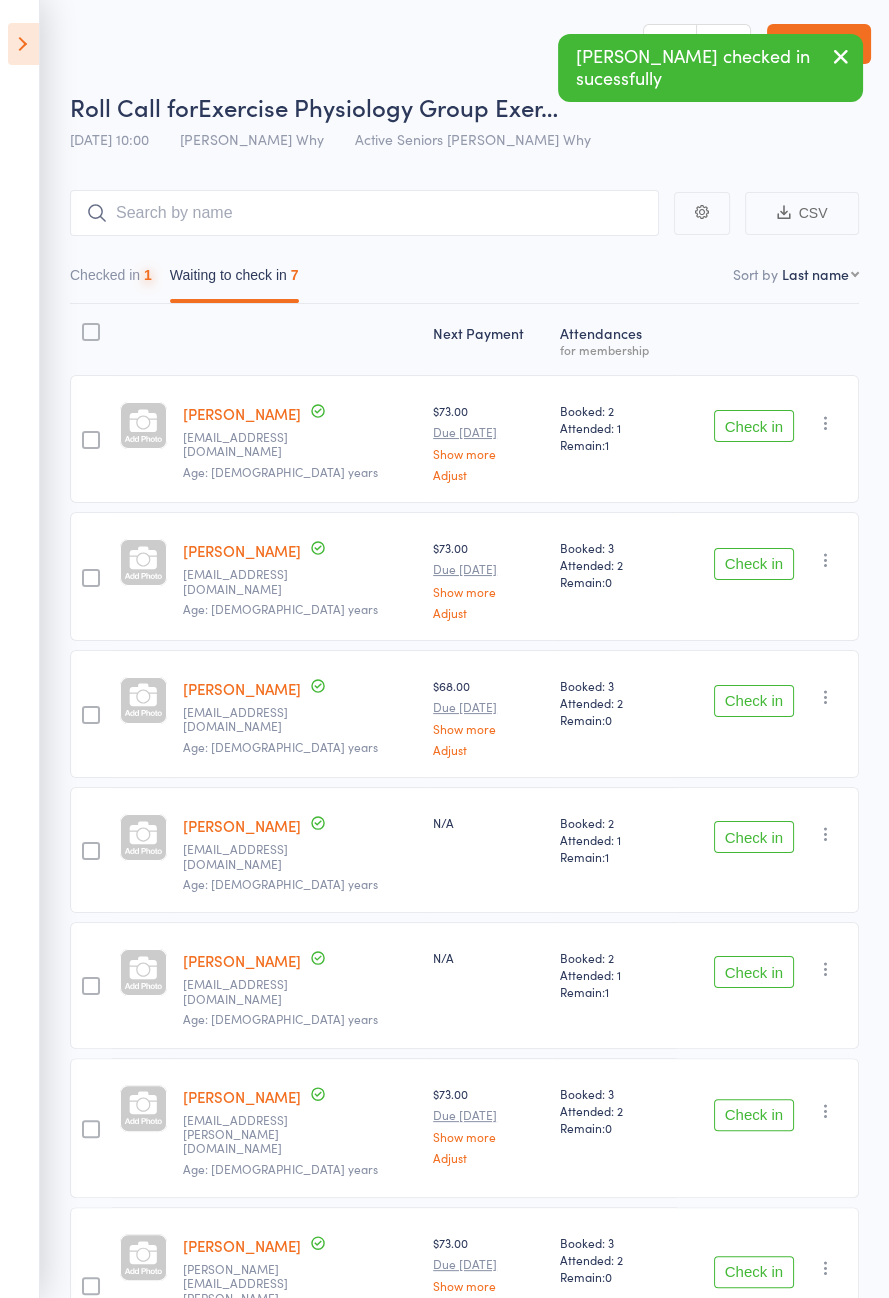 click on "Check in" at bounding box center (754, 426) 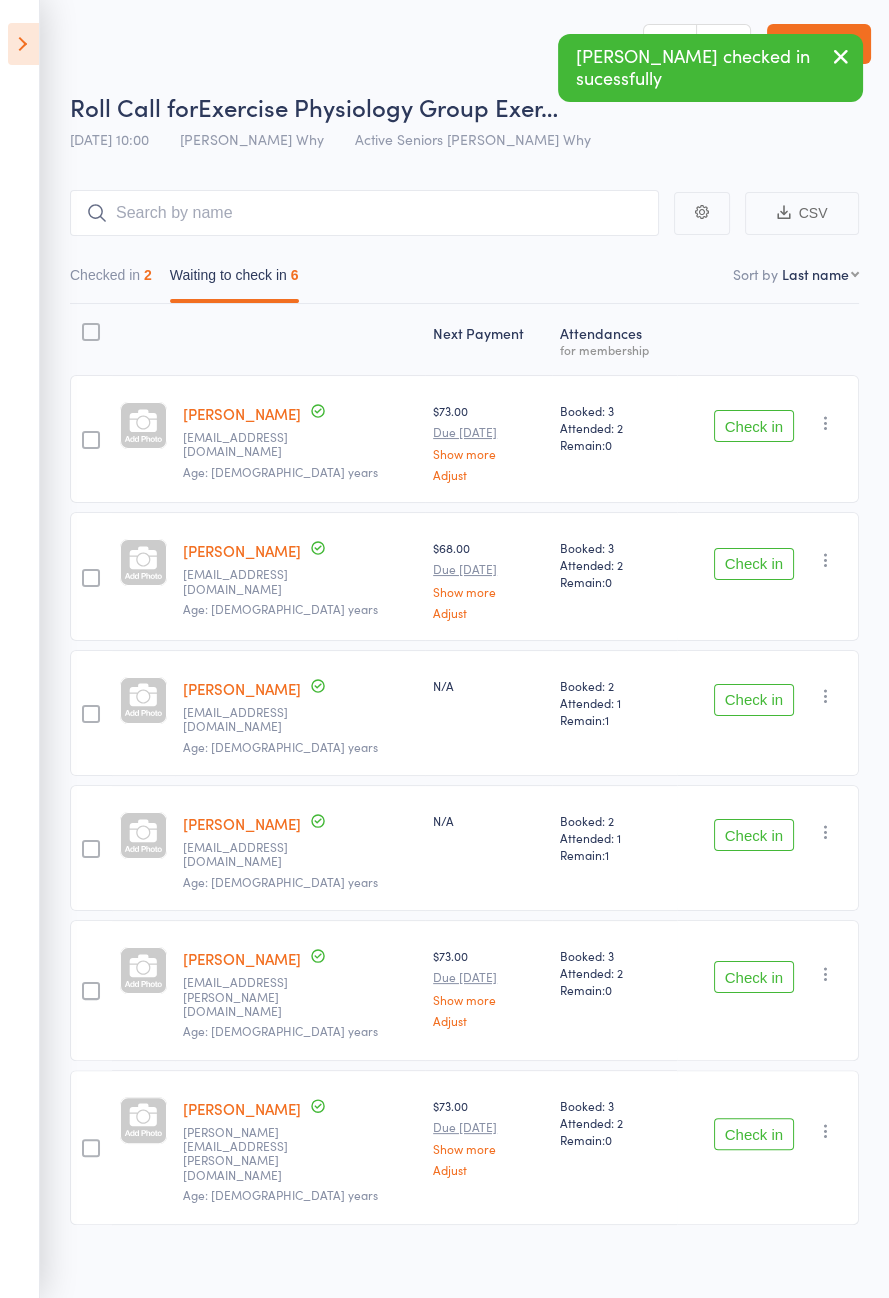 click on "Check in" at bounding box center [754, 564] 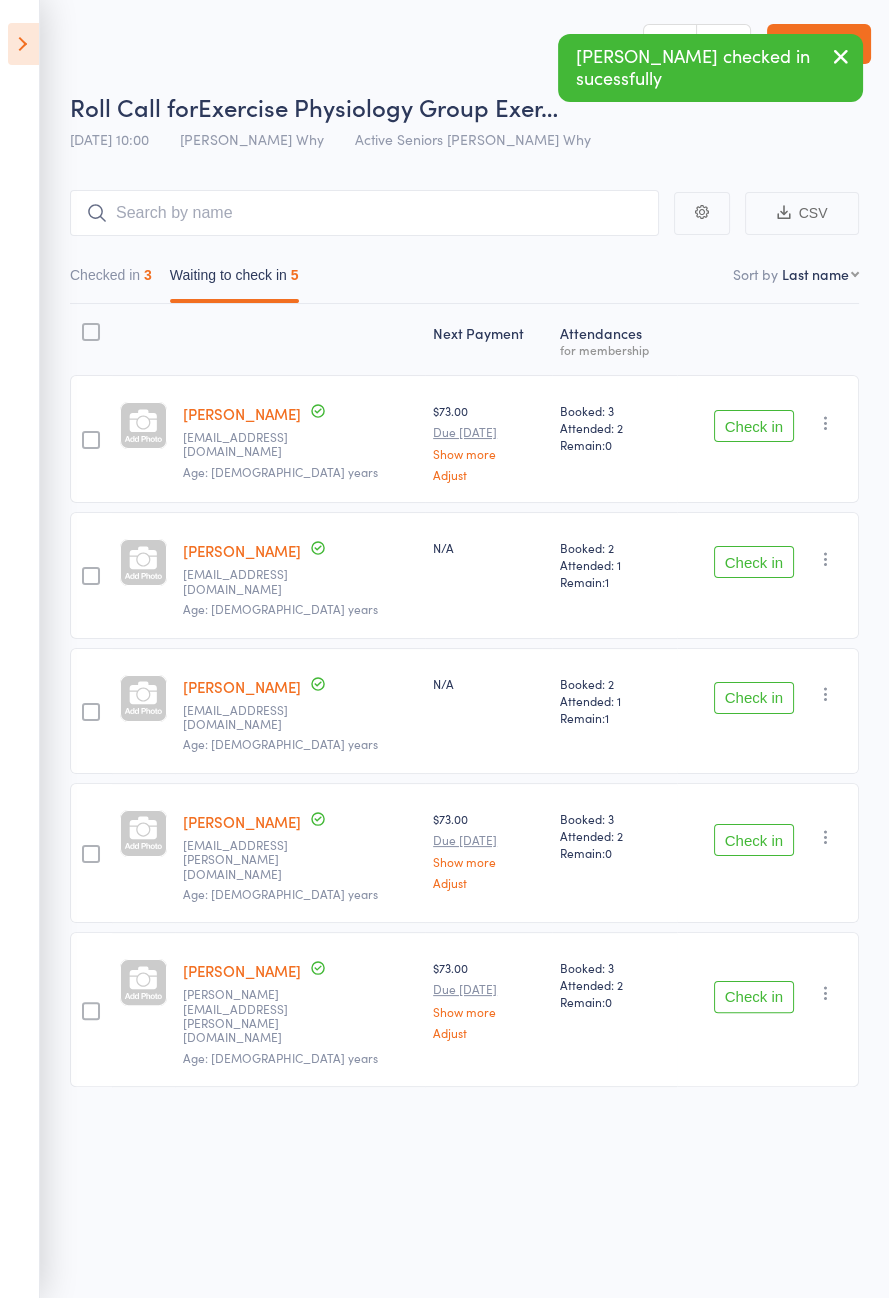 click on "Check in" at bounding box center [754, 698] 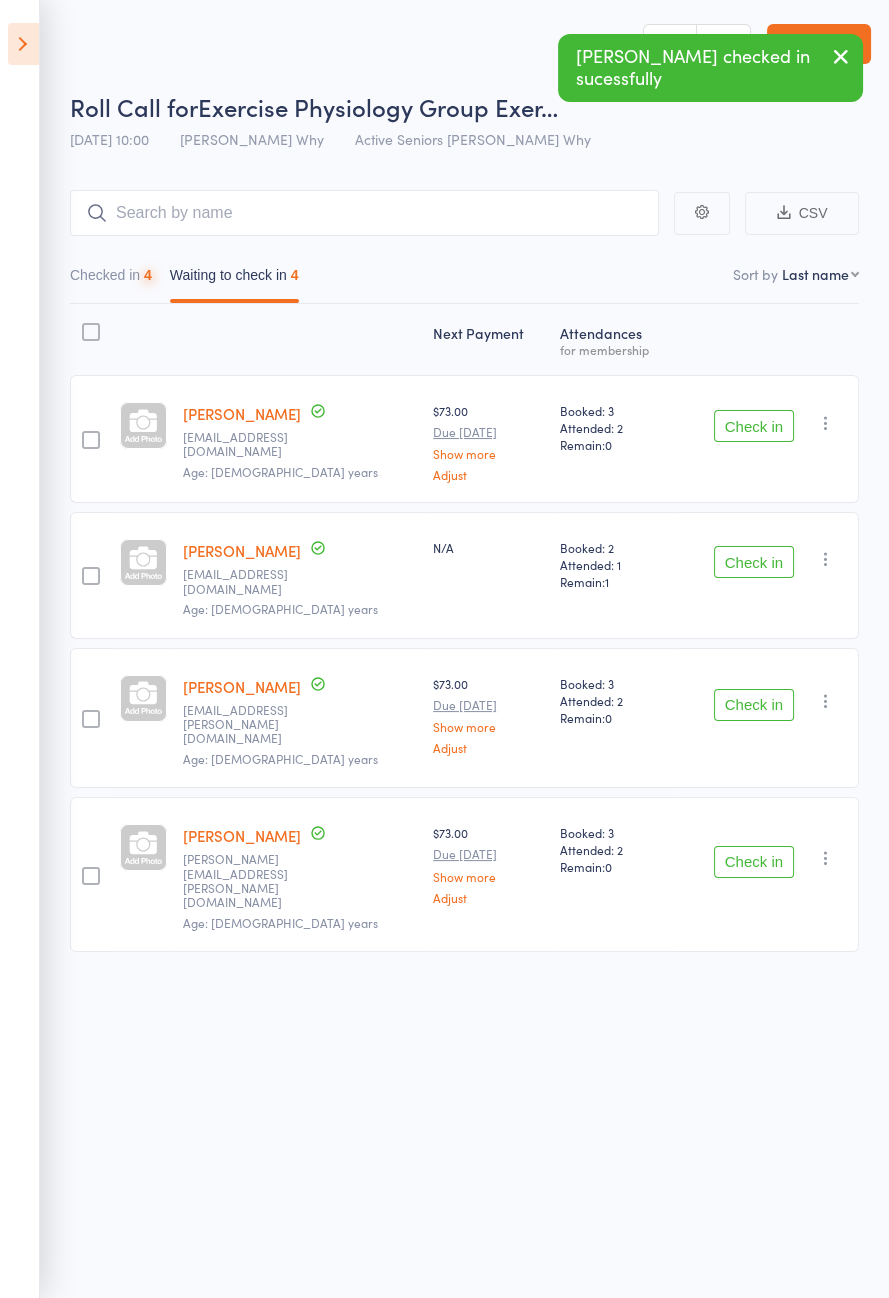 click on "Check in" at bounding box center [754, 562] 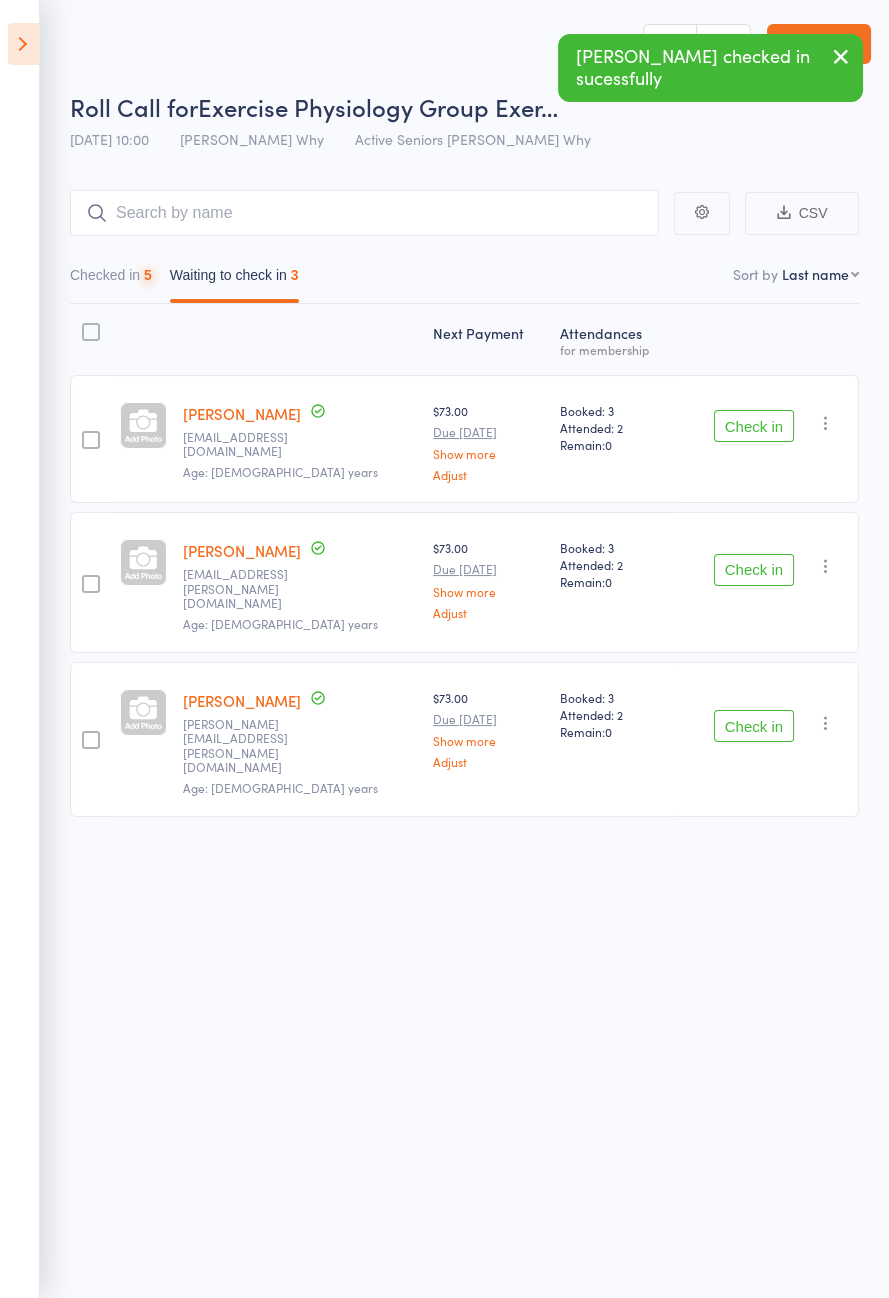 click on "Check in" at bounding box center [754, 726] 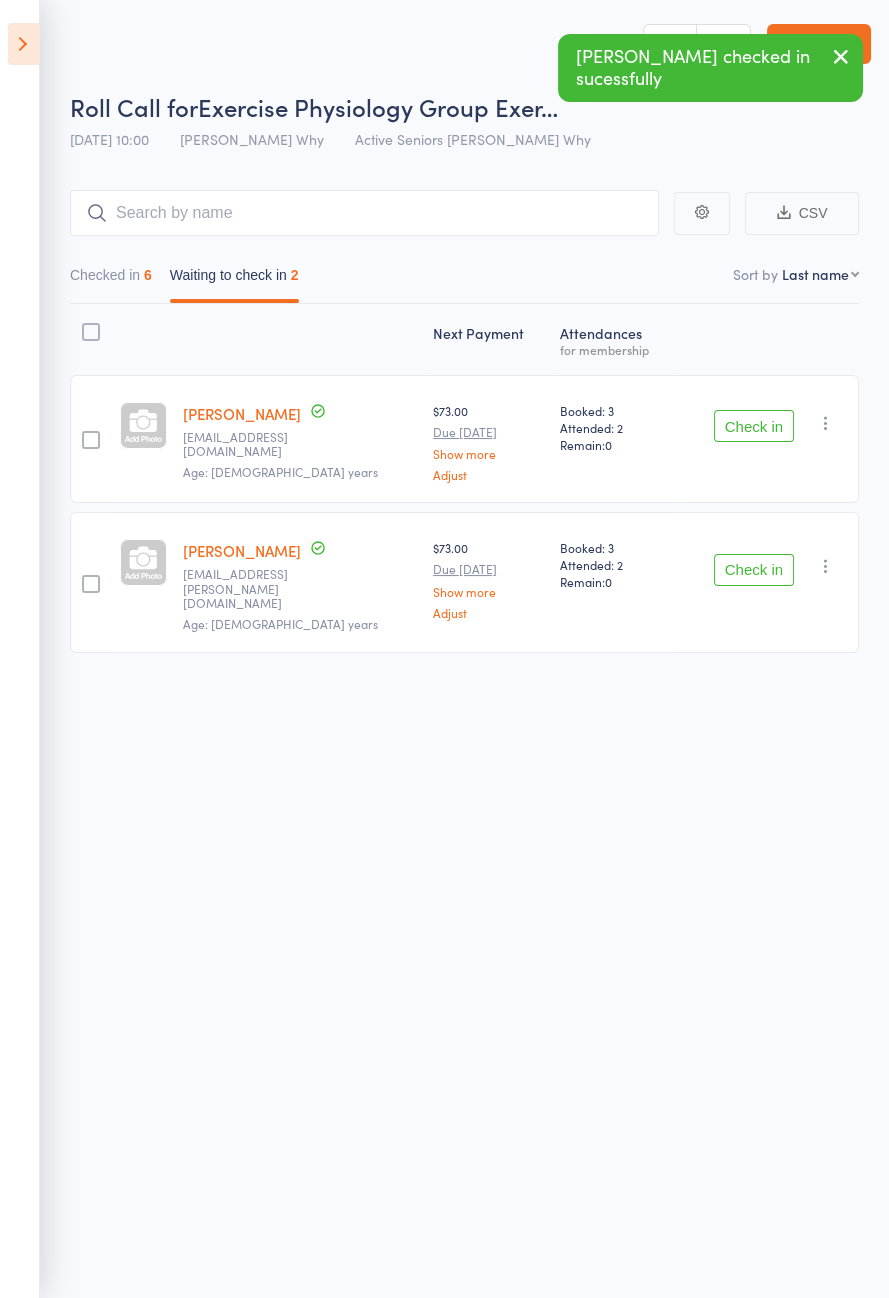 click on "Check in" at bounding box center (754, 426) 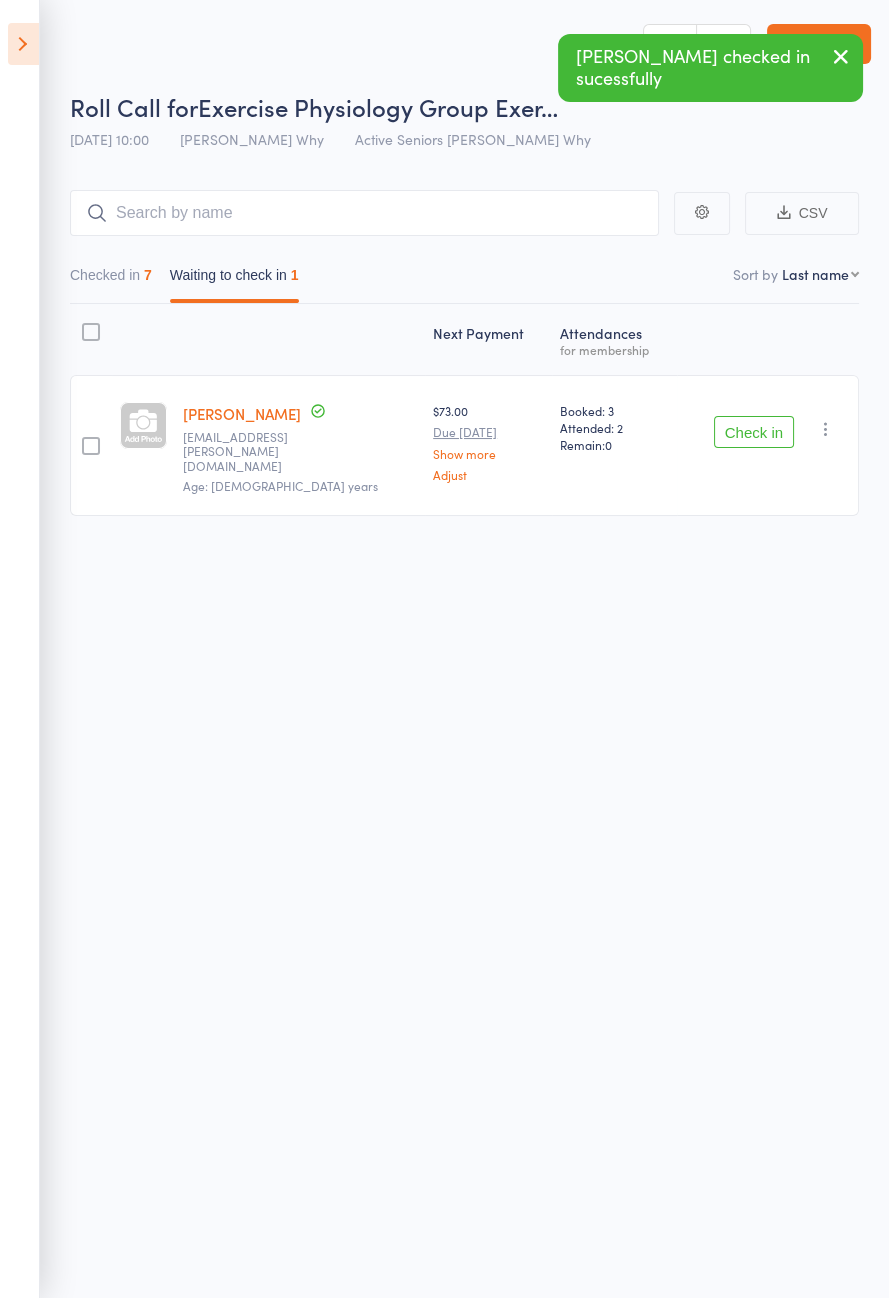 click on "Check in Check in Send message Add Note Add Task Add Flag Remove [PERSON_NAME] absent" at bounding box center (768, 445) 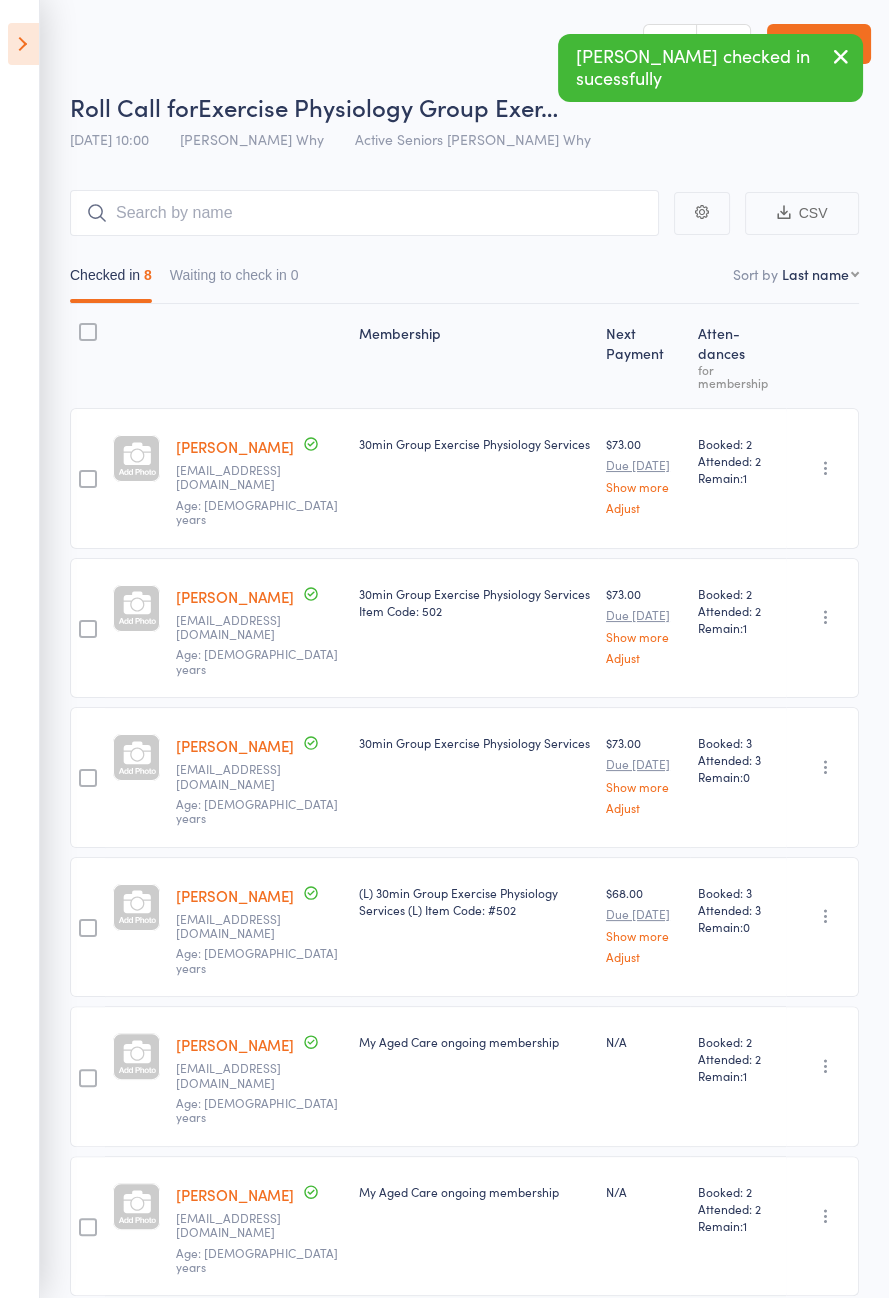 click at bounding box center [23, 44] 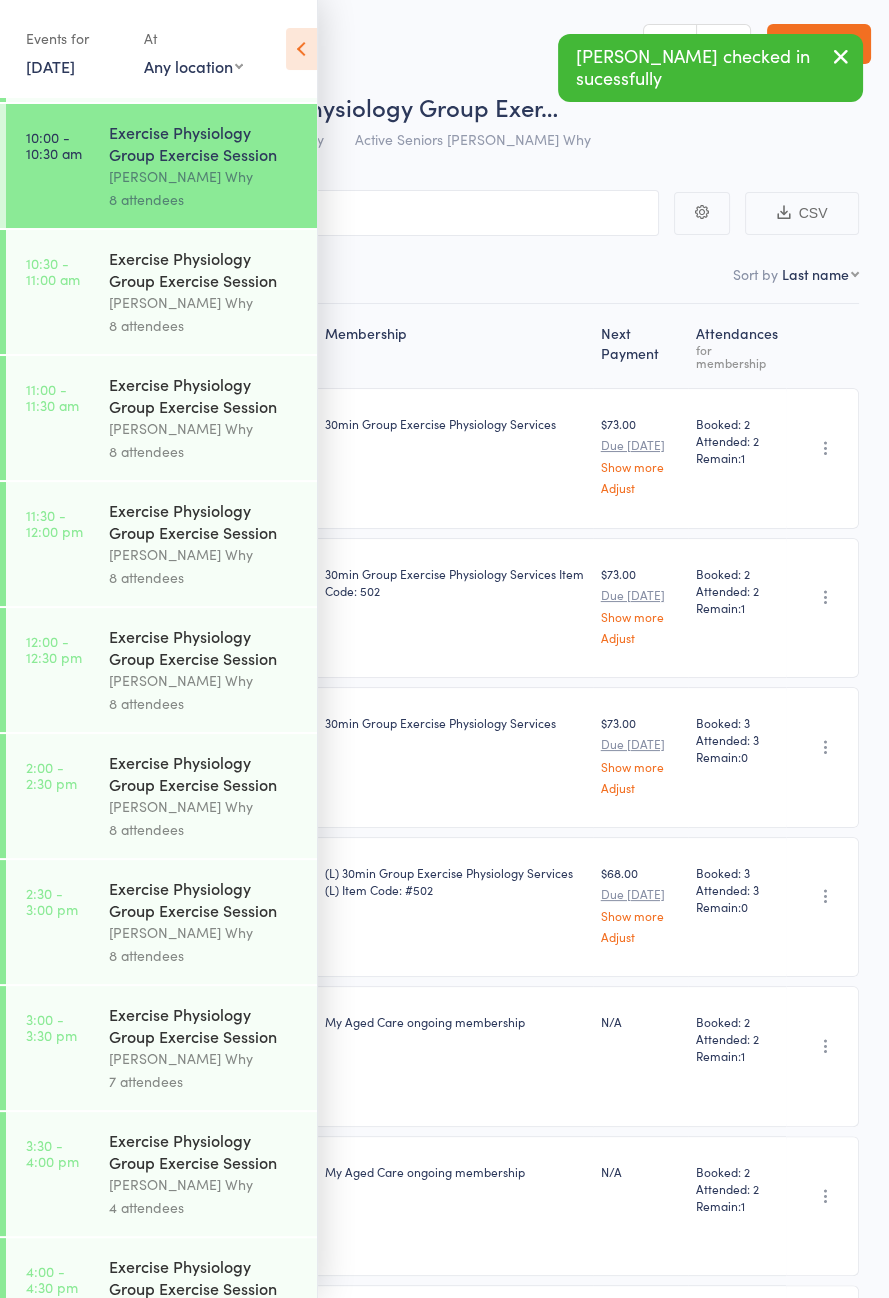 scroll, scrollTop: 914, scrollLeft: 0, axis: vertical 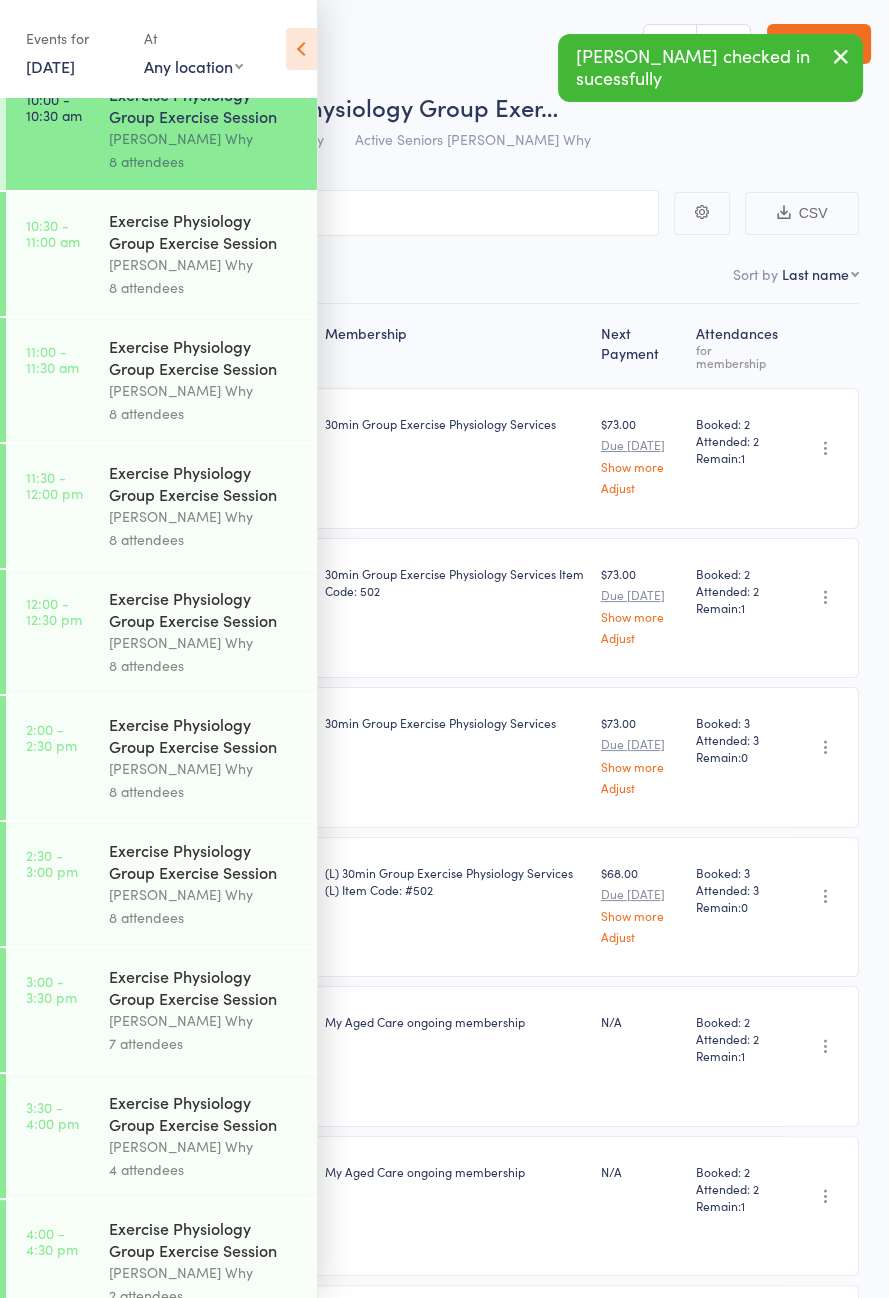 click at bounding box center [301, 49] 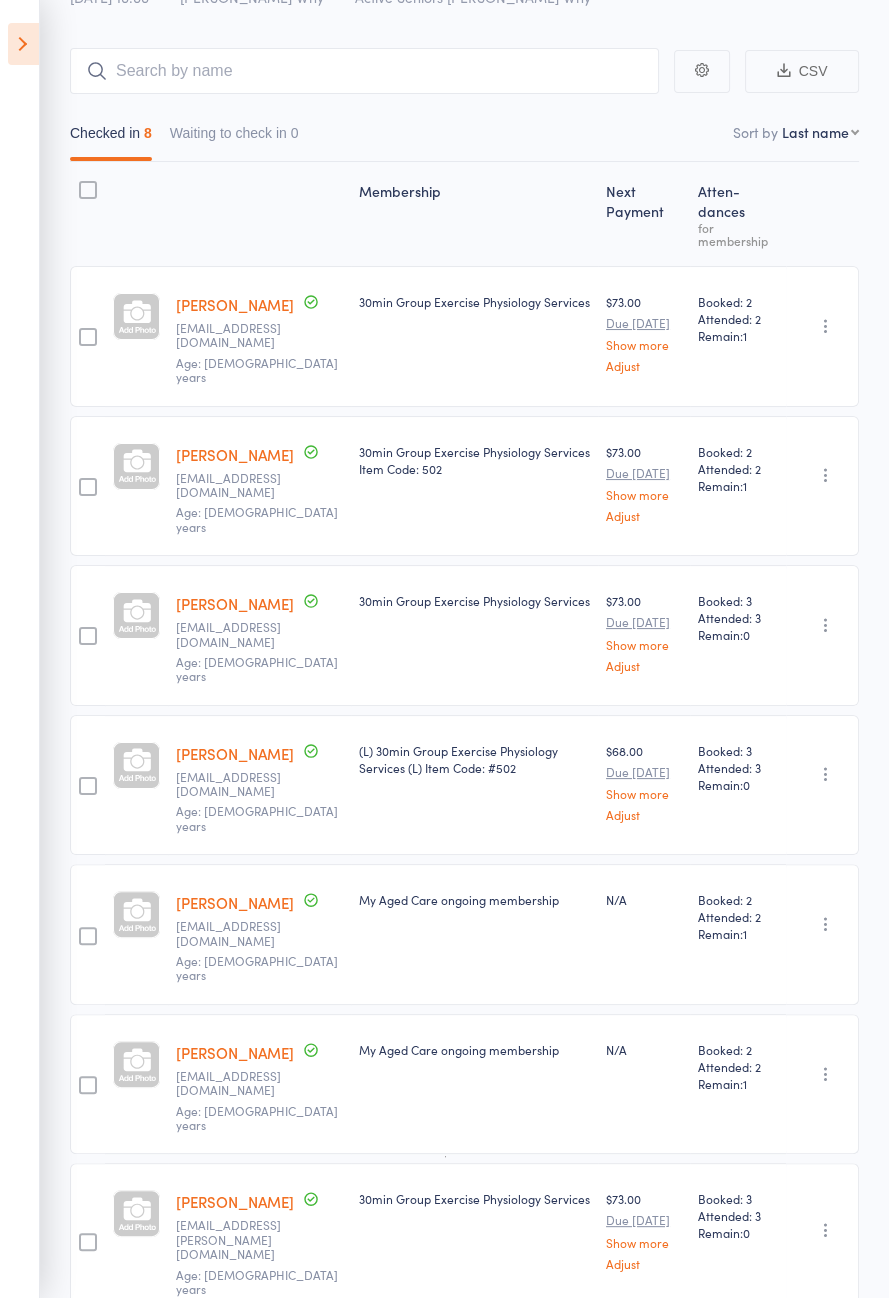 scroll, scrollTop: 0, scrollLeft: 0, axis: both 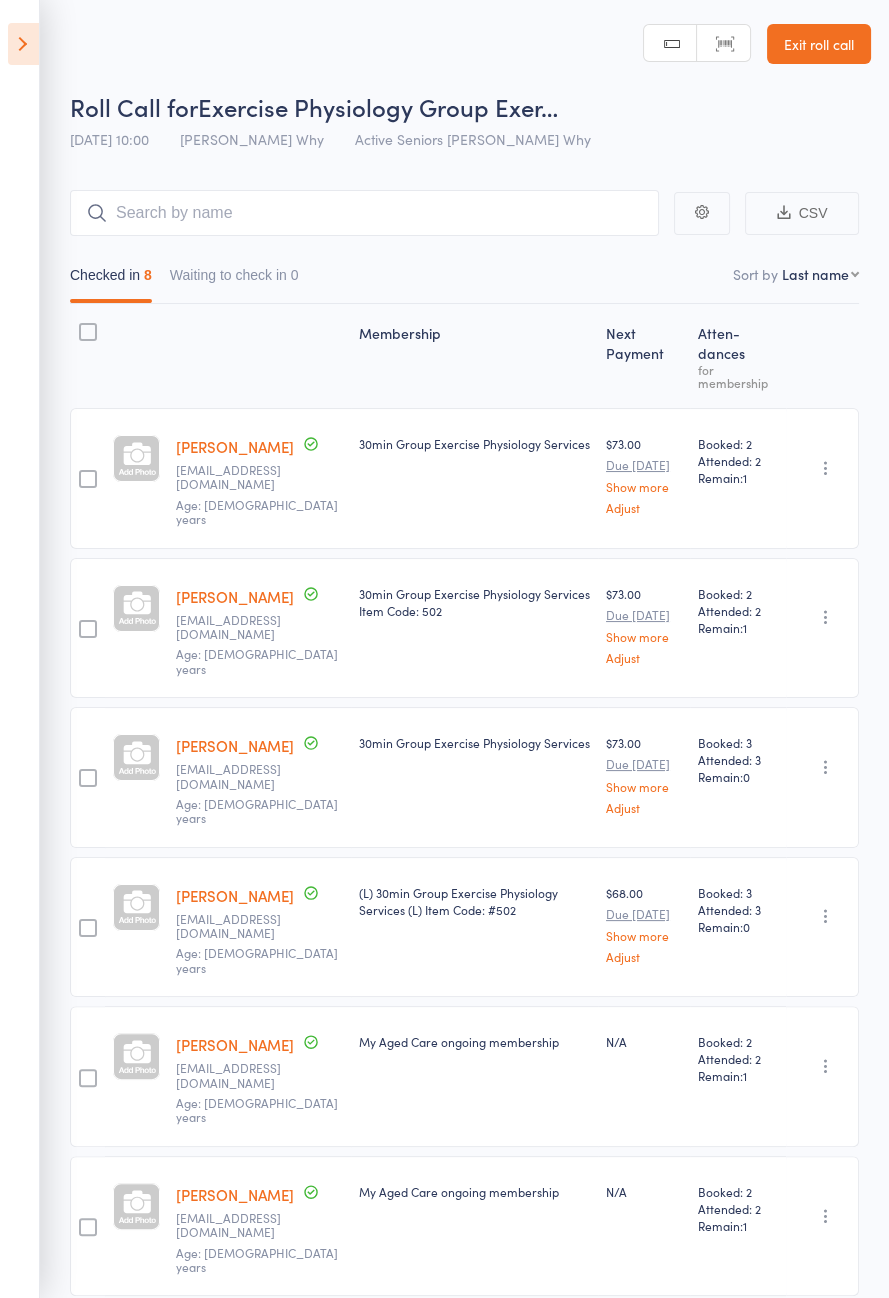 click at bounding box center (23, 44) 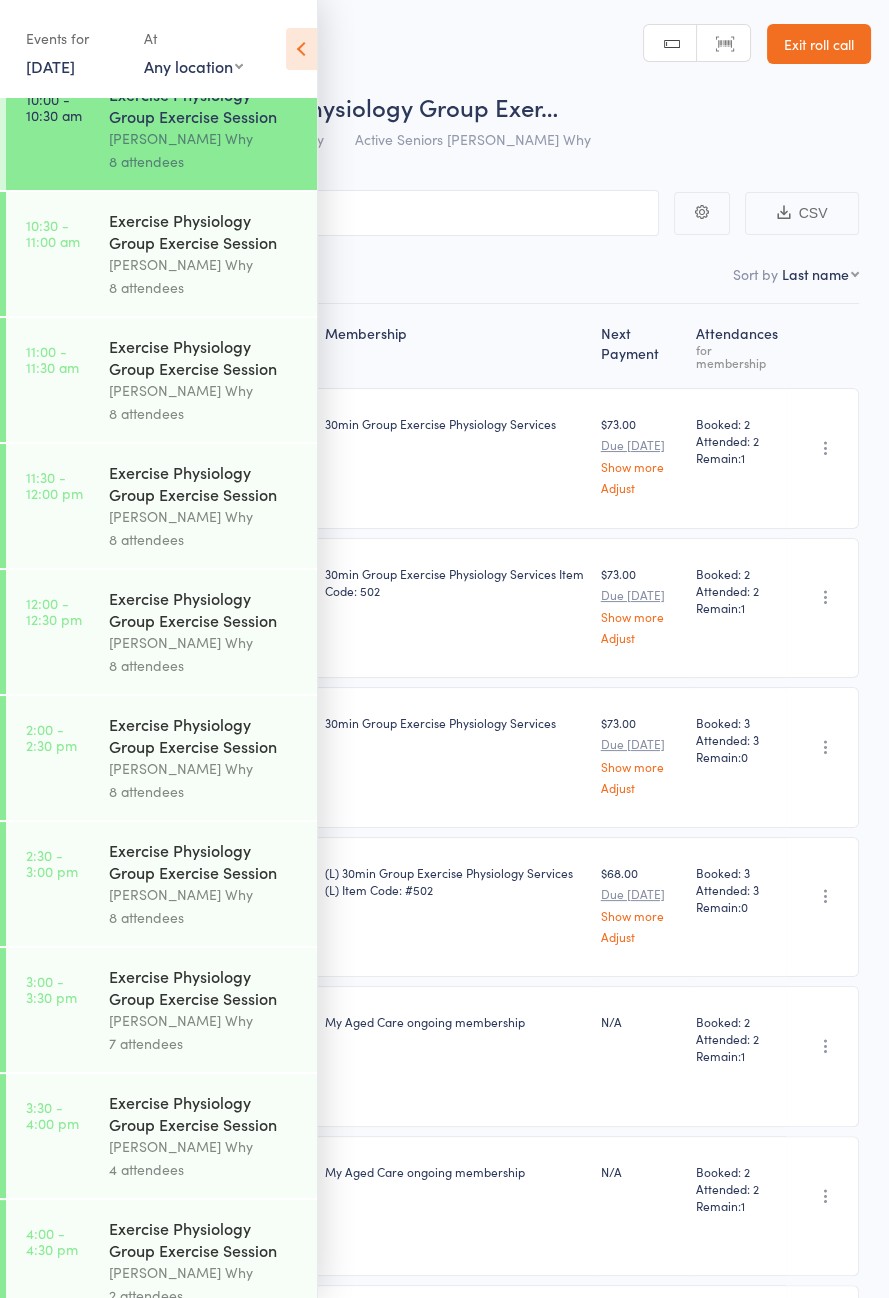 click on "[PERSON_NAME] Why" at bounding box center [204, 264] 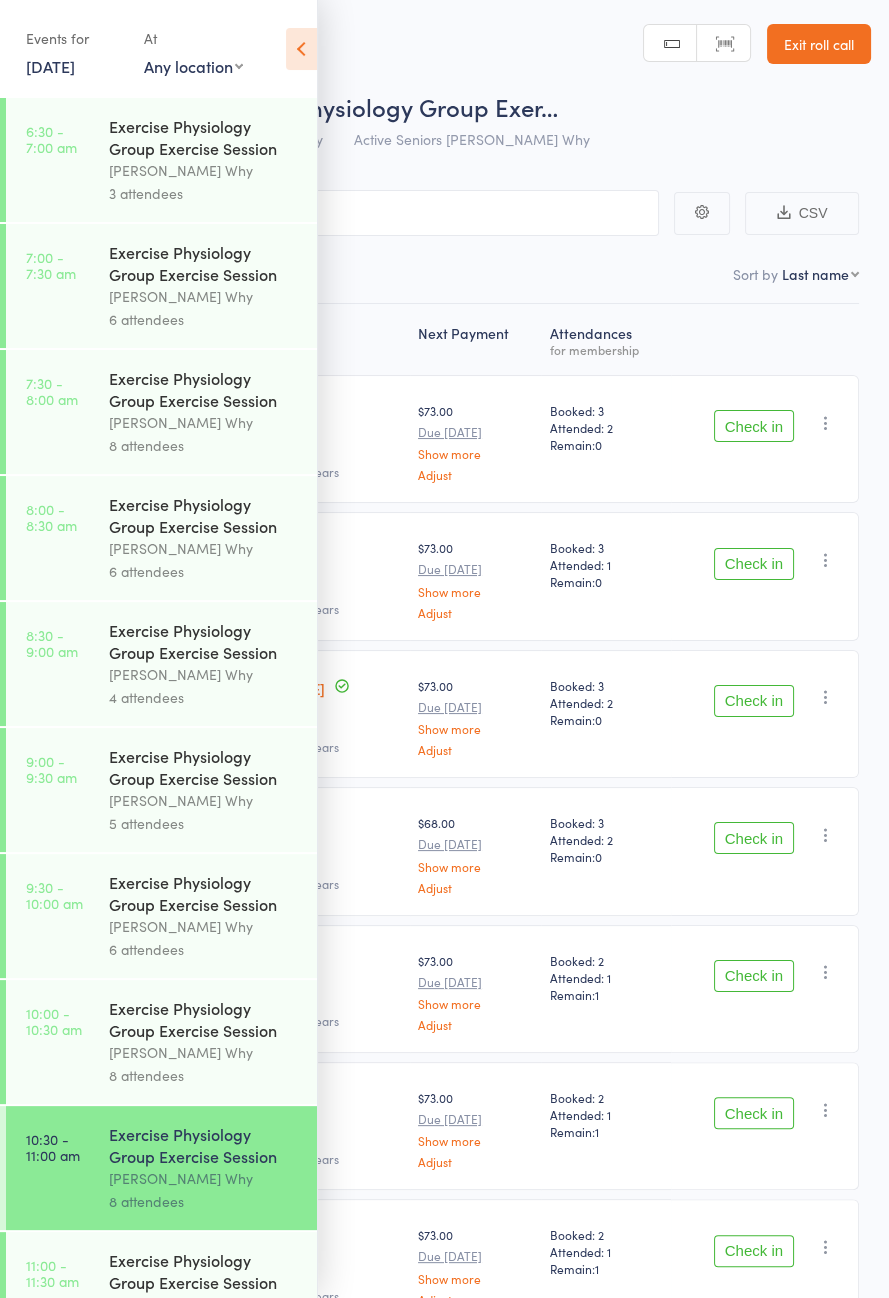 click at bounding box center [301, 49] 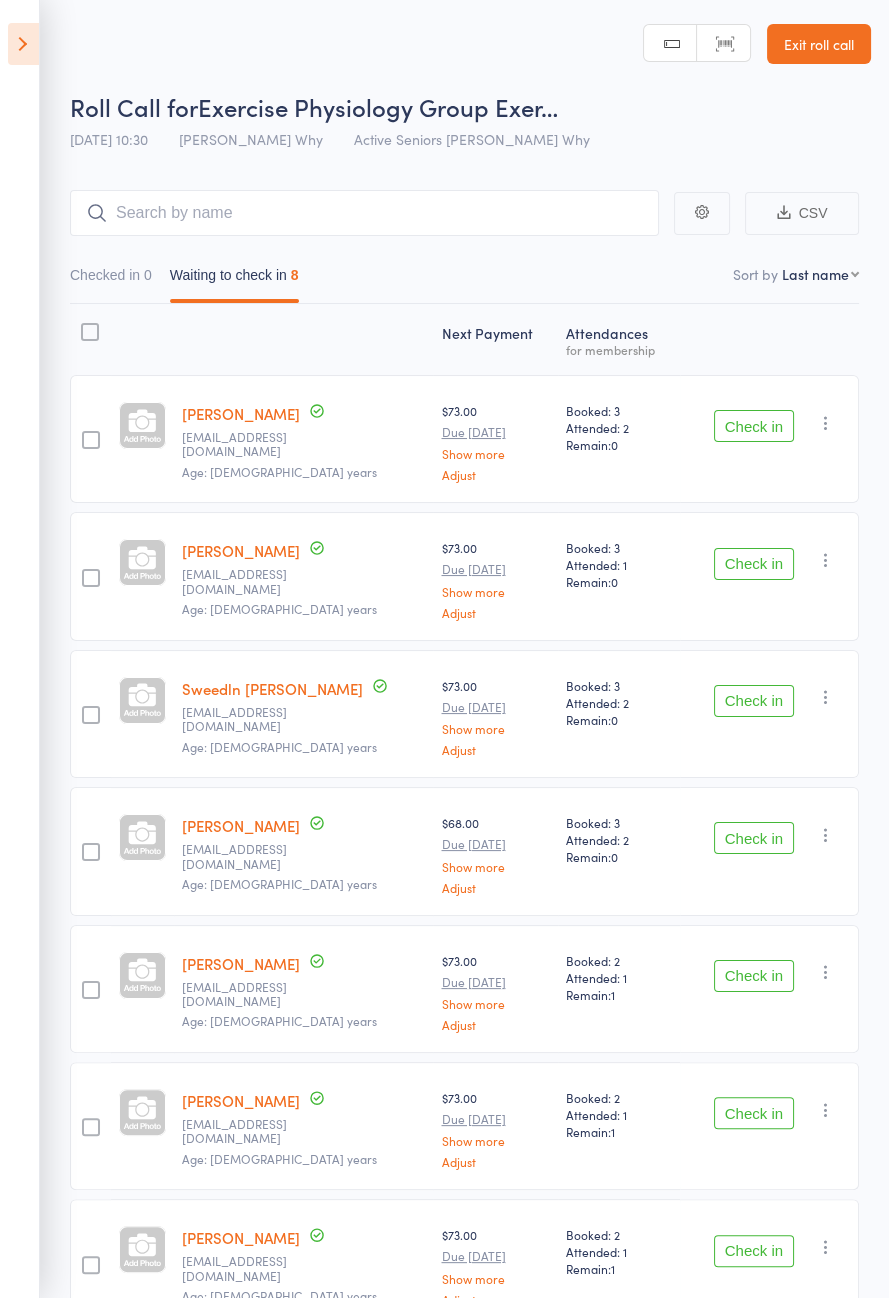 click on "Check in" at bounding box center [754, 426] 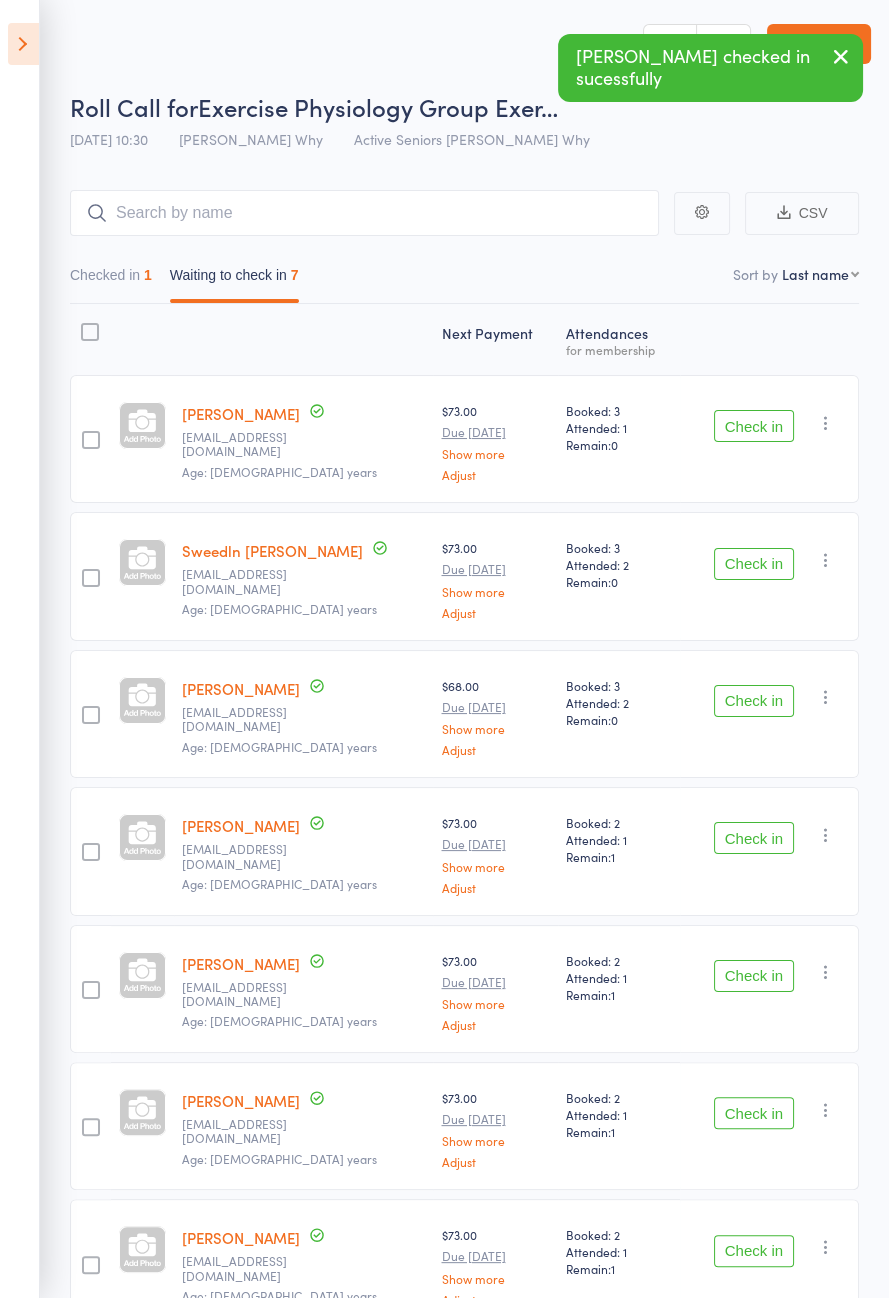 click on "Check in" at bounding box center [754, 426] 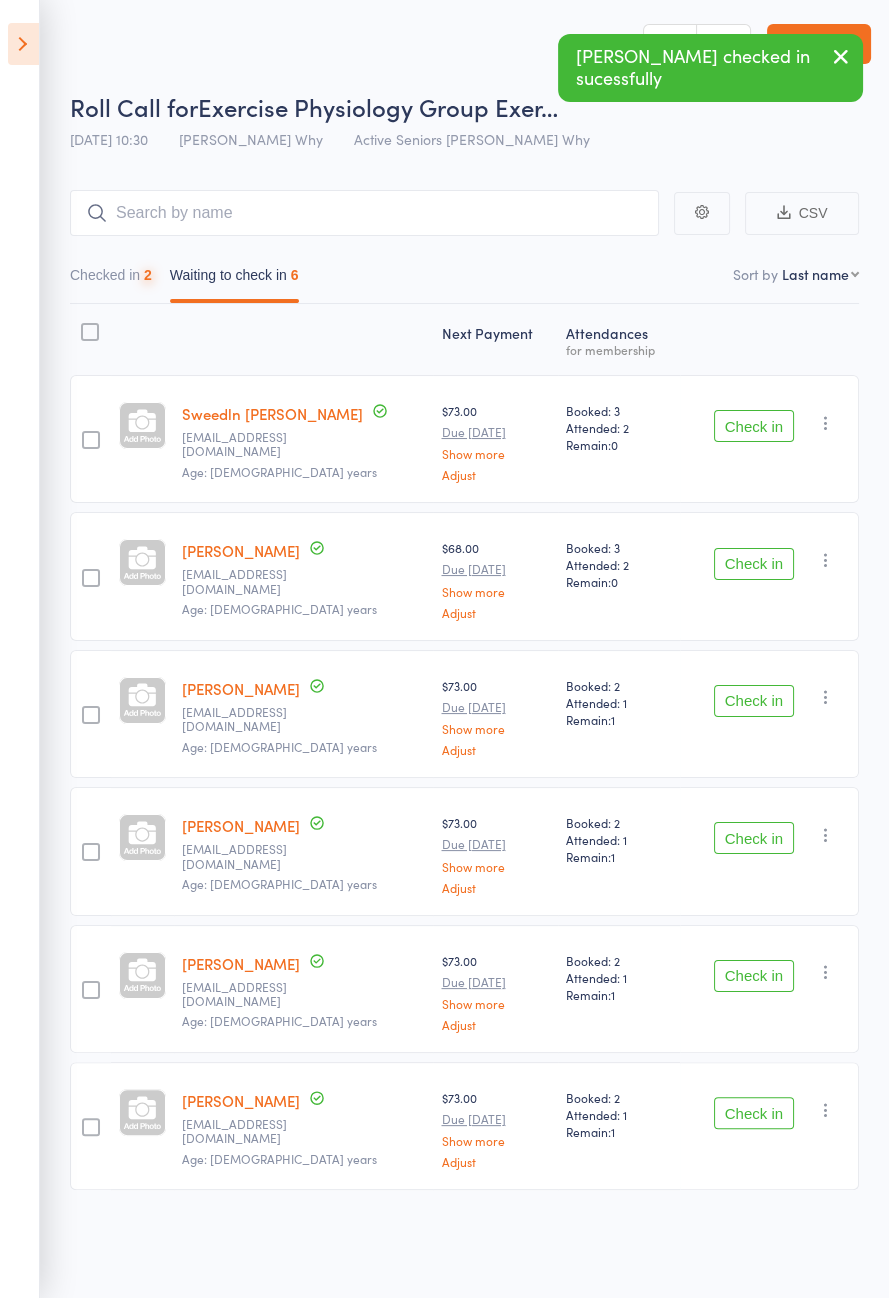 click on "Check in" at bounding box center [754, 426] 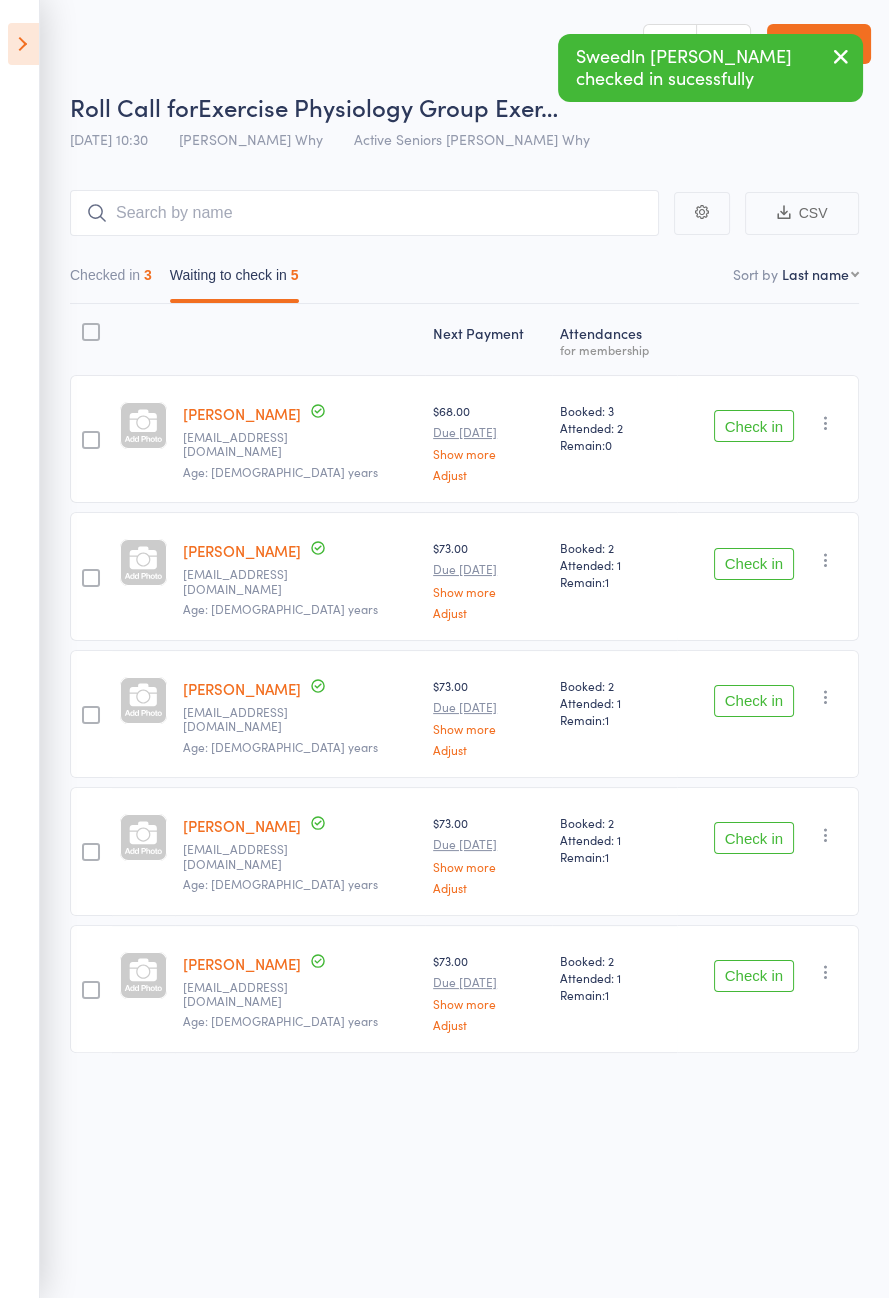 click on "Check in" at bounding box center (754, 976) 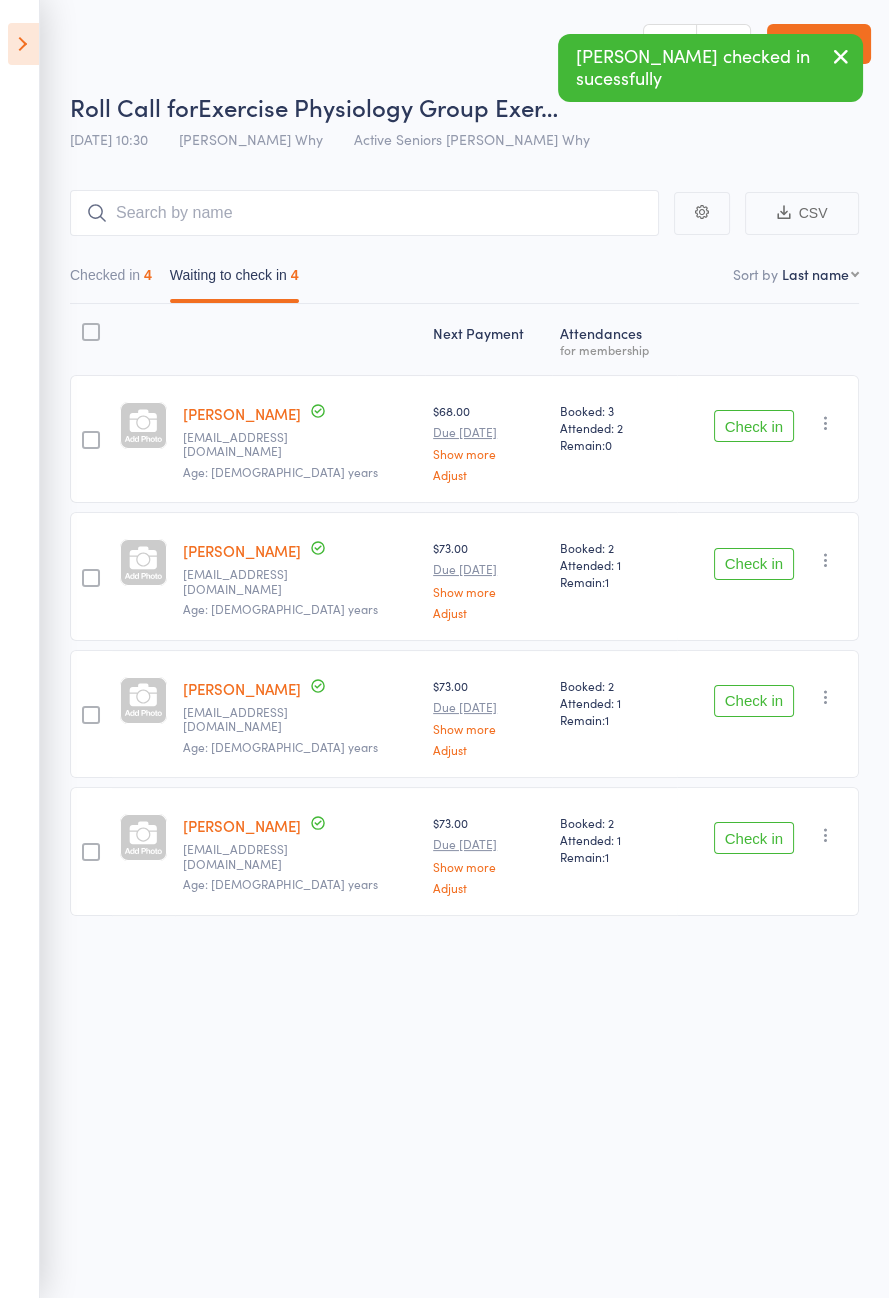 click on "Check in" at bounding box center (754, 701) 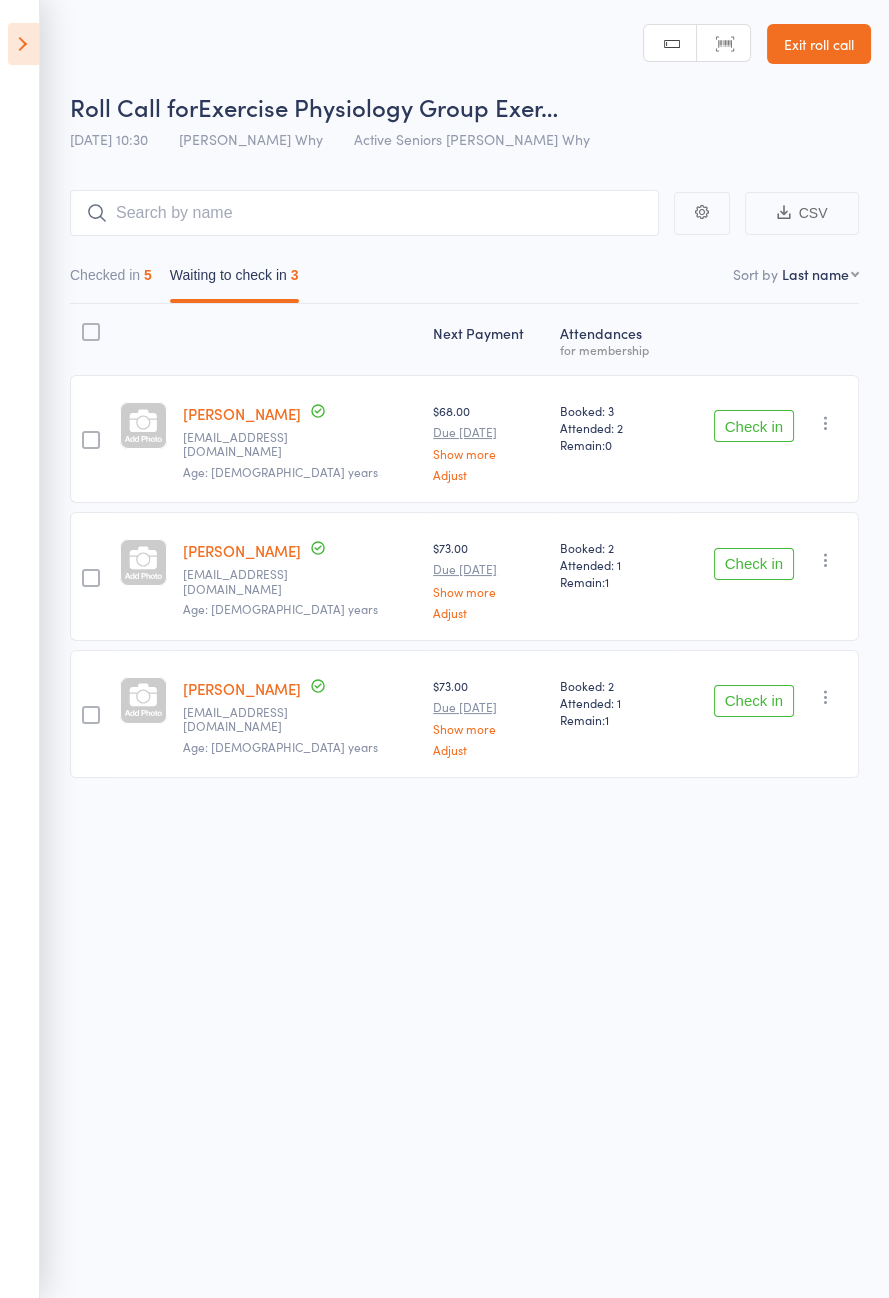 click on "Check in" at bounding box center (754, 701) 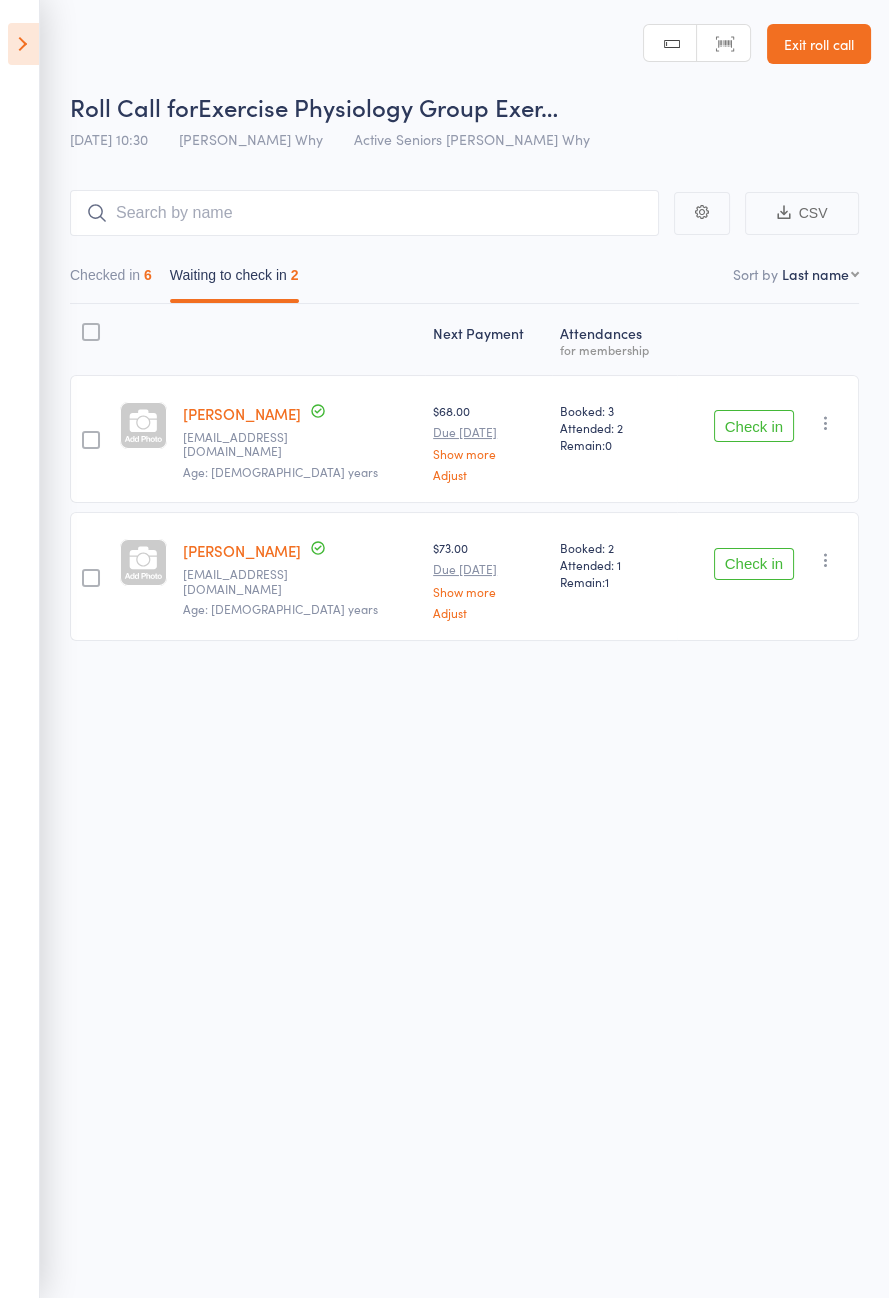 click on "Check in Check in Send message Add Note Add Task Add Flag Remove [PERSON_NAME] absent" at bounding box center [768, 576] 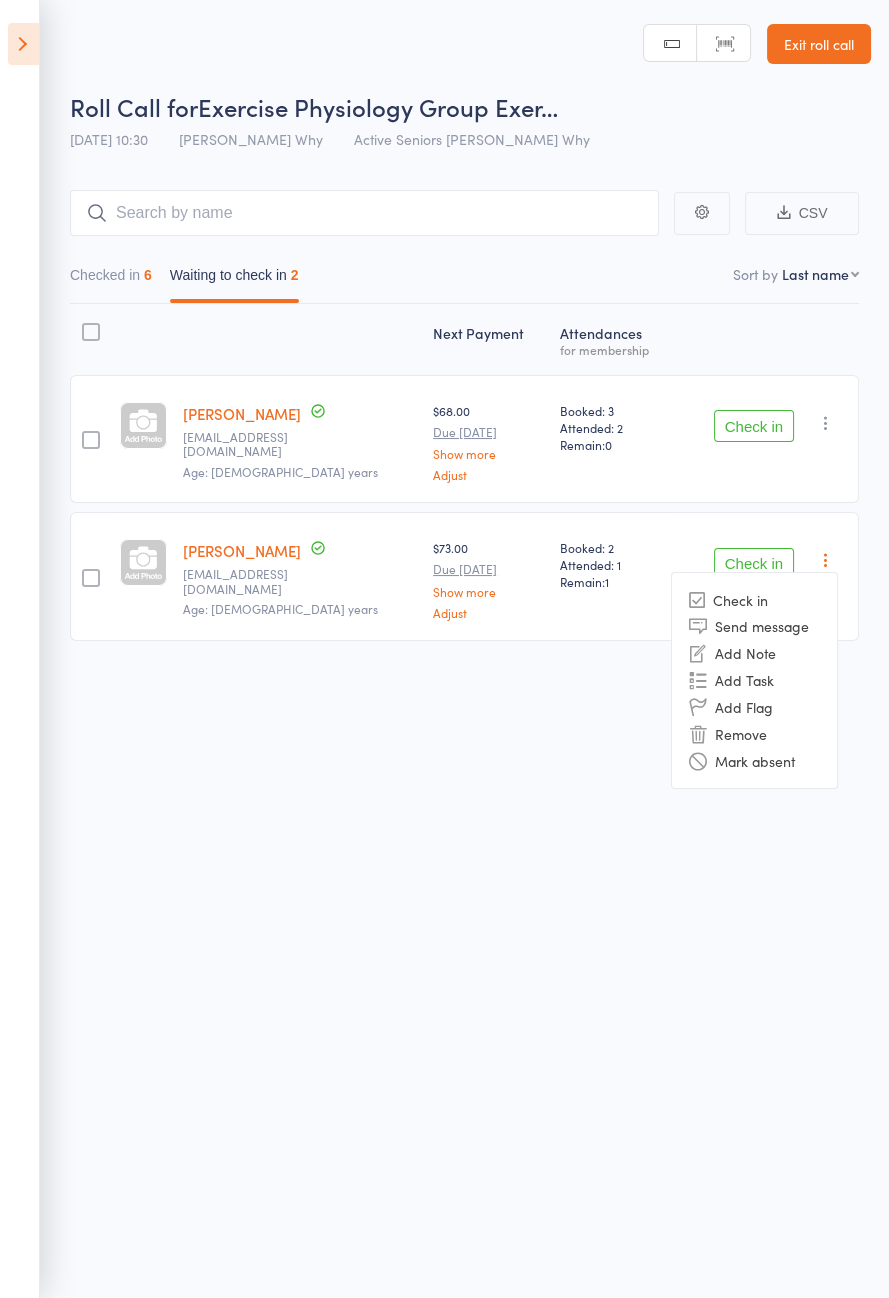 click on "Booked: 2 Attended: 1 Remain:  1" at bounding box center [614, 576] 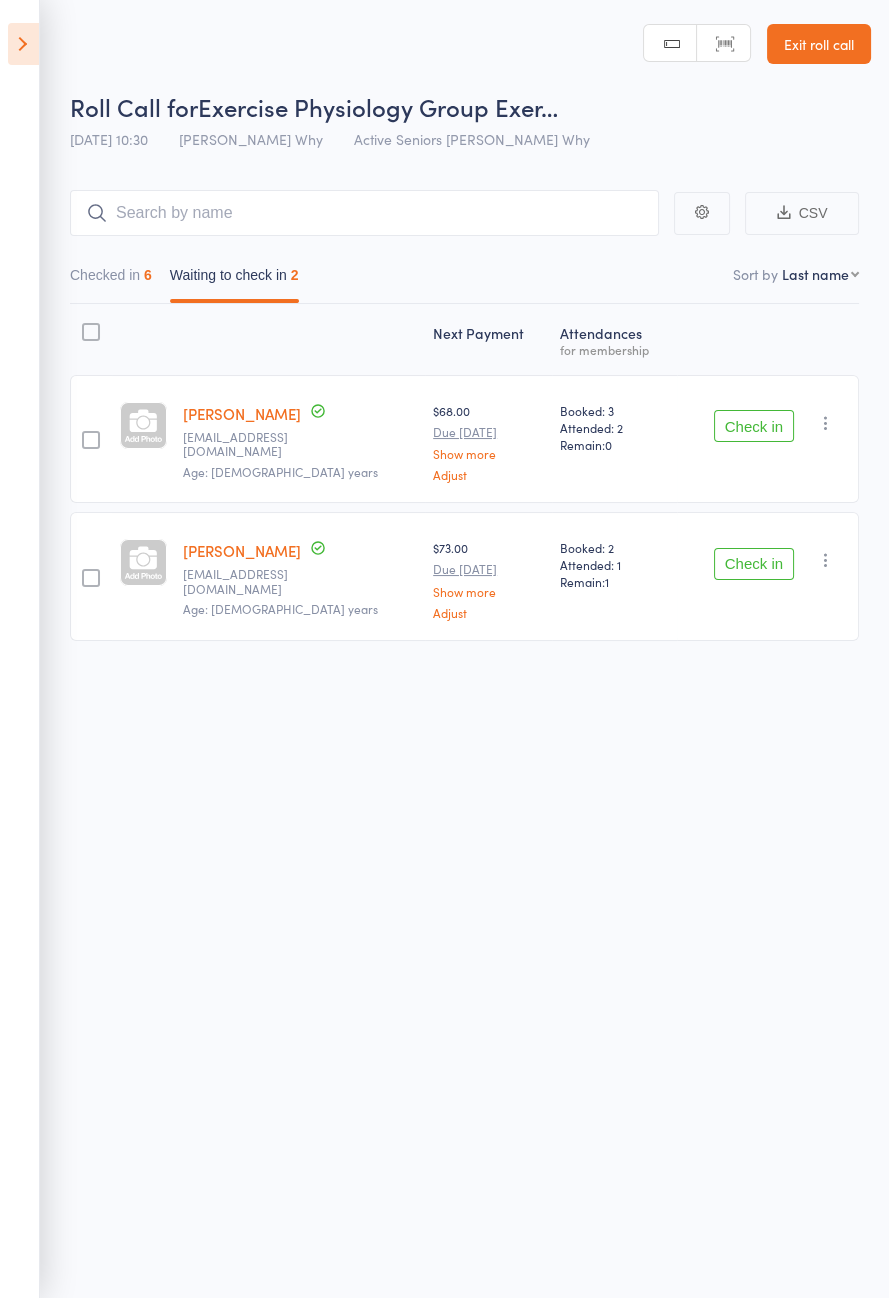 click on "Check in" at bounding box center (754, 564) 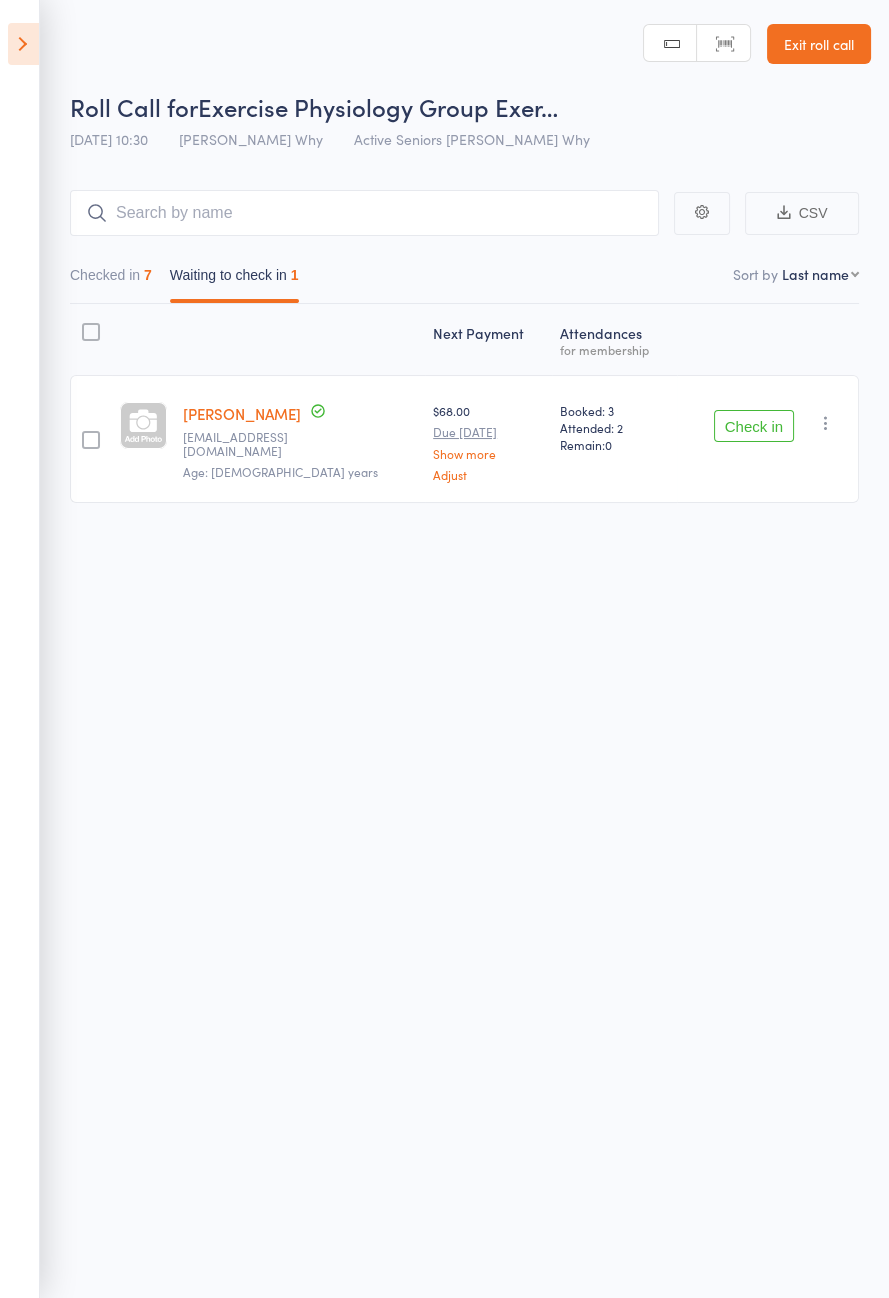 click on "Check in Check in Send message Add Note Add Task Add Flag Remove [PERSON_NAME] absent" at bounding box center (768, 439) 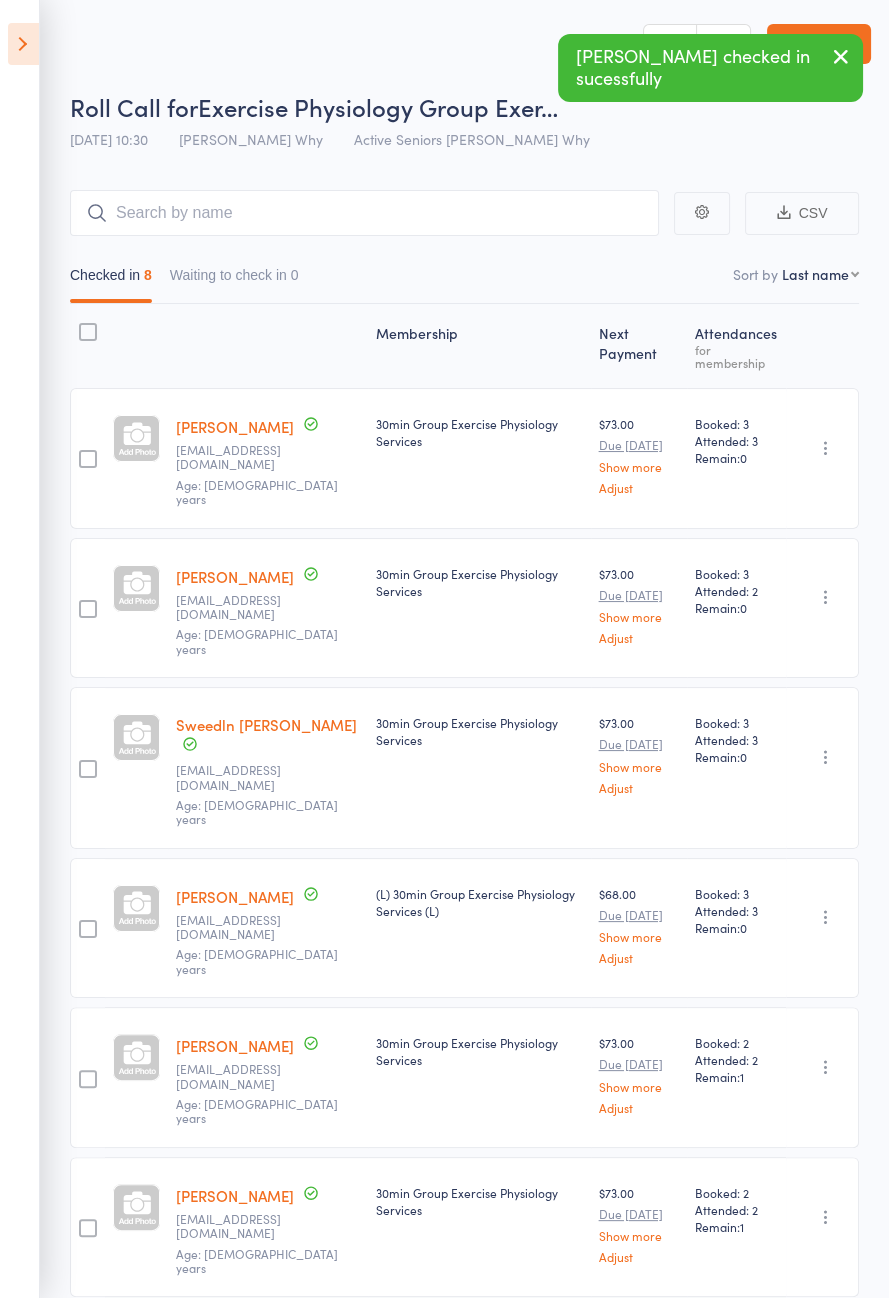 click at bounding box center (23, 44) 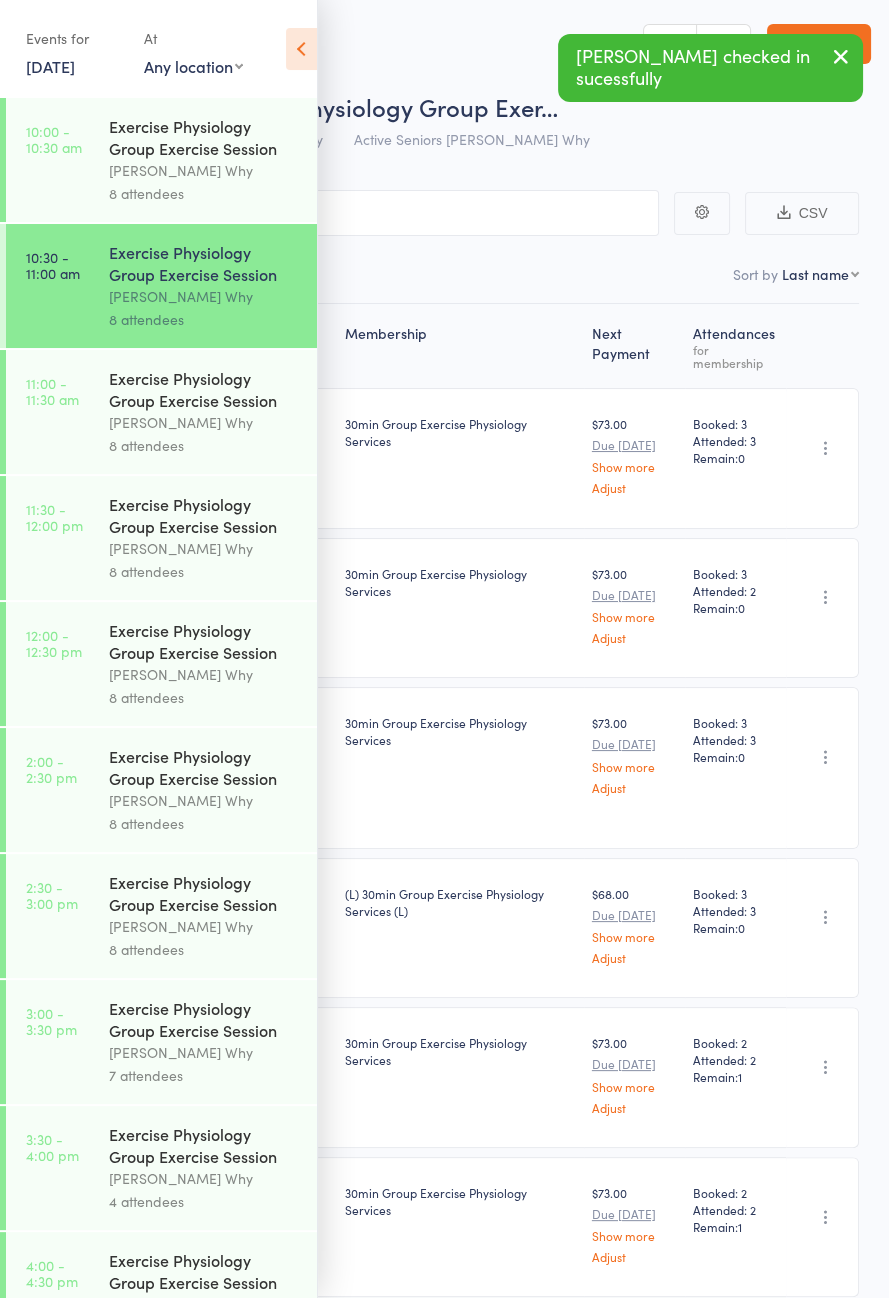 scroll, scrollTop: 877, scrollLeft: 0, axis: vertical 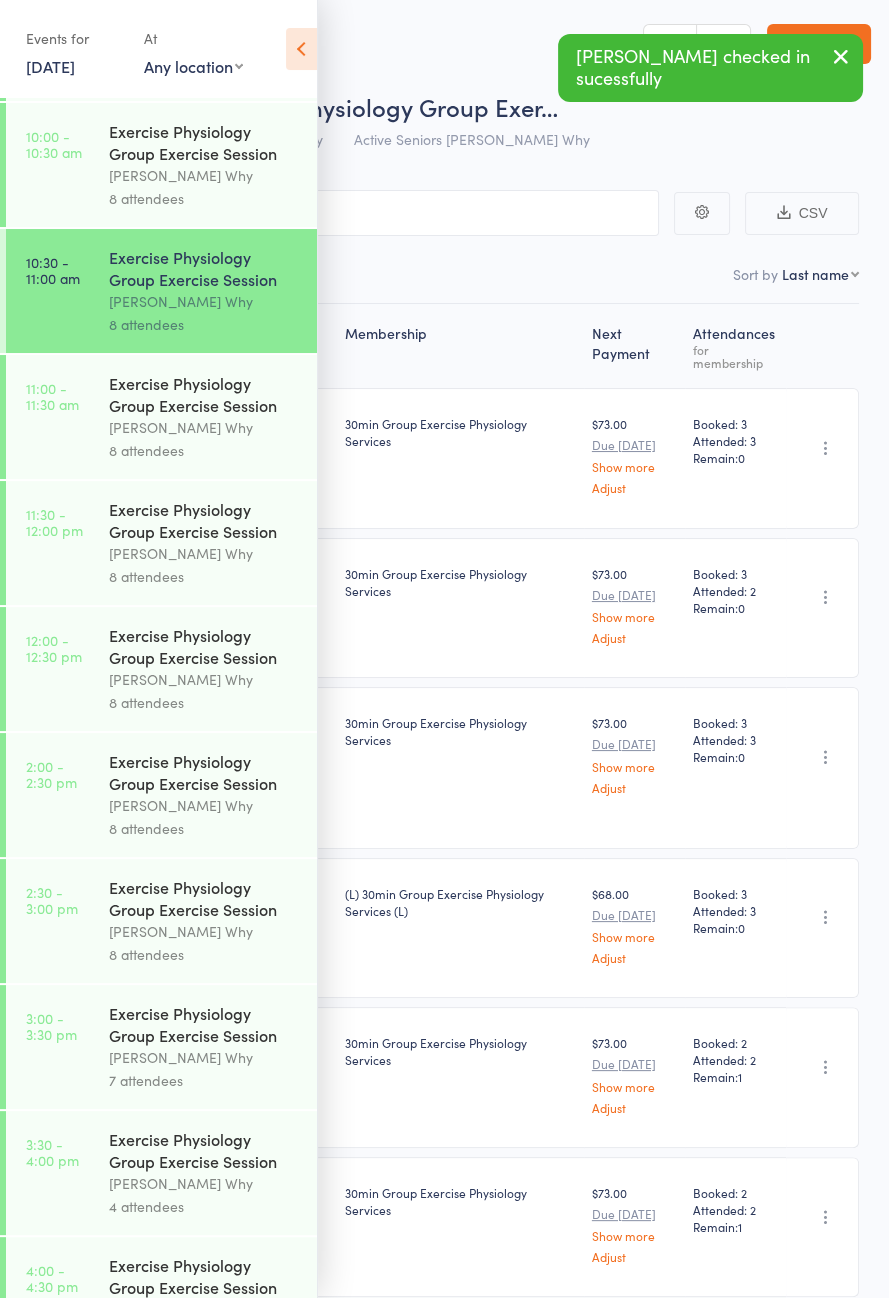 click on "11:00 - 11:30 am Exercise Physiology Group Exercise Session Dee Why 8 attendees" at bounding box center [161, 417] 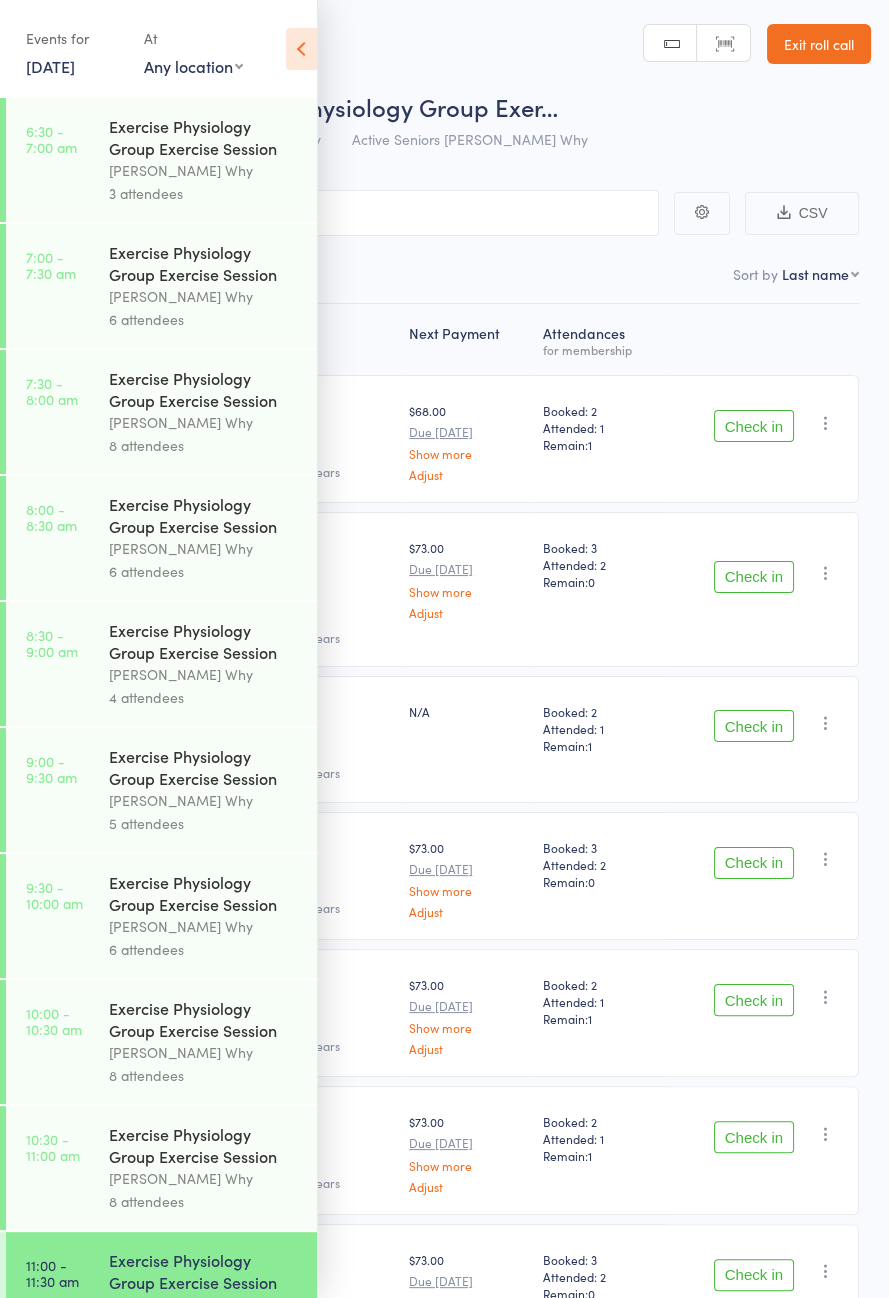 click at bounding box center [301, 49] 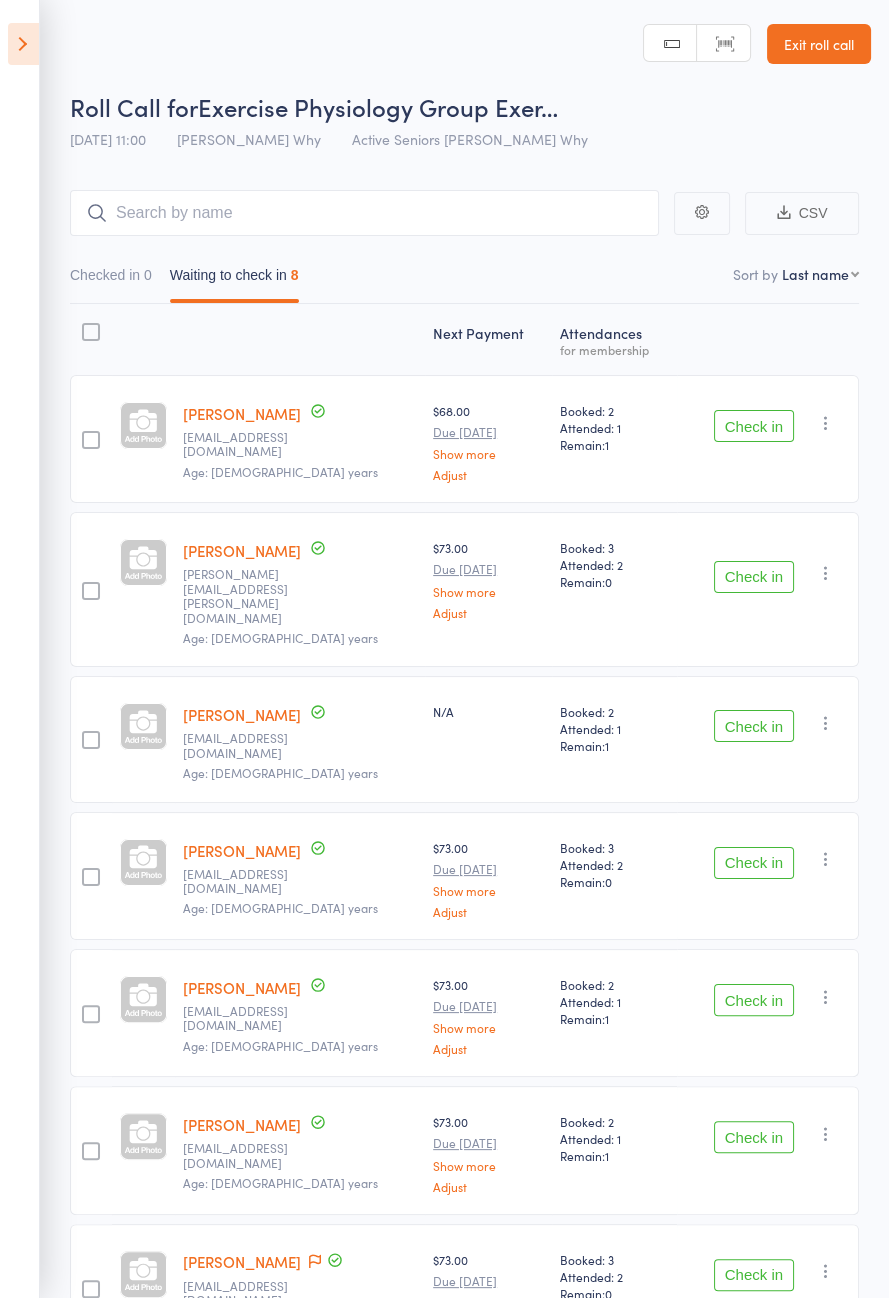 click at bounding box center (23, 44) 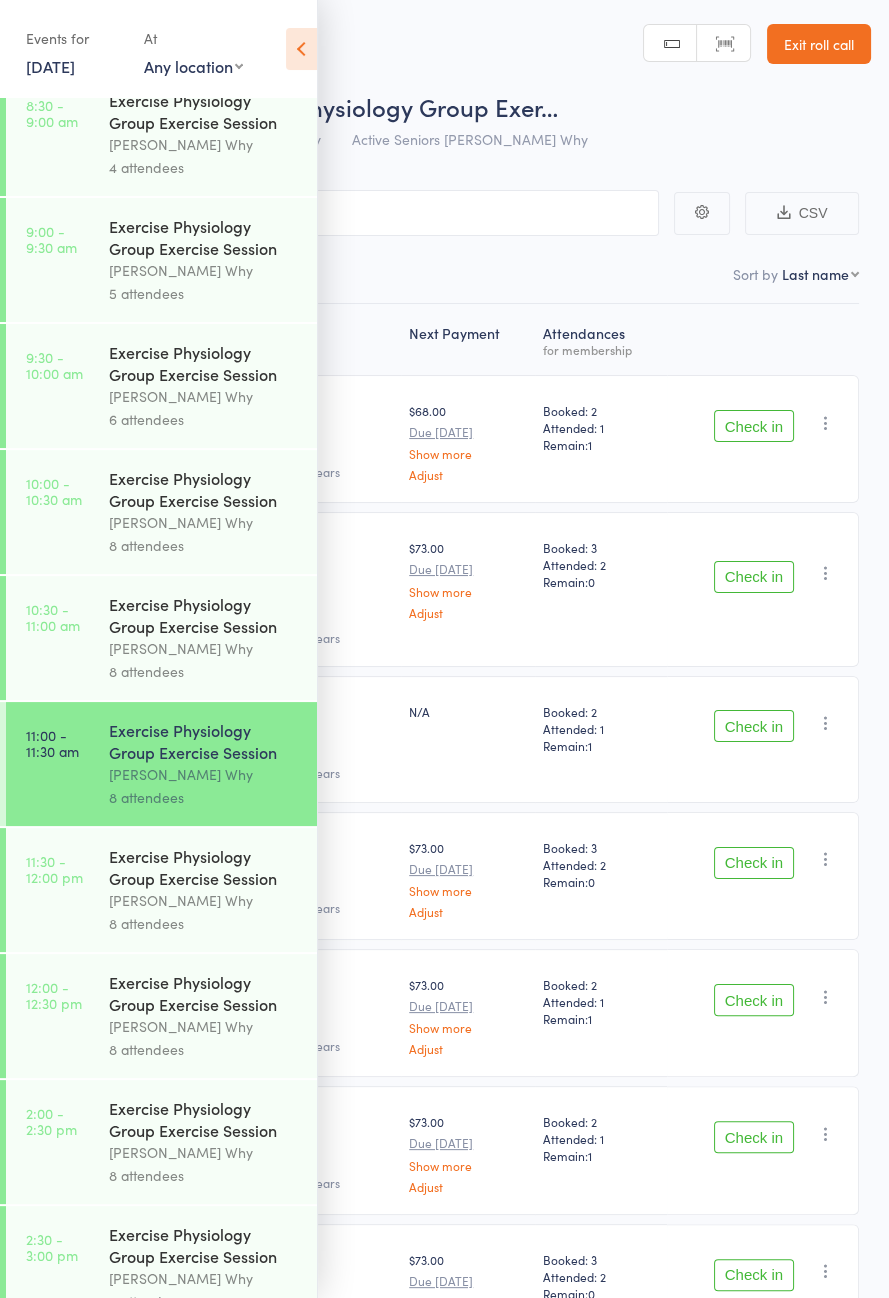 scroll, scrollTop: 587, scrollLeft: 0, axis: vertical 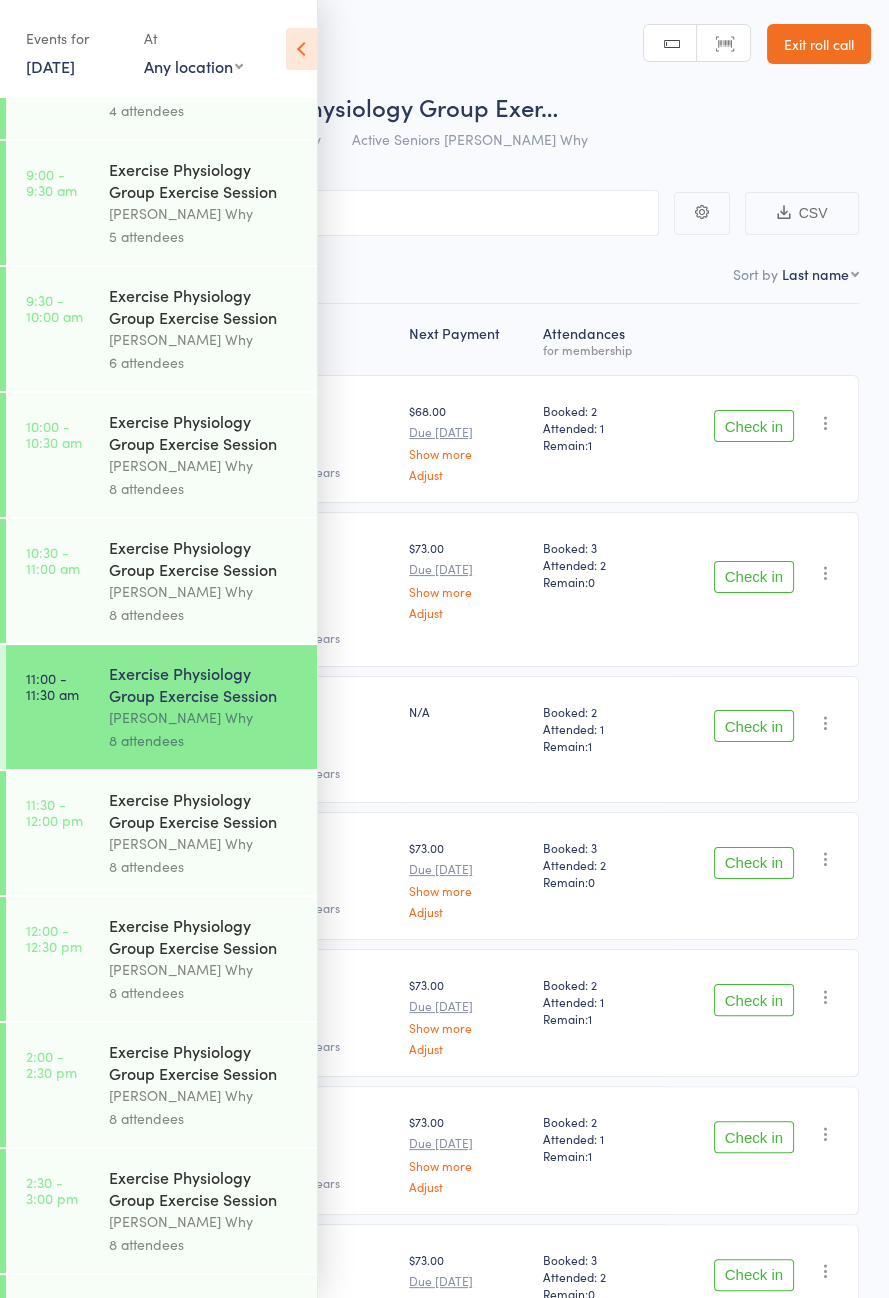 click on "[PERSON_NAME] Why" at bounding box center (204, 591) 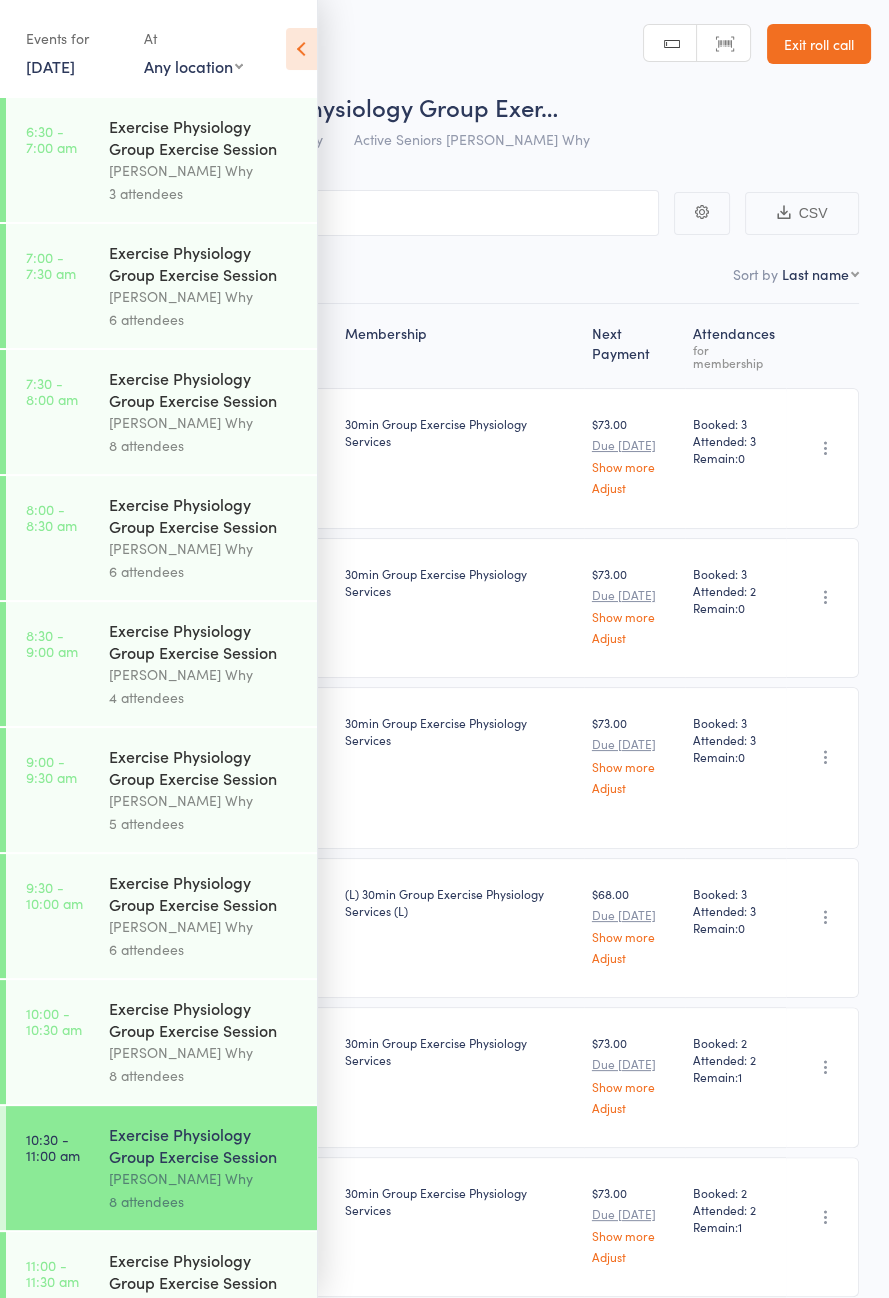 click at bounding box center (301, 49) 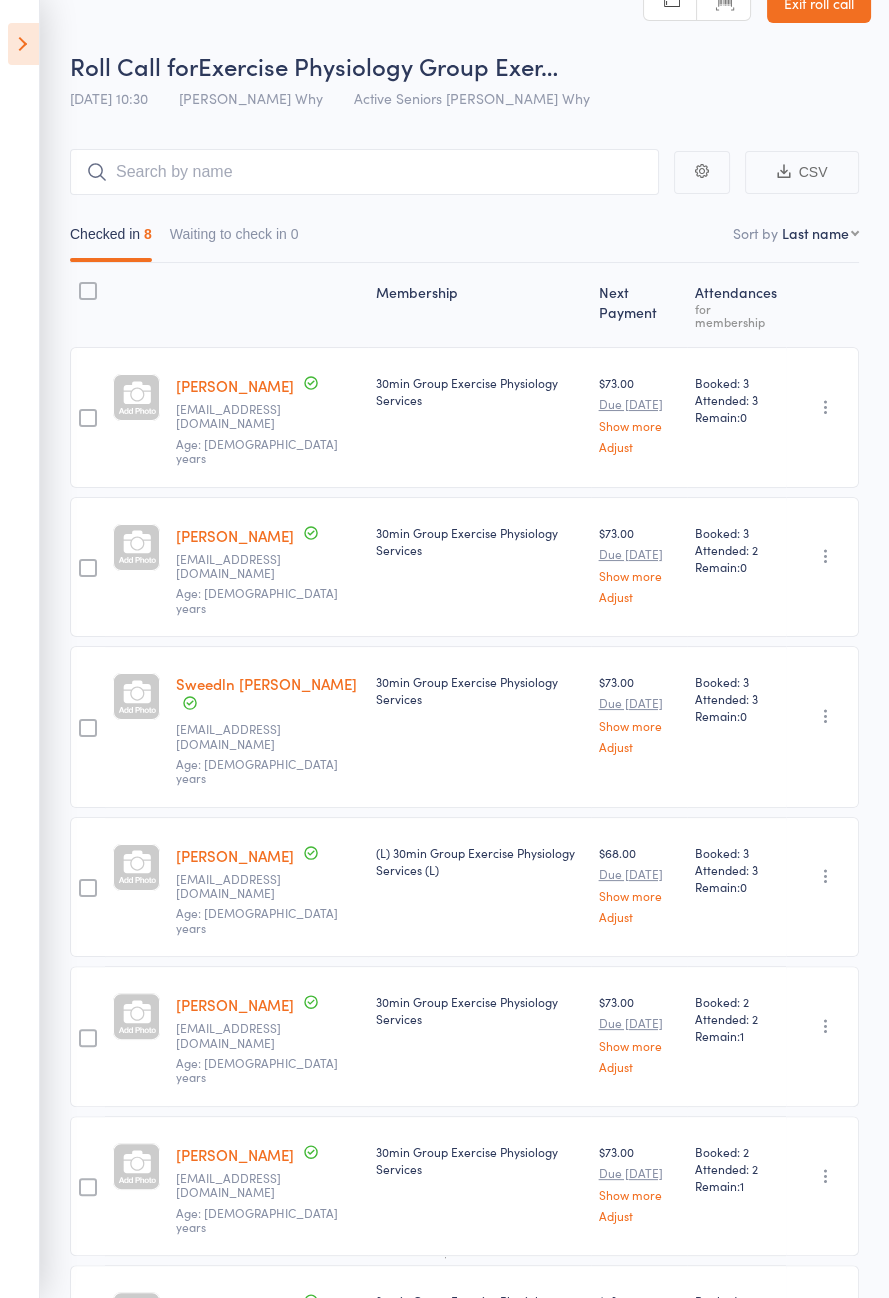 scroll, scrollTop: 164, scrollLeft: 0, axis: vertical 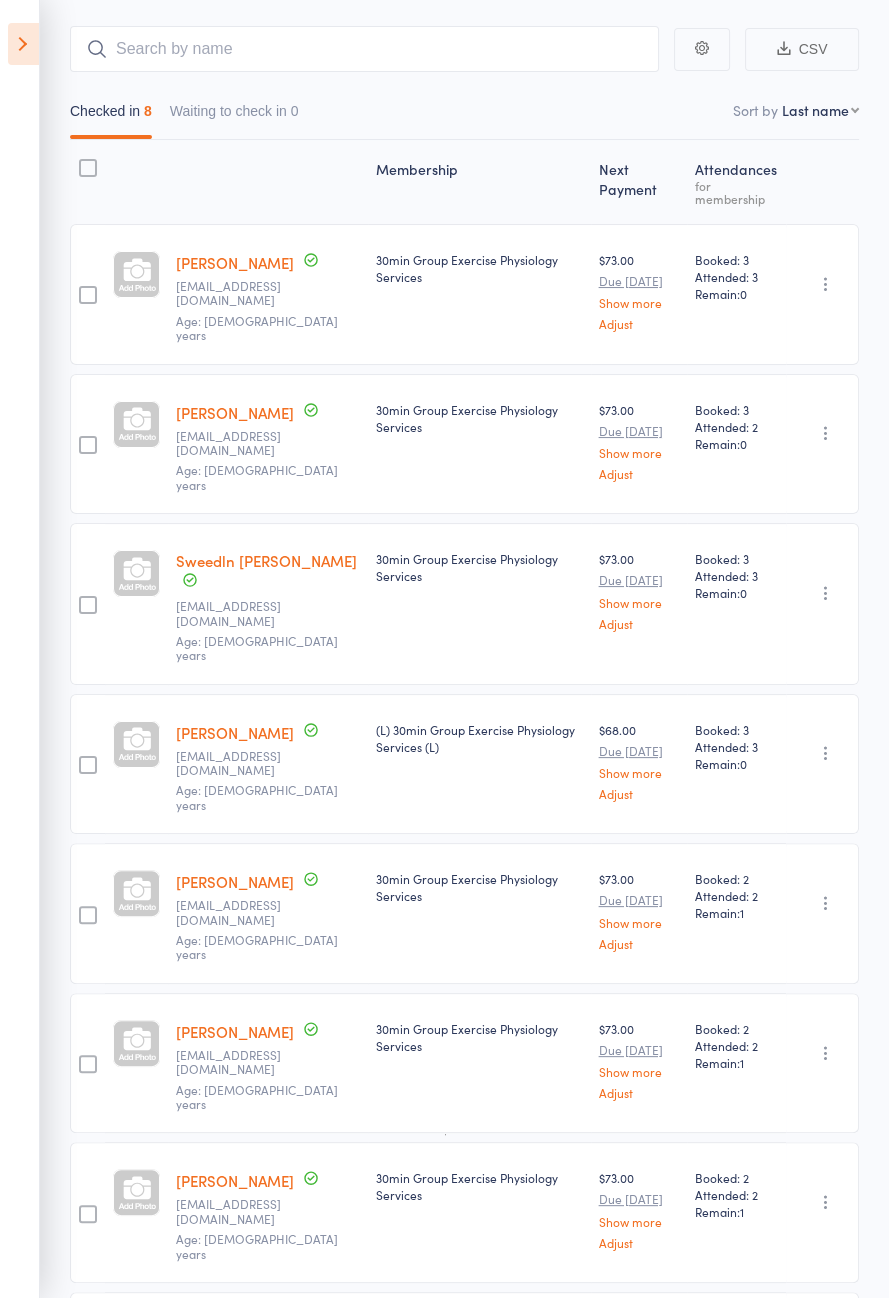 click on "Sweedln Guerrera" at bounding box center [266, 560] 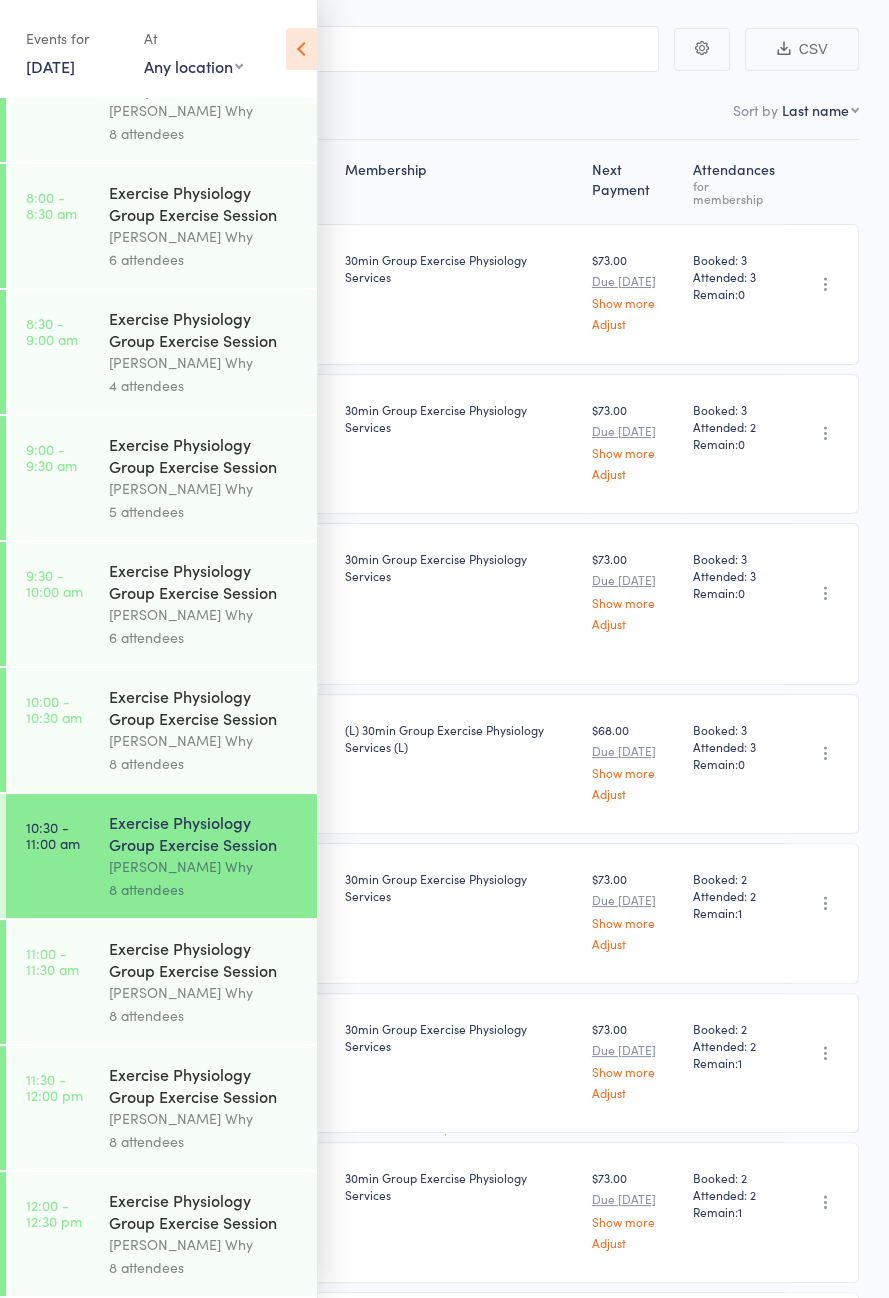 scroll, scrollTop: 308, scrollLeft: 0, axis: vertical 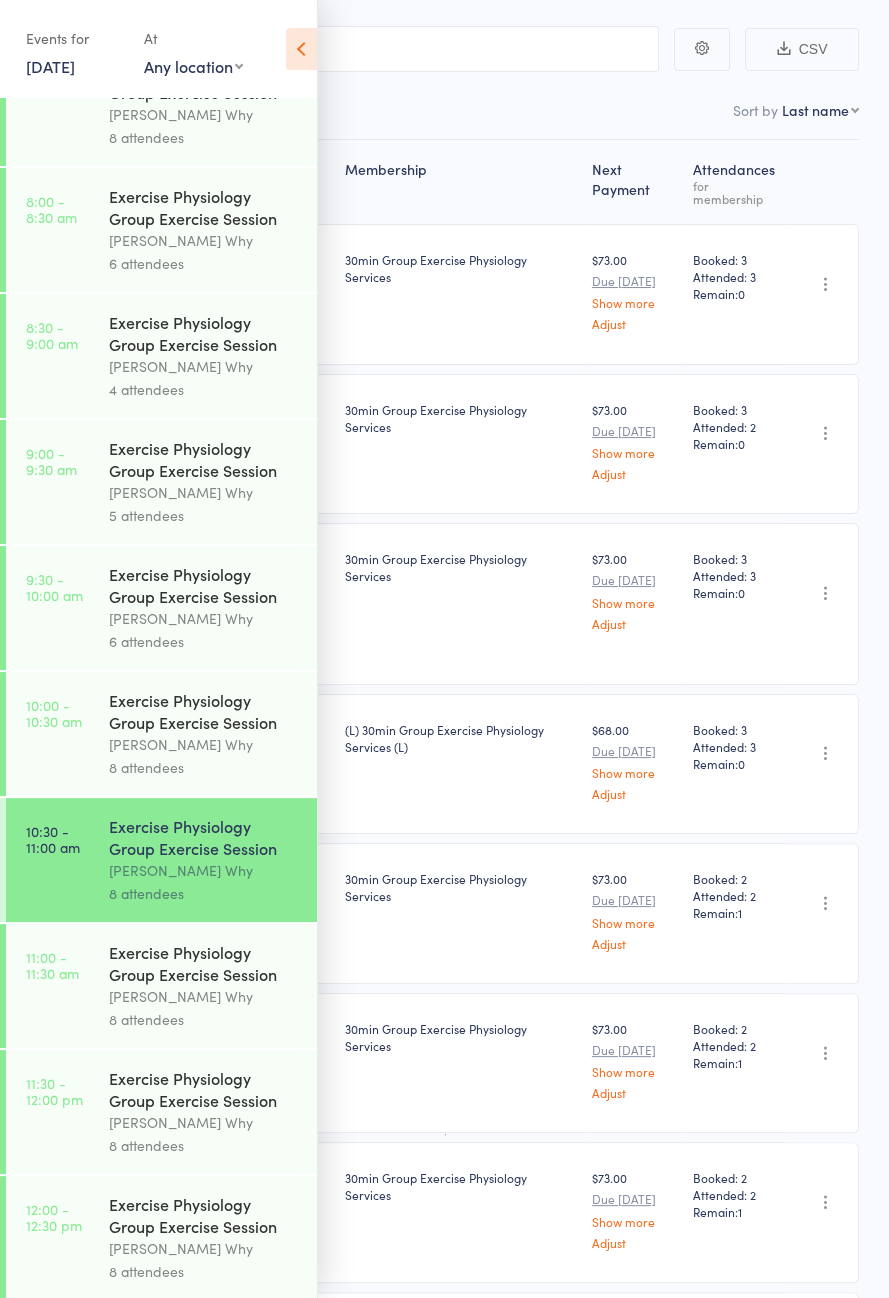 click on "[PERSON_NAME] Why" at bounding box center (204, 996) 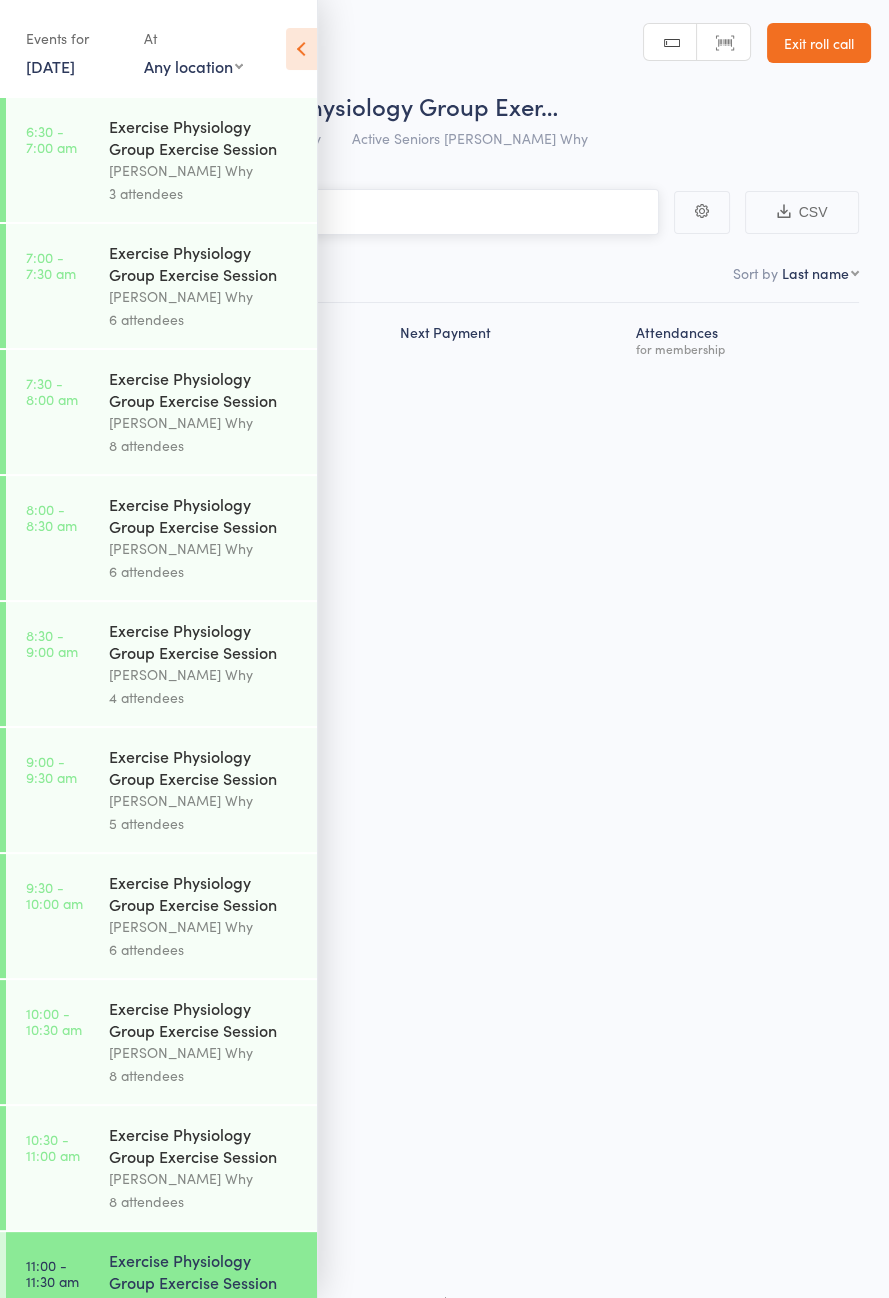 scroll, scrollTop: 0, scrollLeft: 0, axis: both 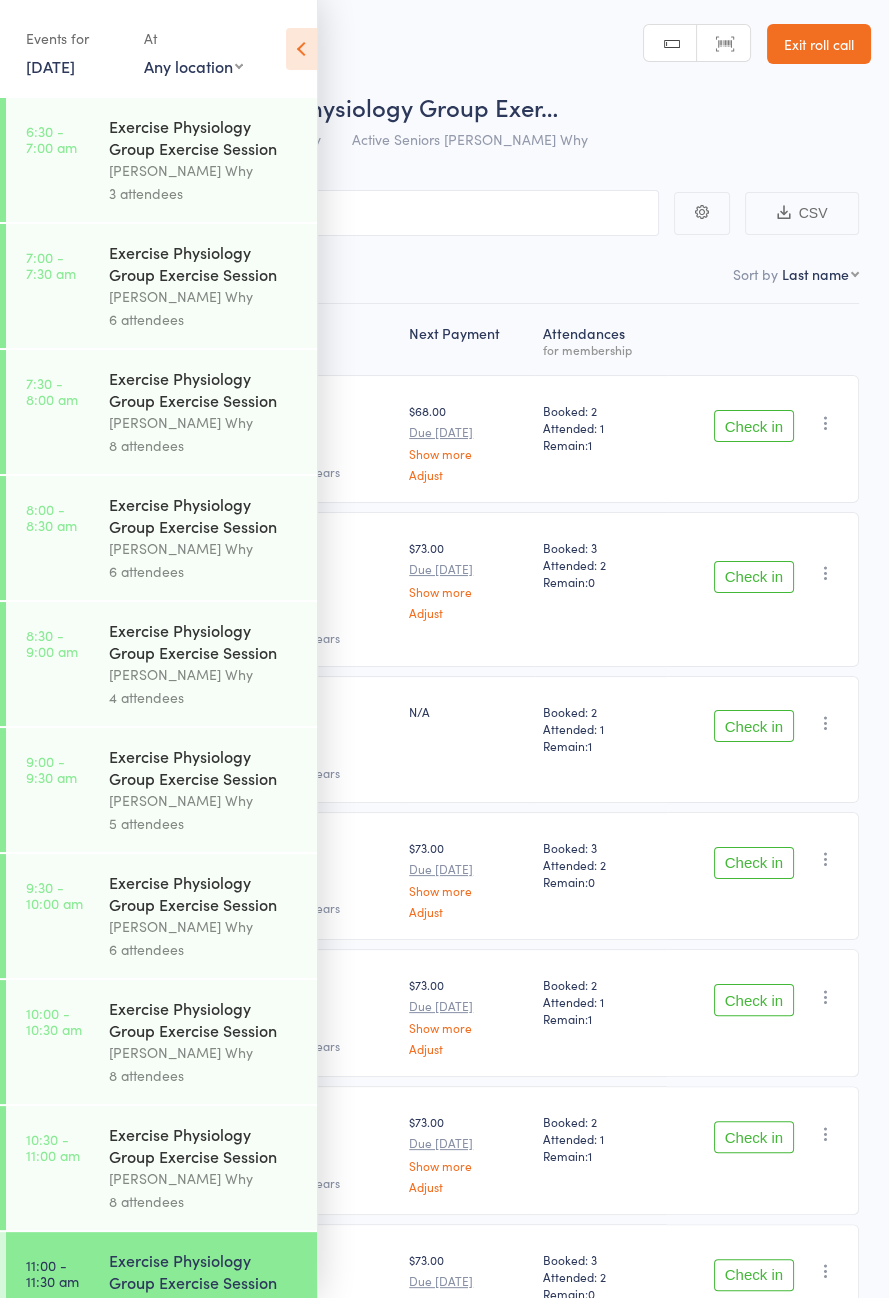 click at bounding box center (301, 49) 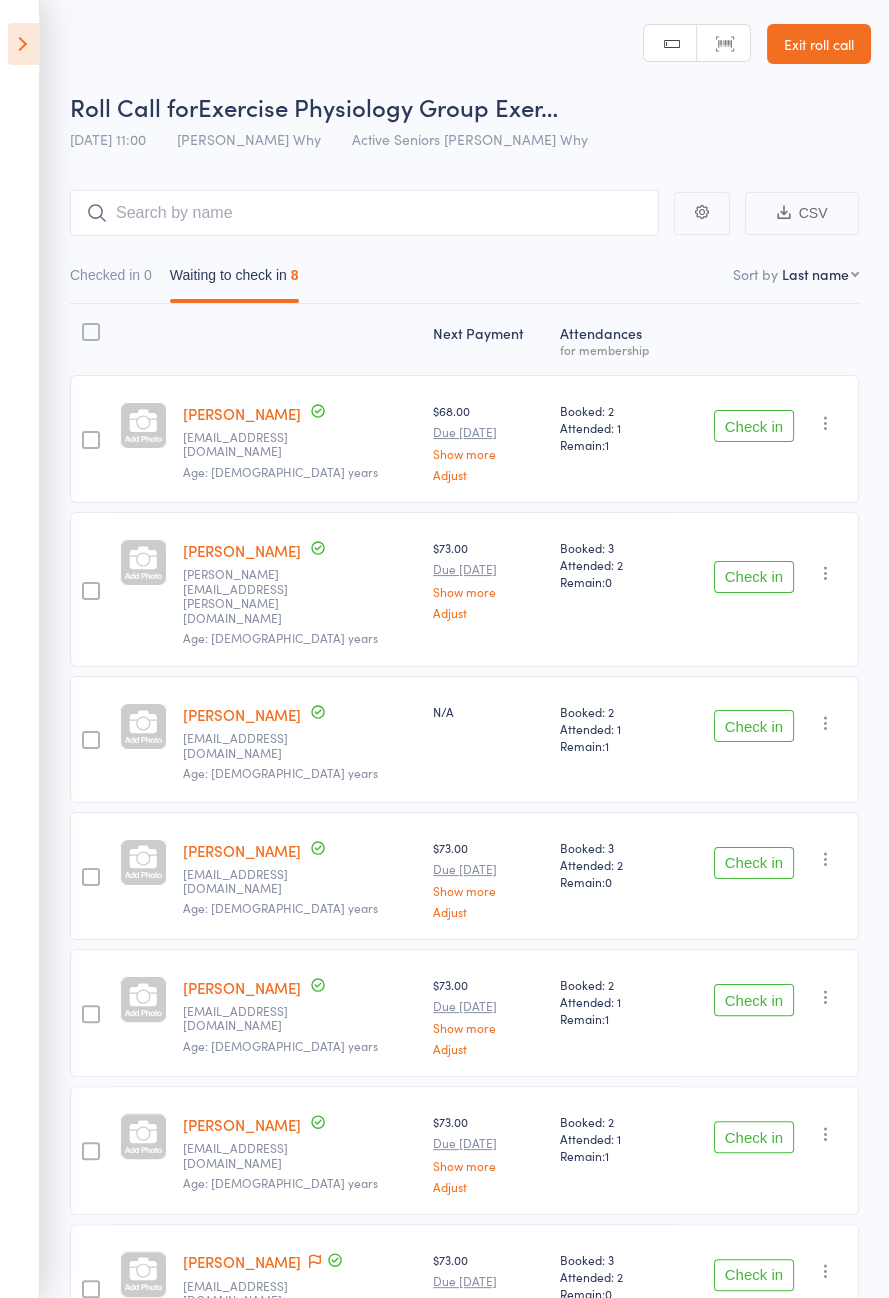 click on "Check in" at bounding box center [754, 577] 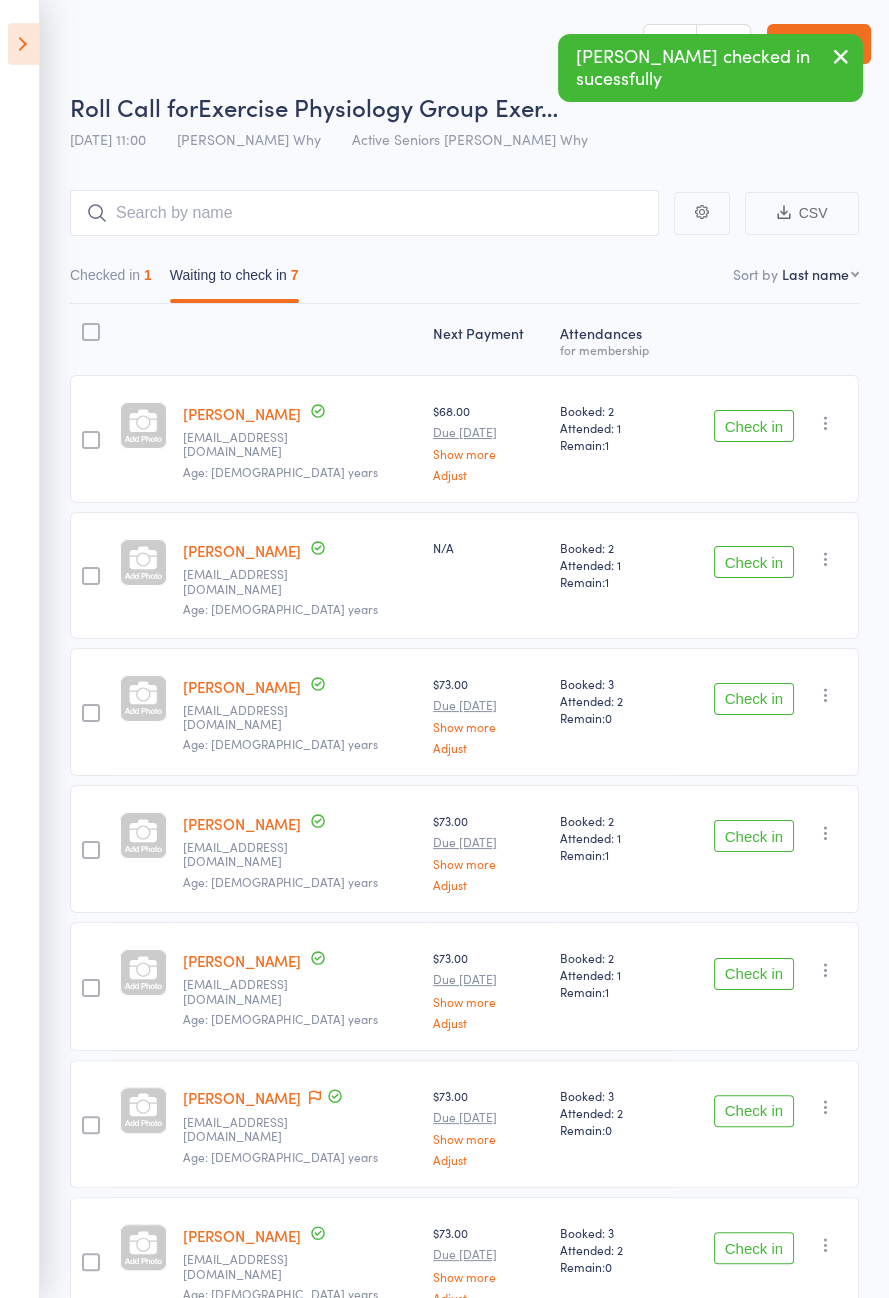 click on "Check in" at bounding box center (754, 836) 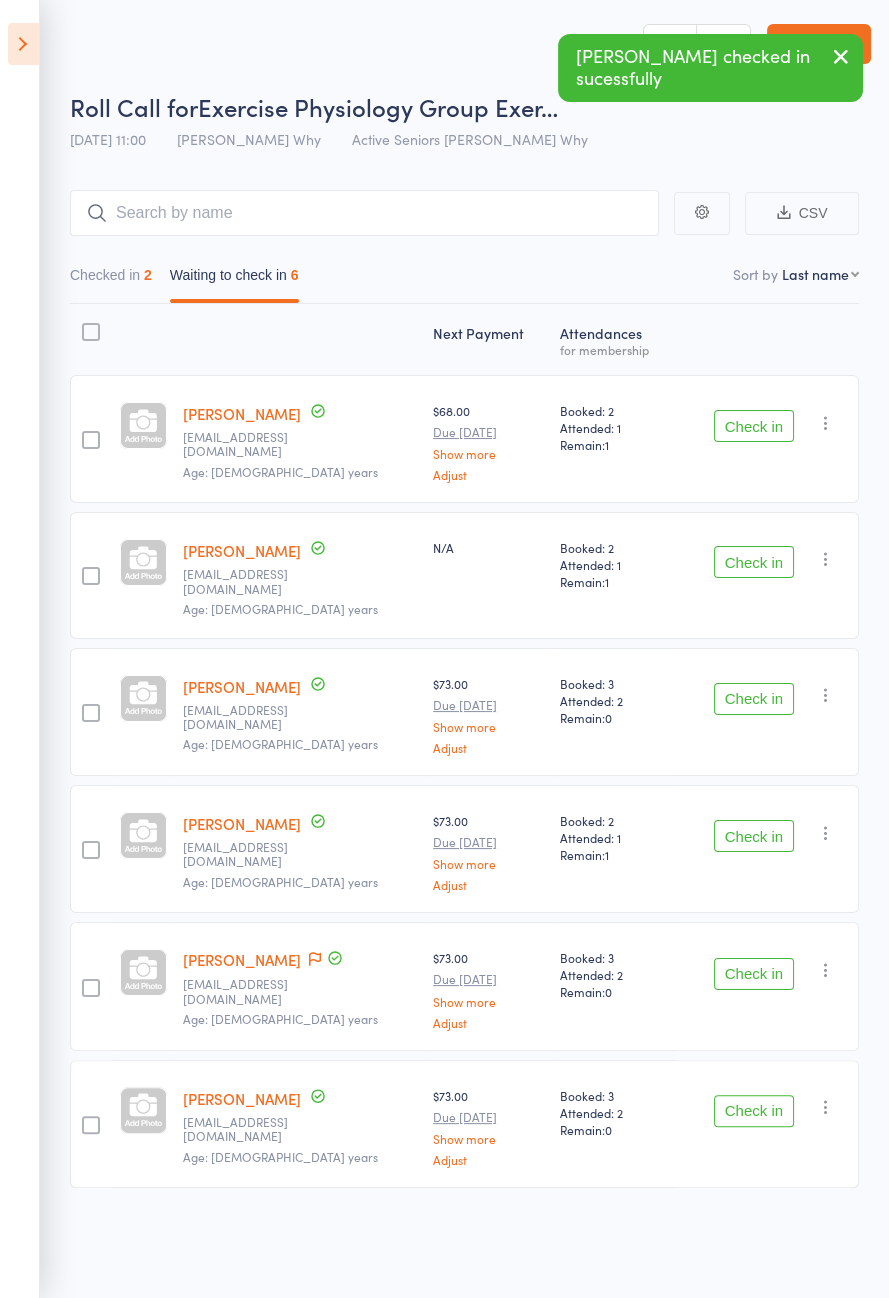 click on "Check in" at bounding box center (754, 836) 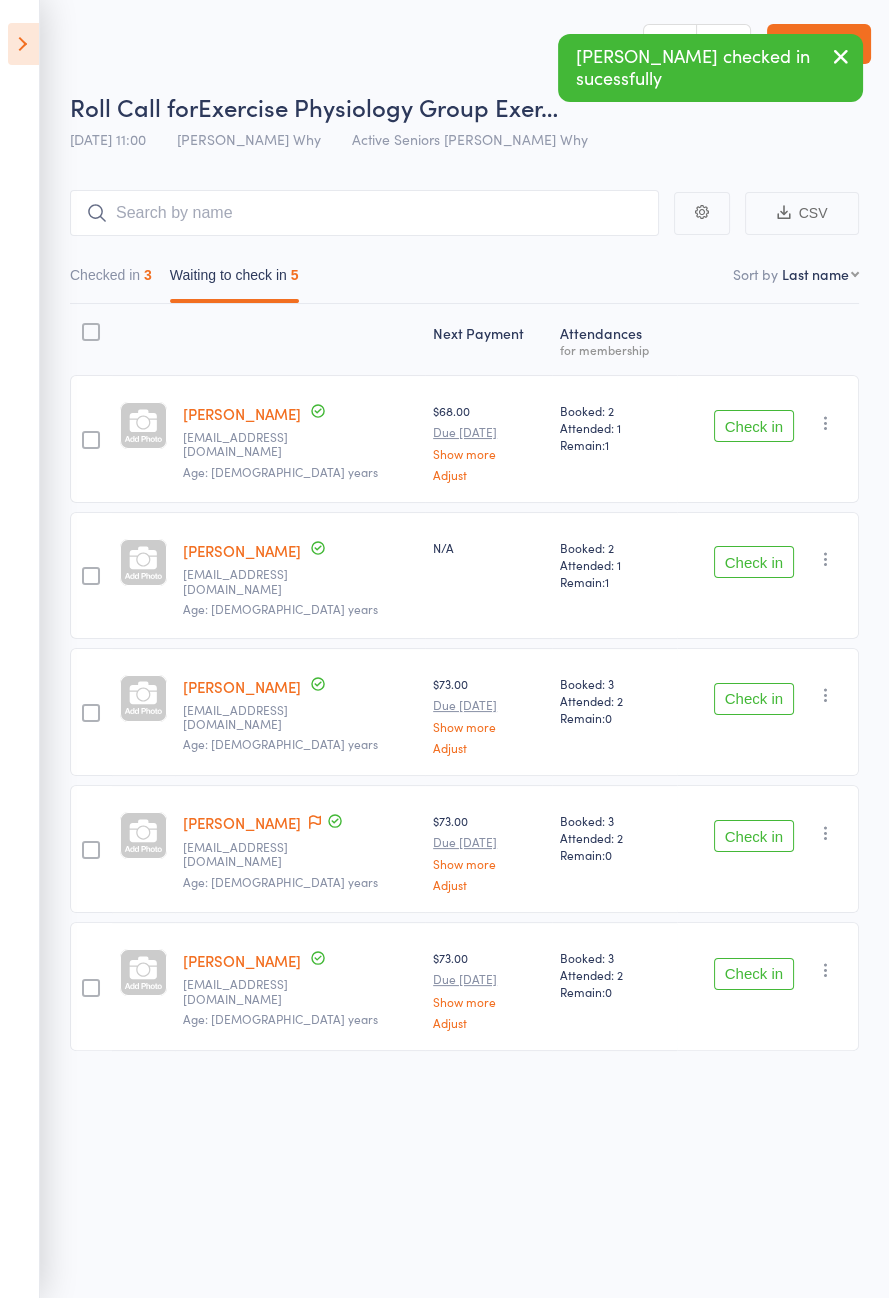 click on "Check in" at bounding box center (754, 974) 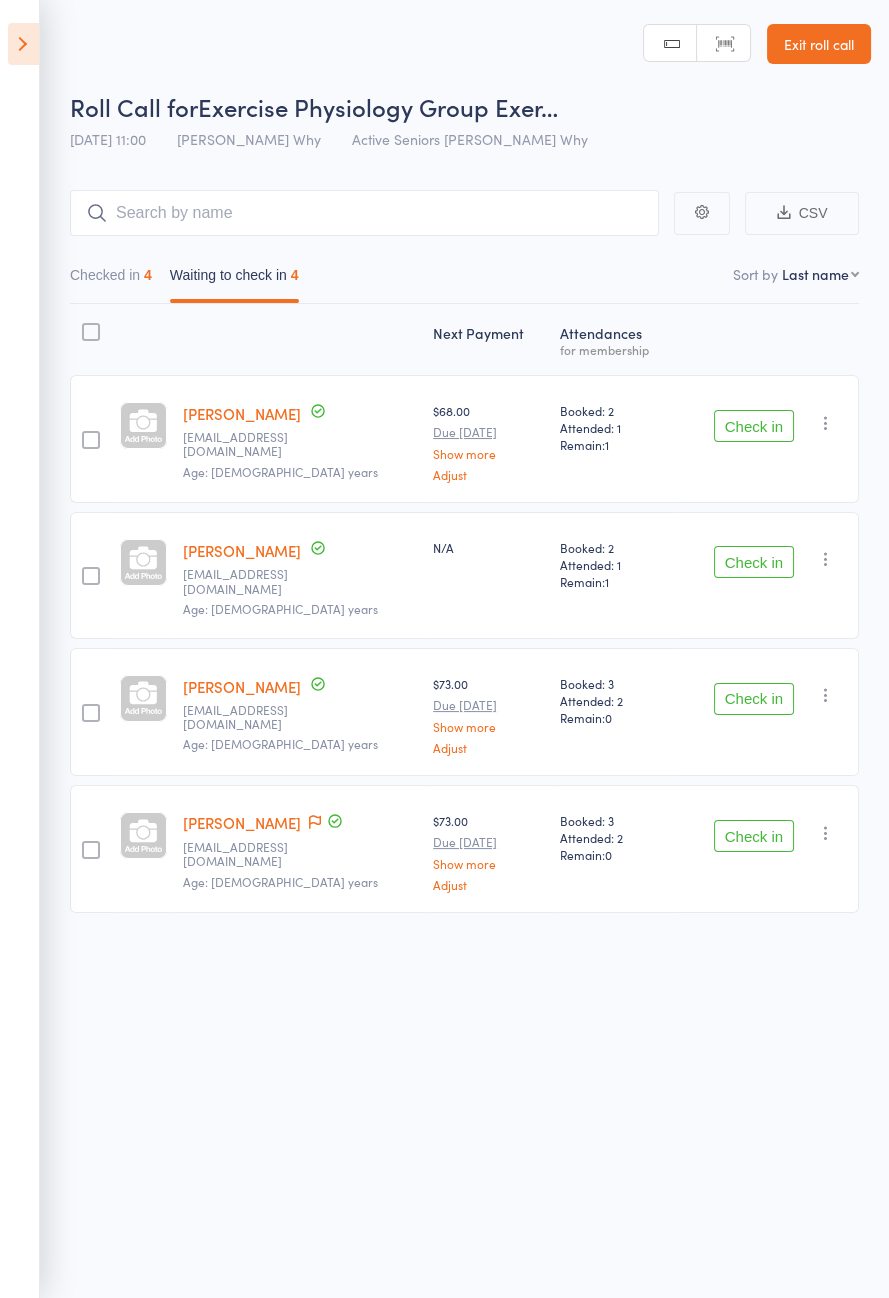 click on "Check in" at bounding box center [754, 562] 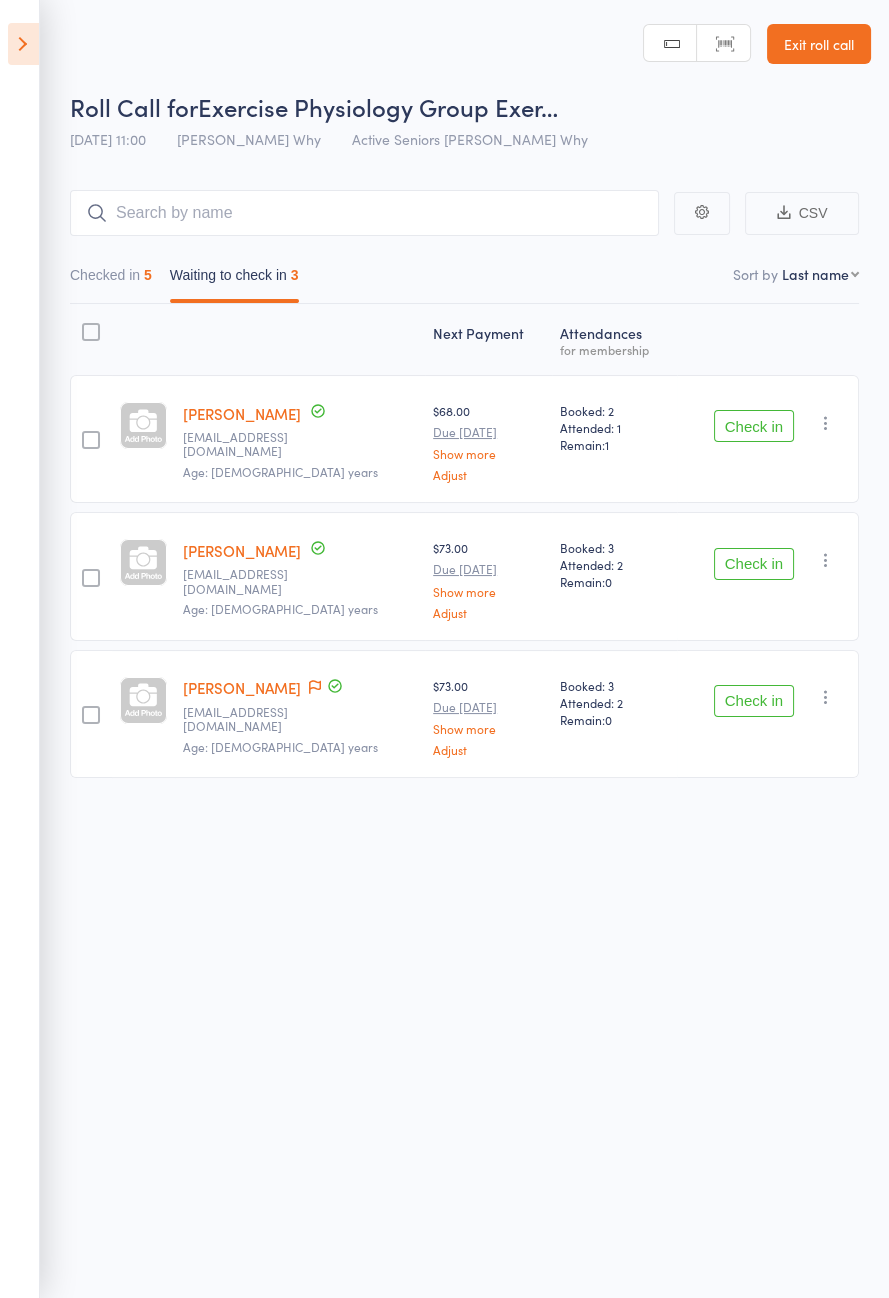 click 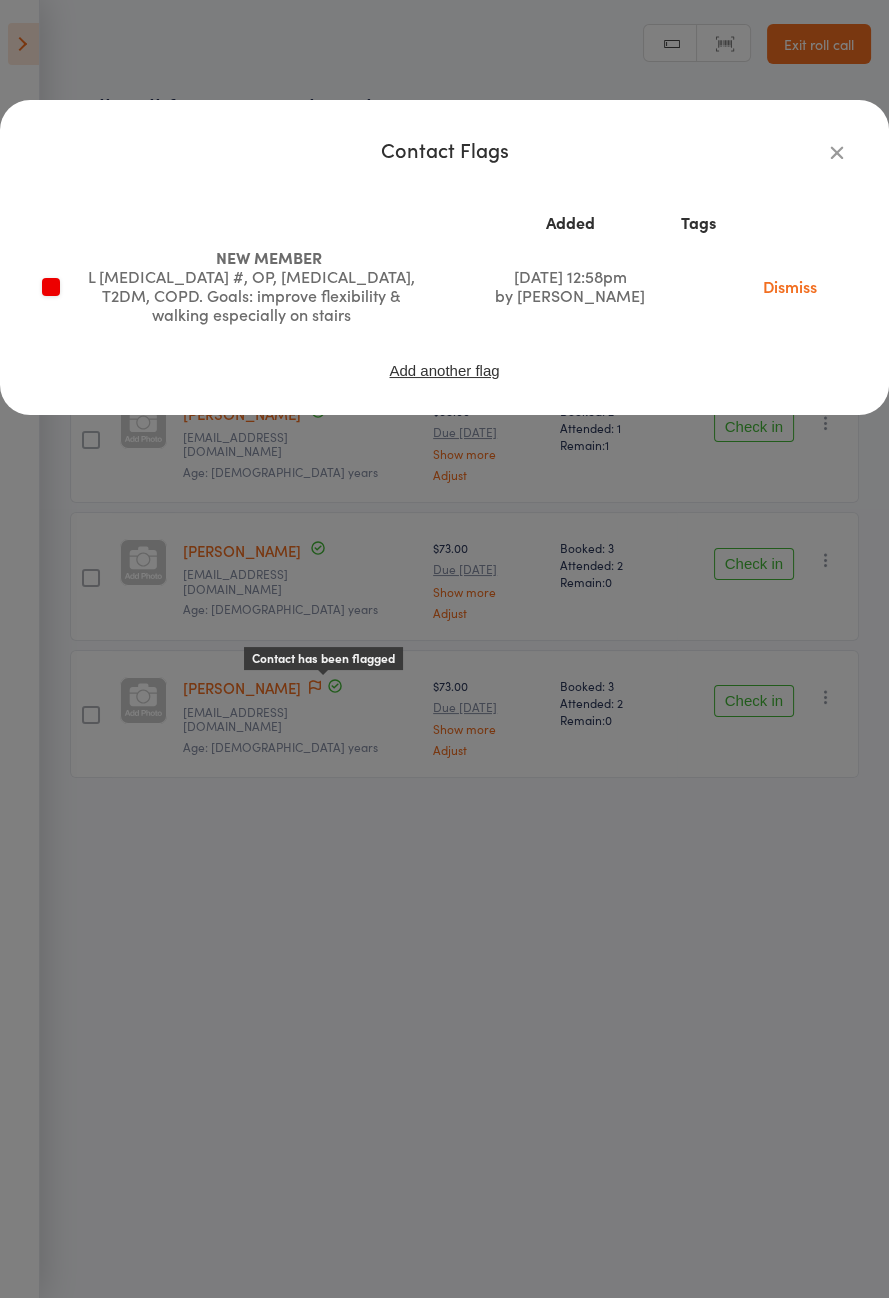 click at bounding box center [837, 152] 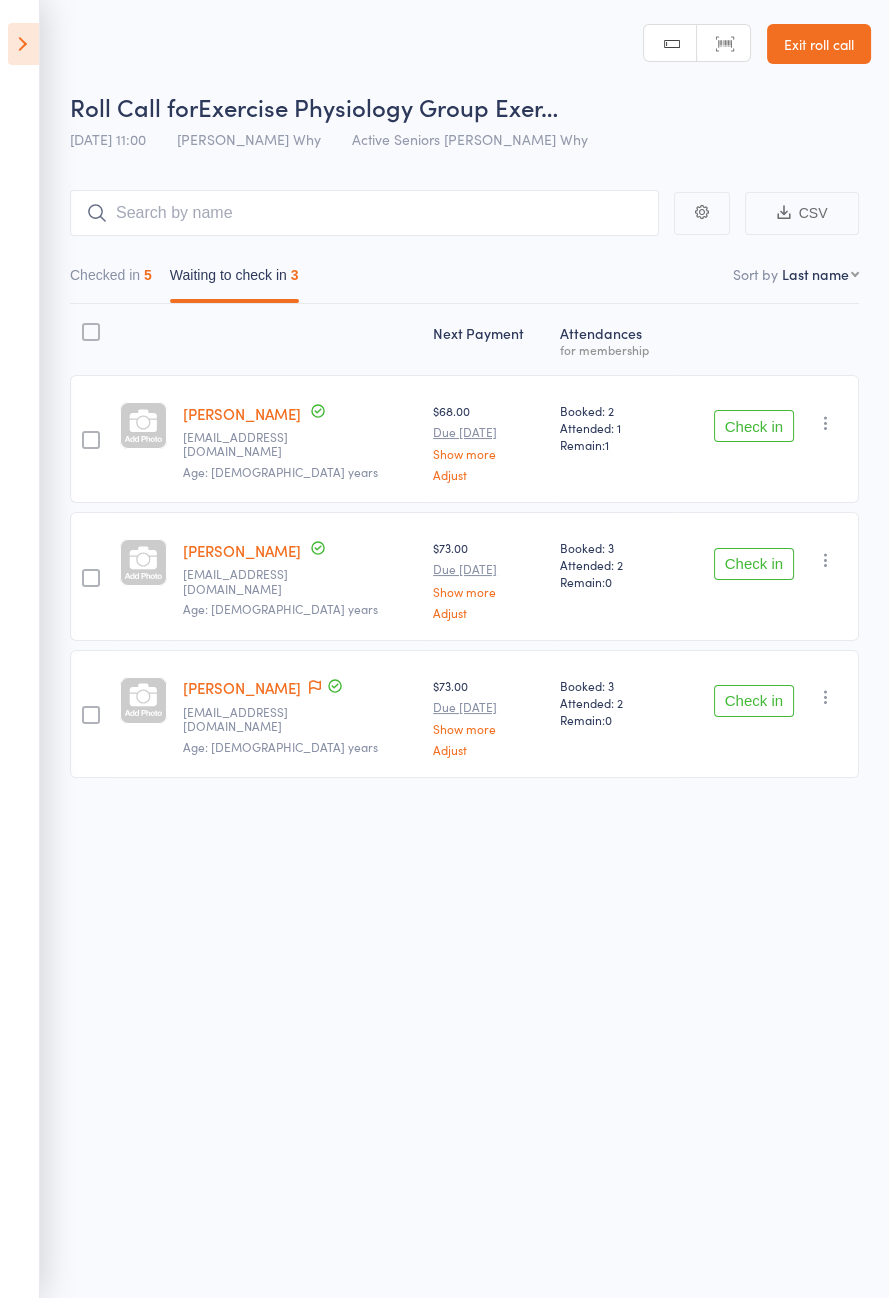 click on "Check in" at bounding box center (754, 701) 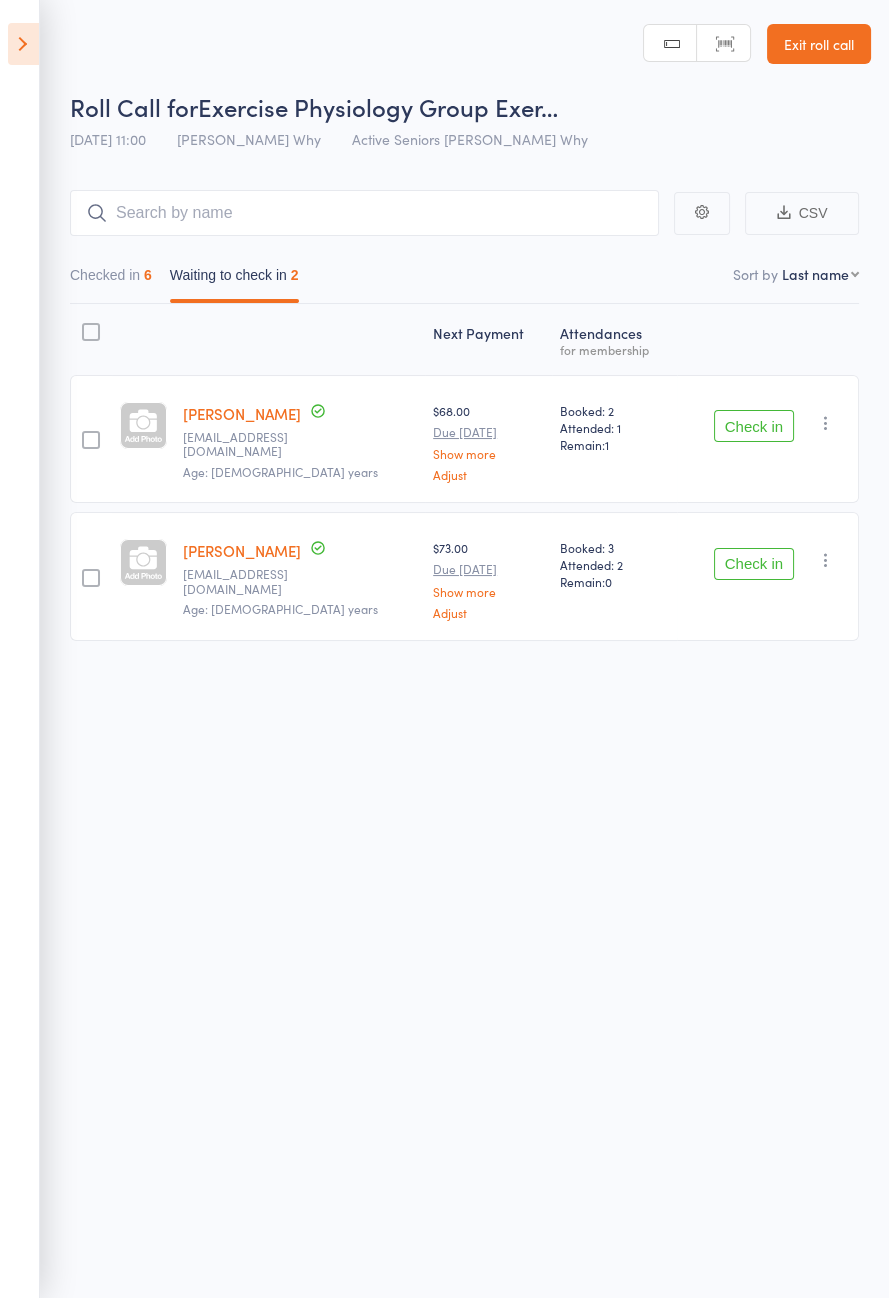 click on "Check in" at bounding box center [754, 564] 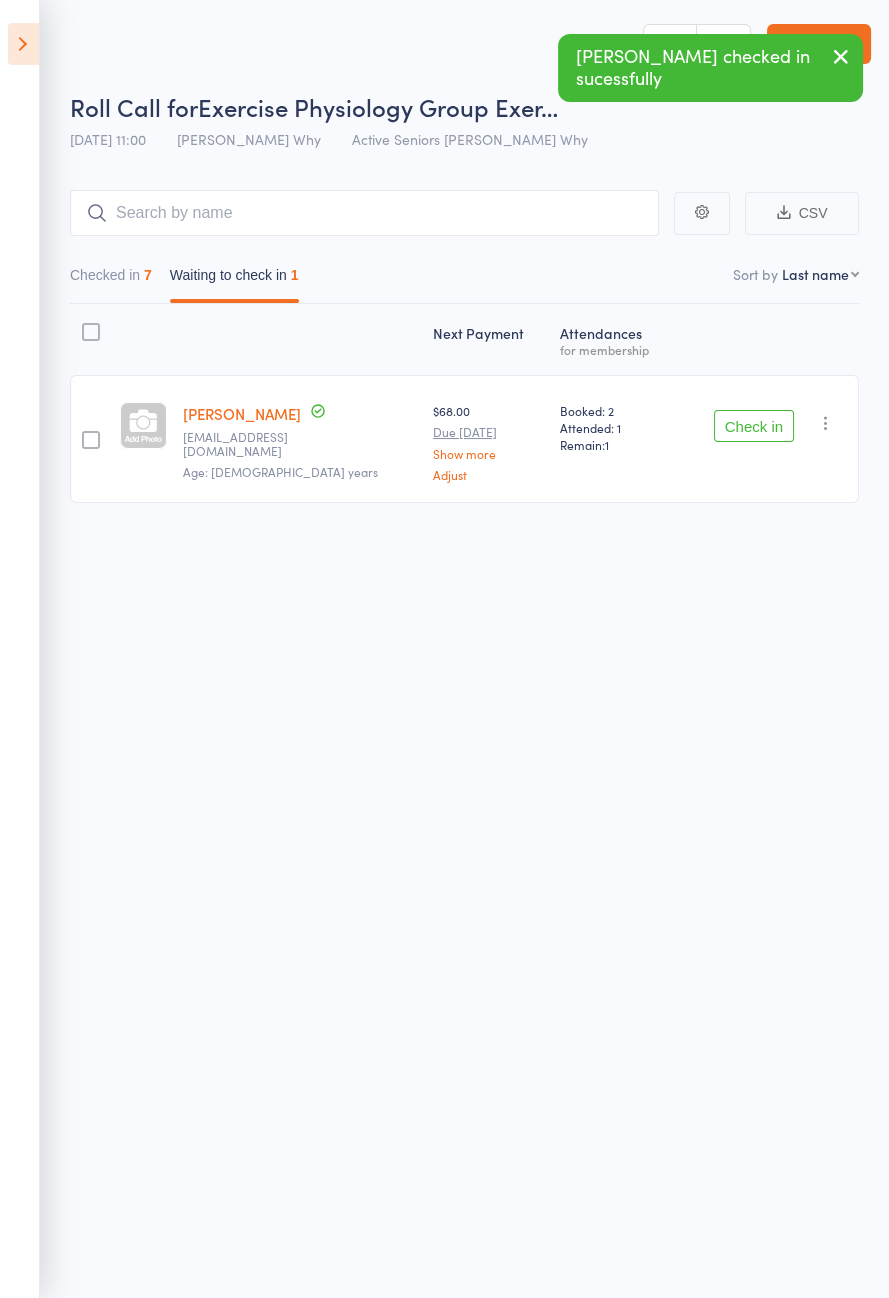 click on "Check in" at bounding box center [754, 426] 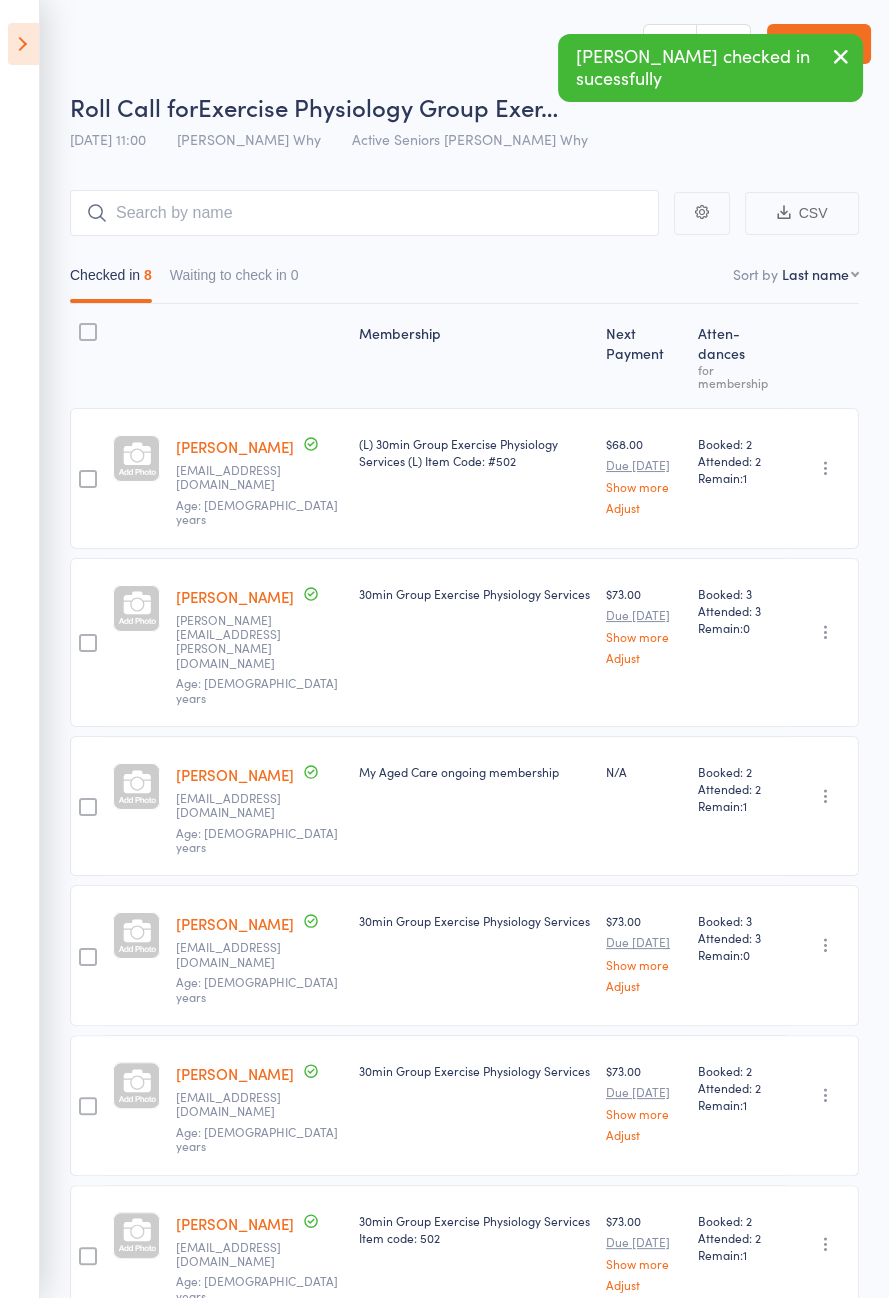 click at bounding box center [23, 44] 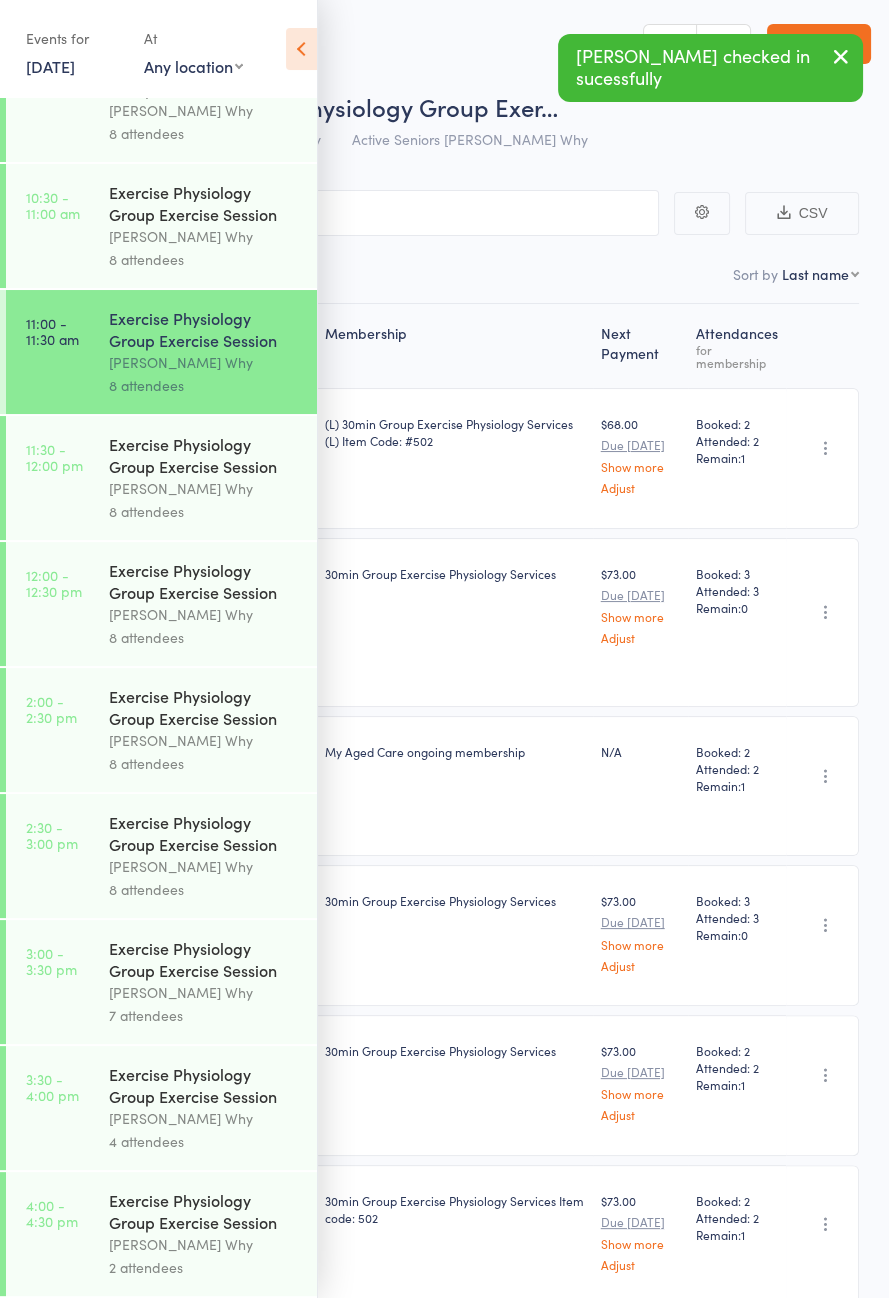scroll, scrollTop: 1014, scrollLeft: 0, axis: vertical 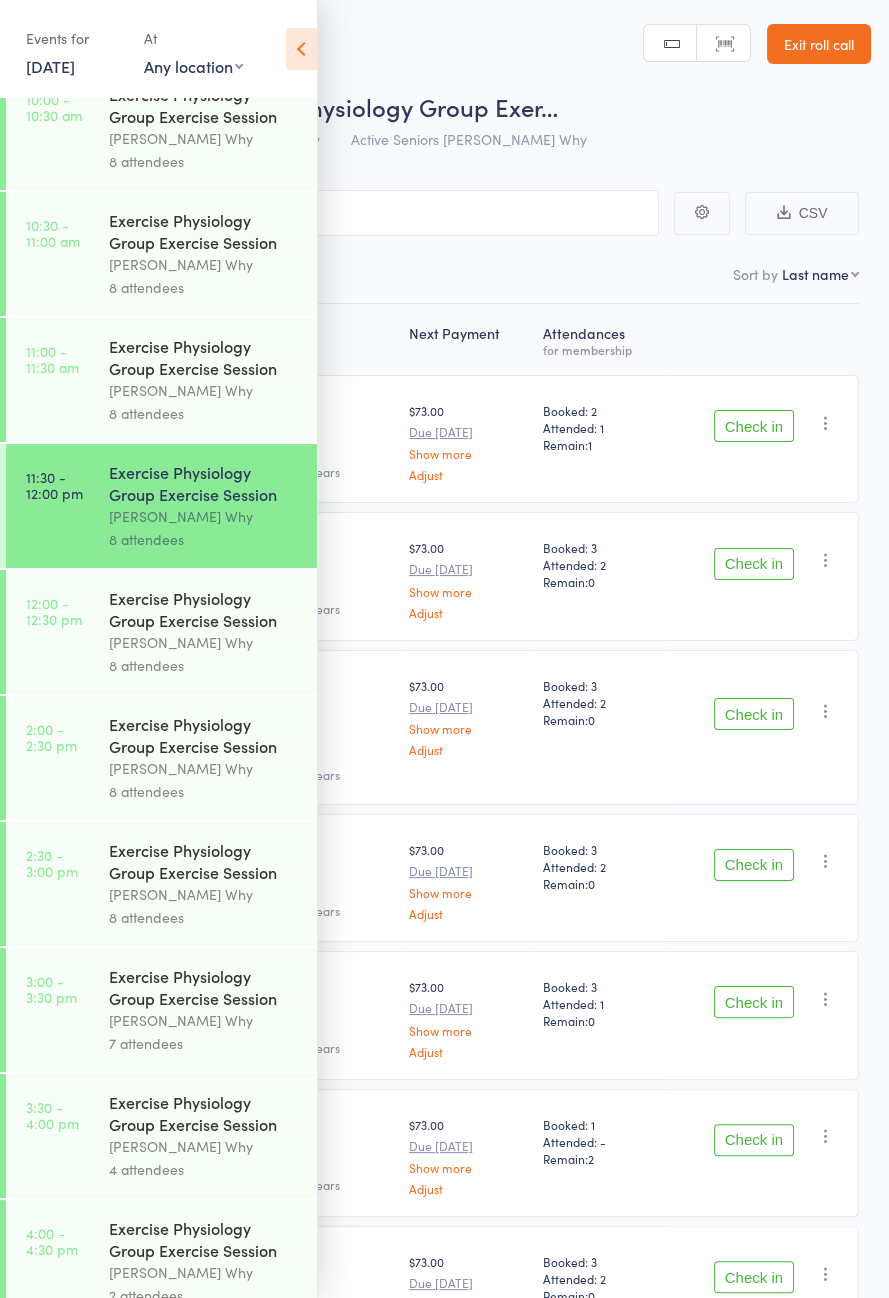 click at bounding box center (301, 49) 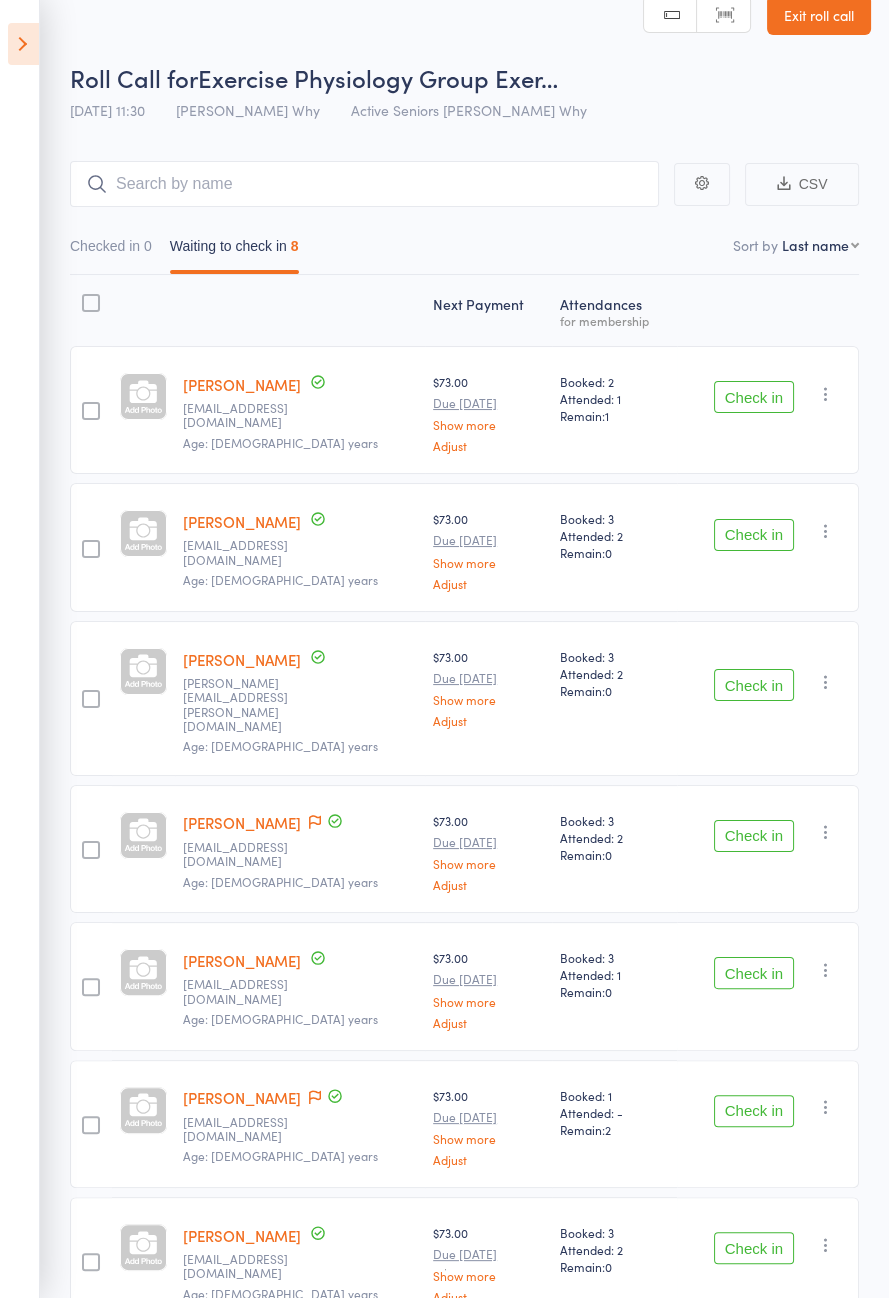 scroll, scrollTop: 0, scrollLeft: 0, axis: both 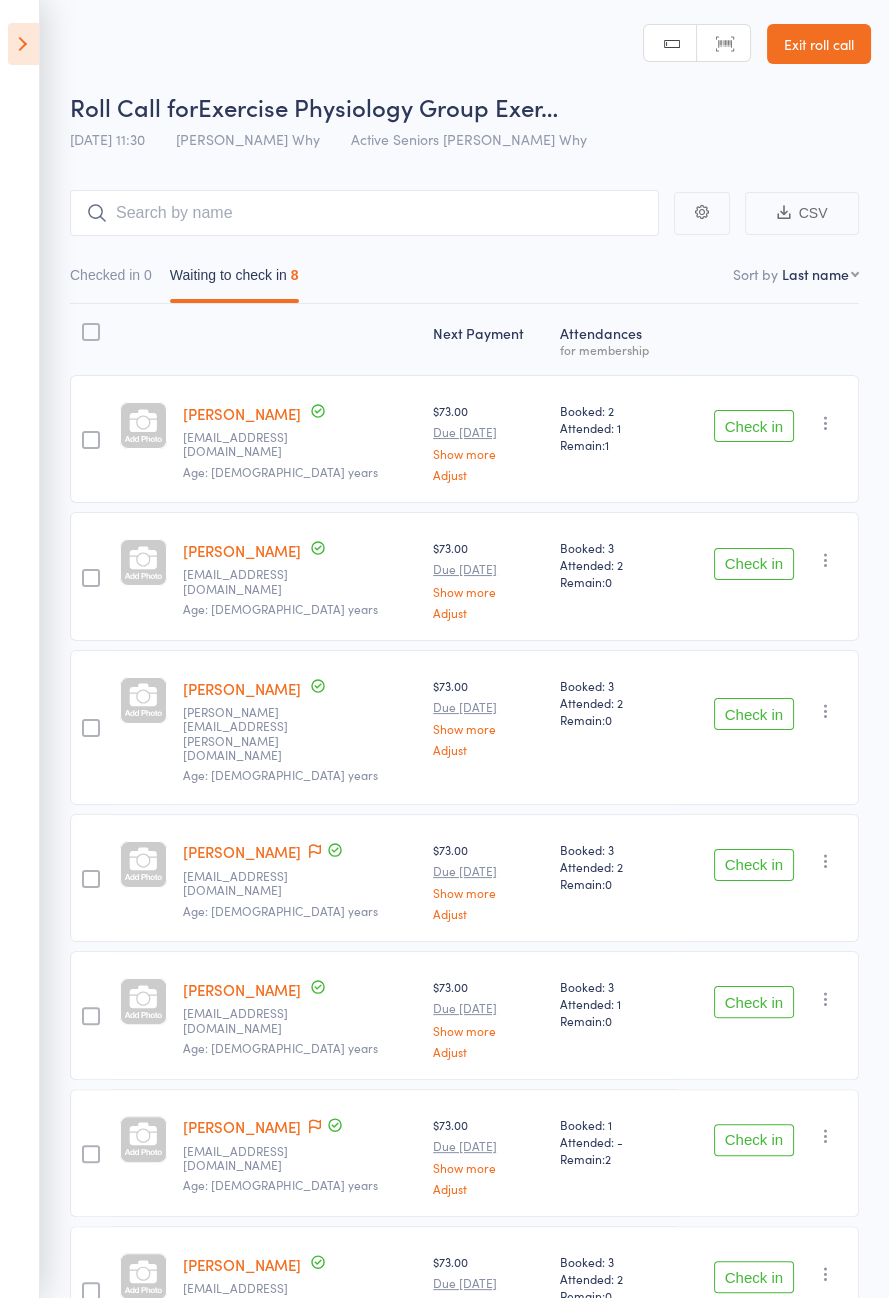 click at bounding box center (23, 44) 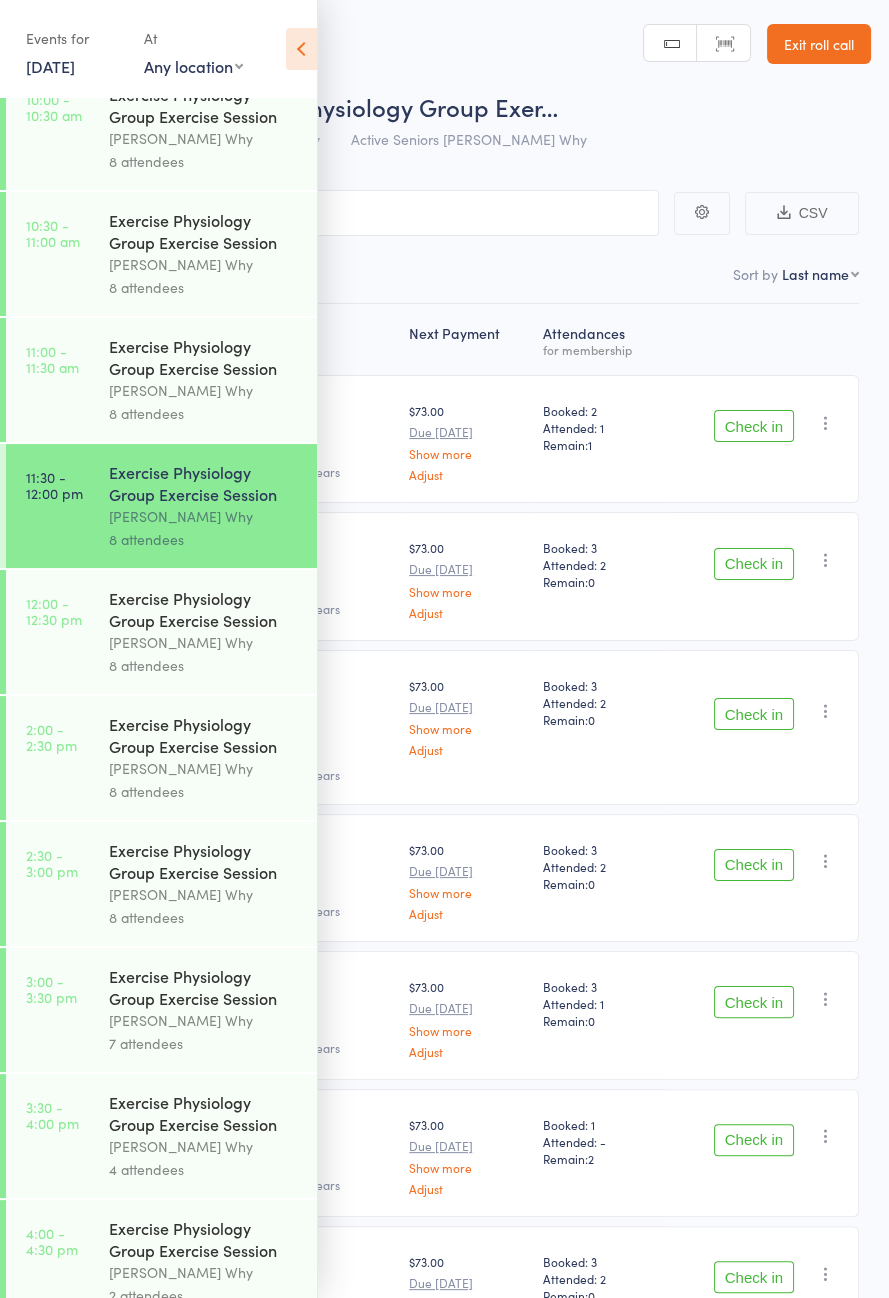click on "Exercise Physiology Group Exercise Session Dee Why 8 attendees" at bounding box center (213, 380) 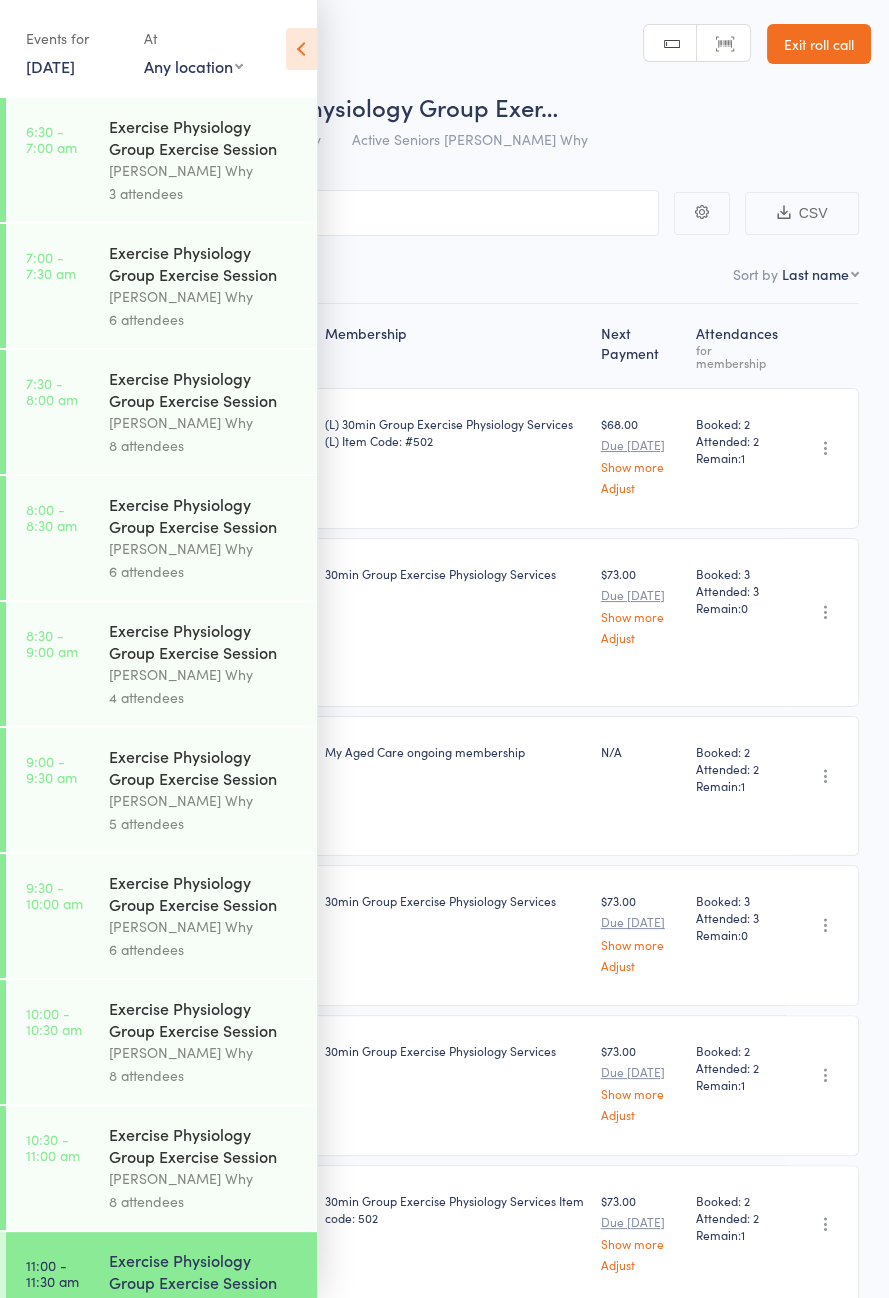 click at bounding box center (301, 49) 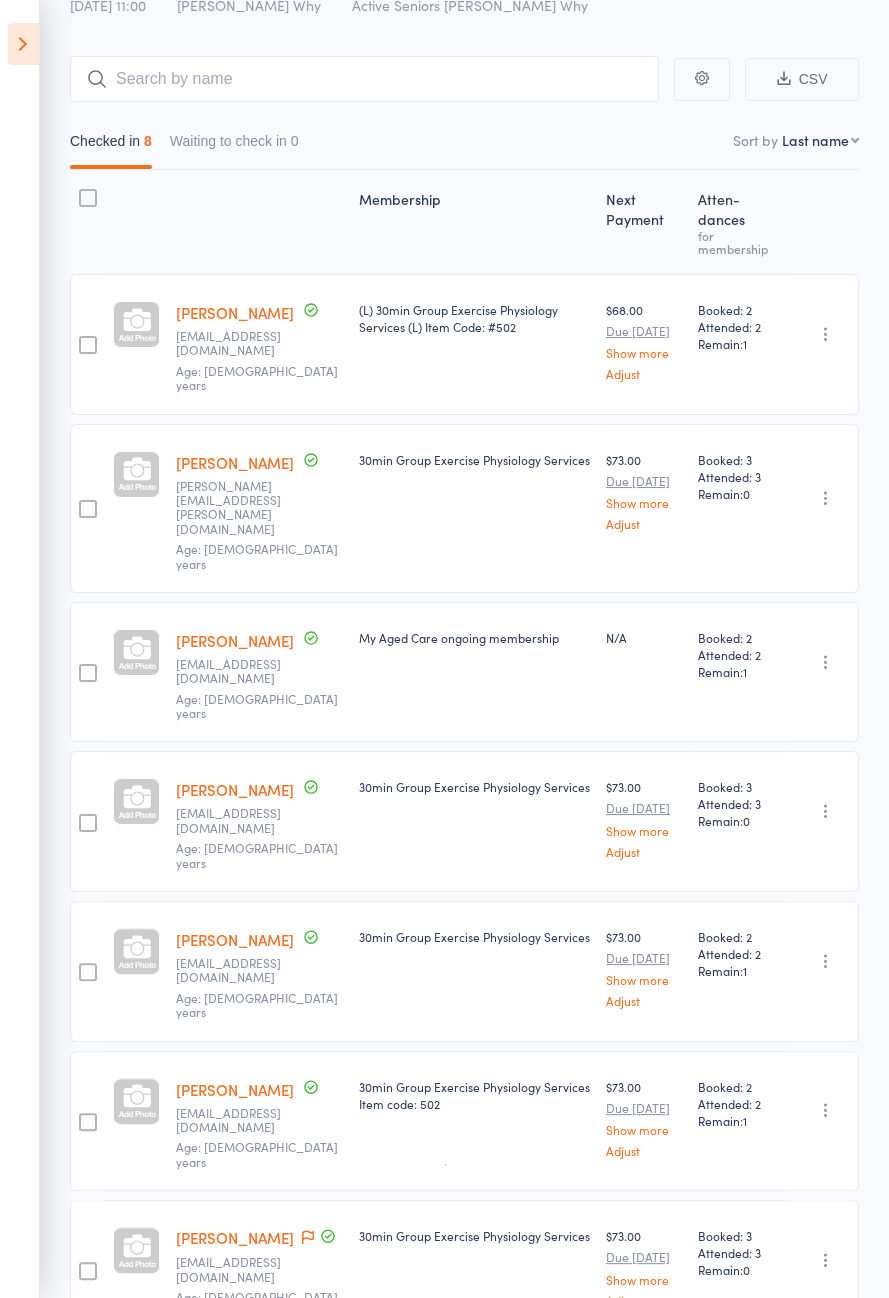 scroll, scrollTop: 168, scrollLeft: 0, axis: vertical 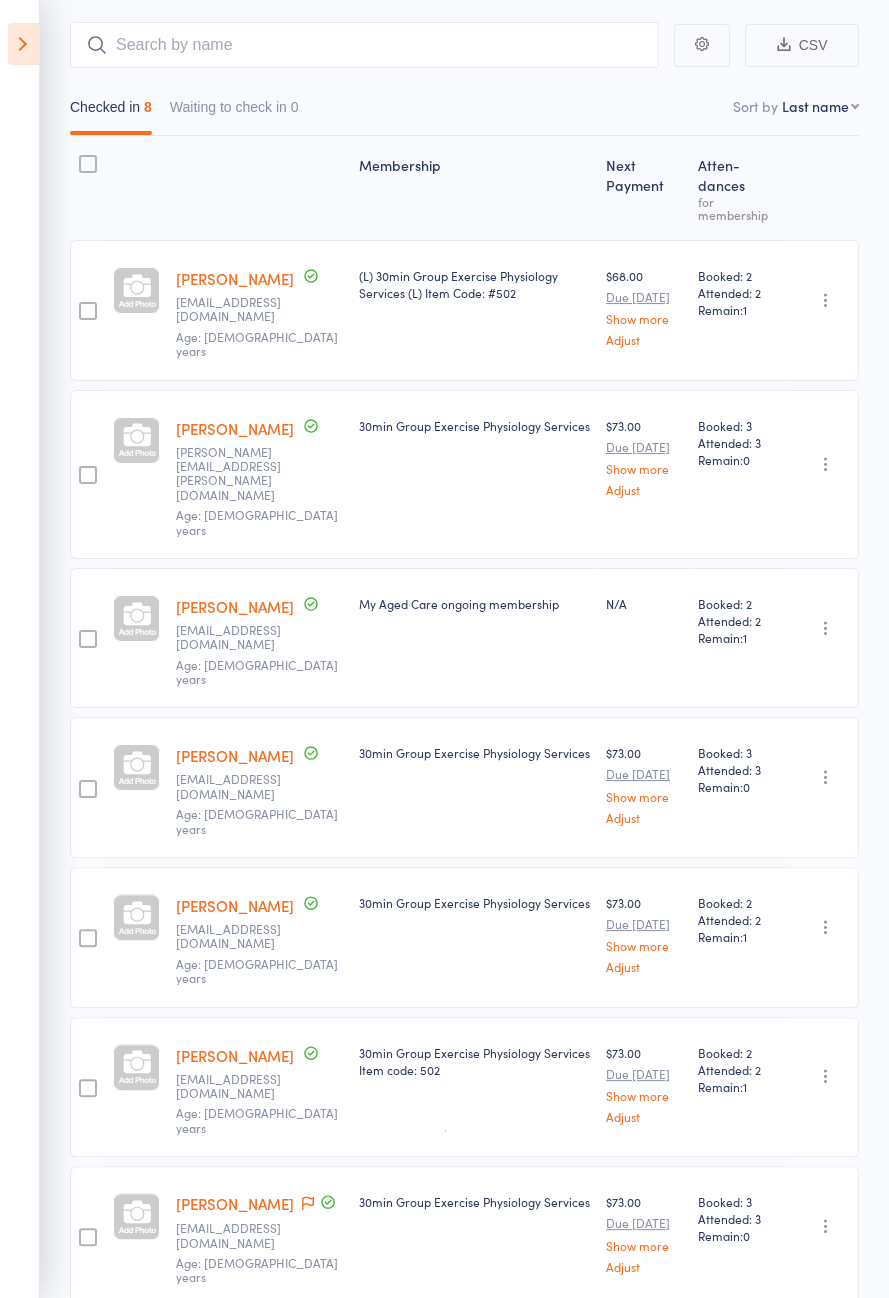 click at bounding box center (23, 44) 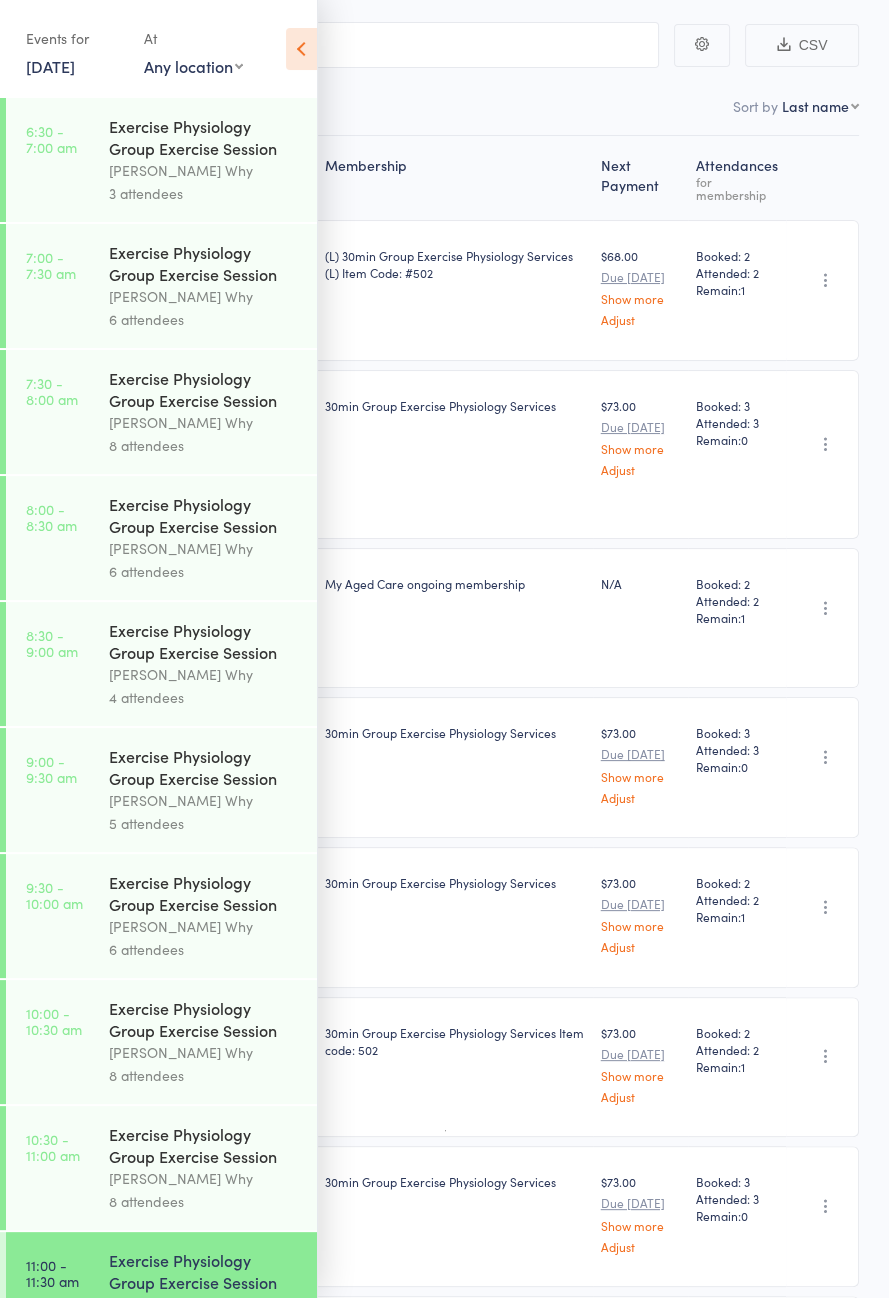 scroll, scrollTop: 148, scrollLeft: 0, axis: vertical 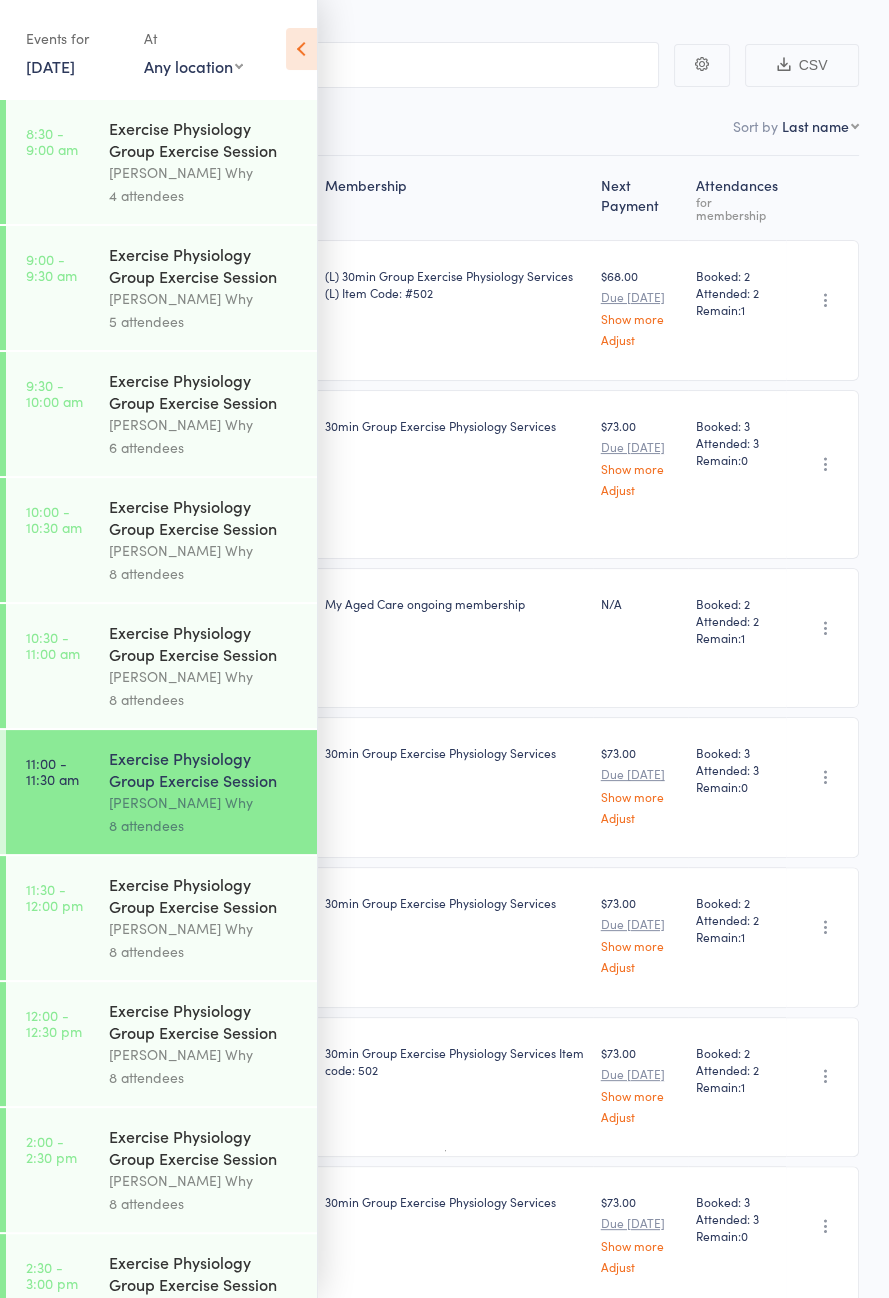 click on "Exercise Physiology Group Exercise Session" at bounding box center [204, 895] 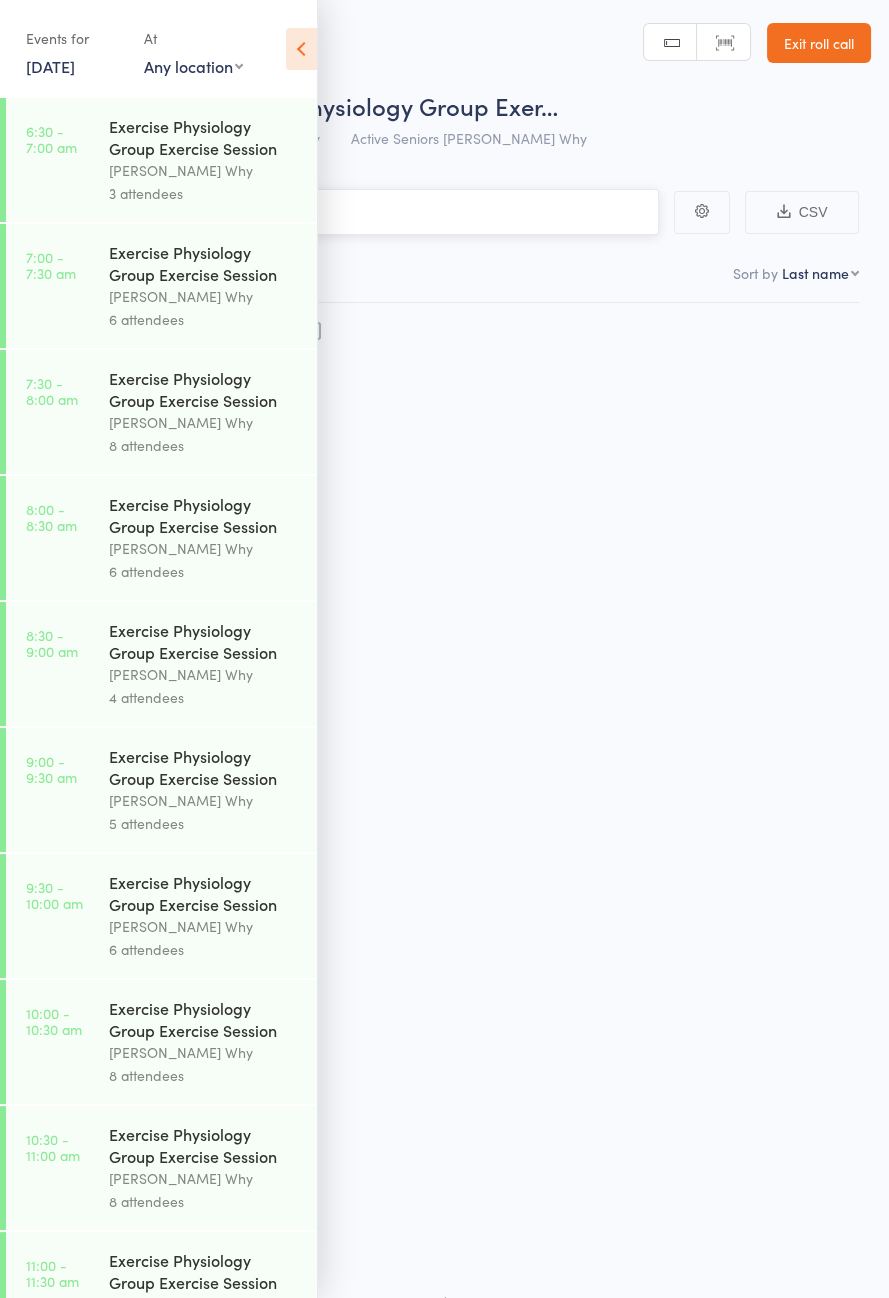 scroll, scrollTop: 0, scrollLeft: 0, axis: both 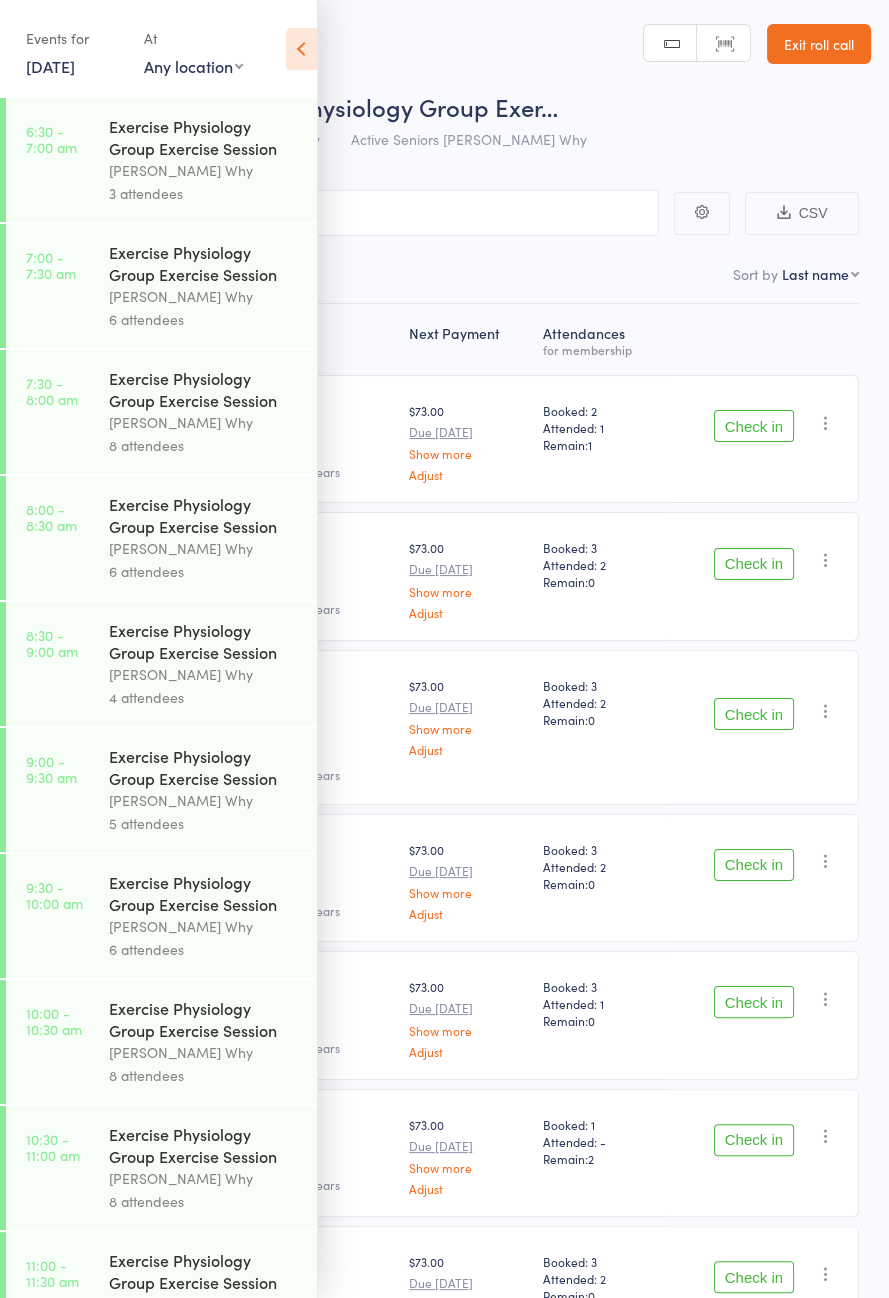 click at bounding box center (301, 49) 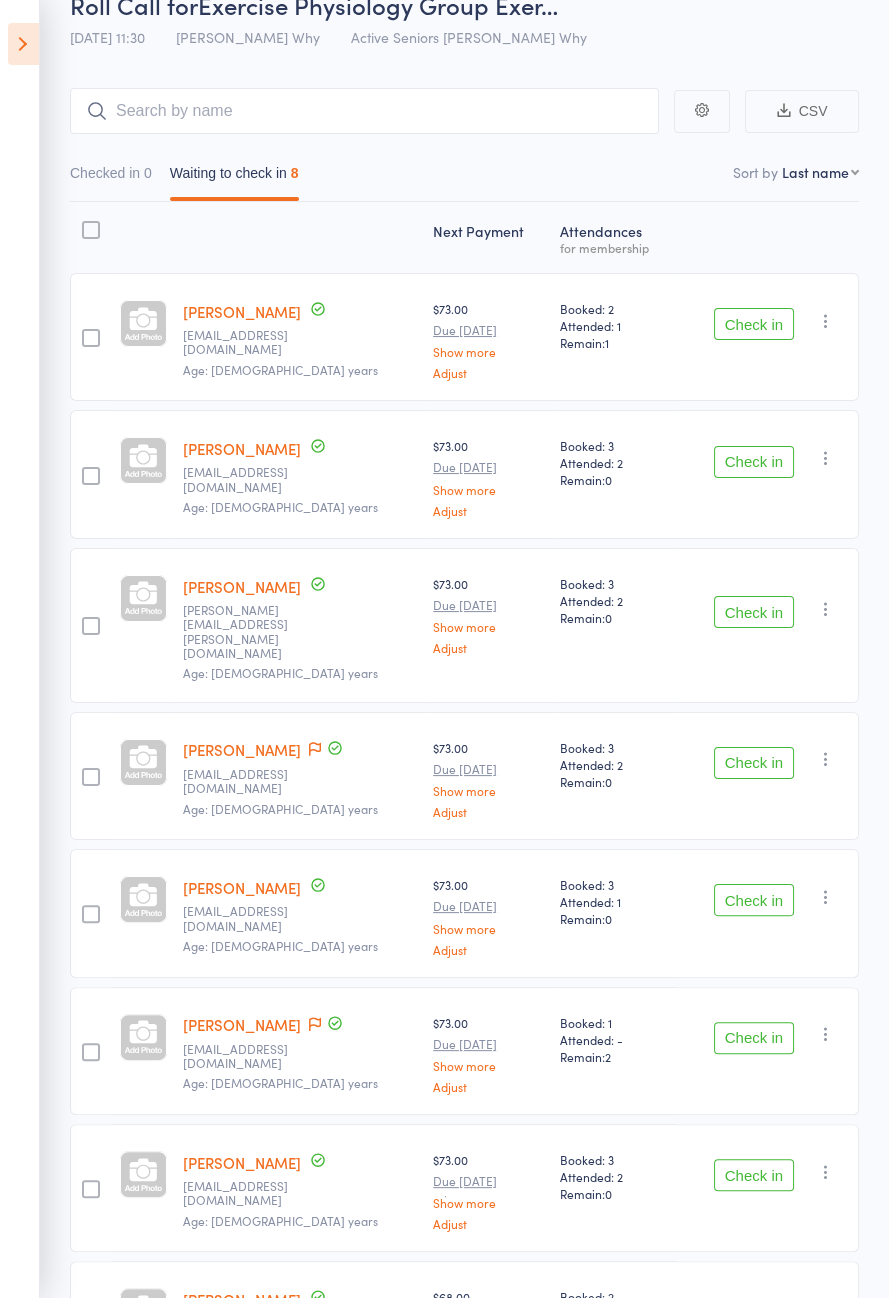 scroll, scrollTop: 140, scrollLeft: 0, axis: vertical 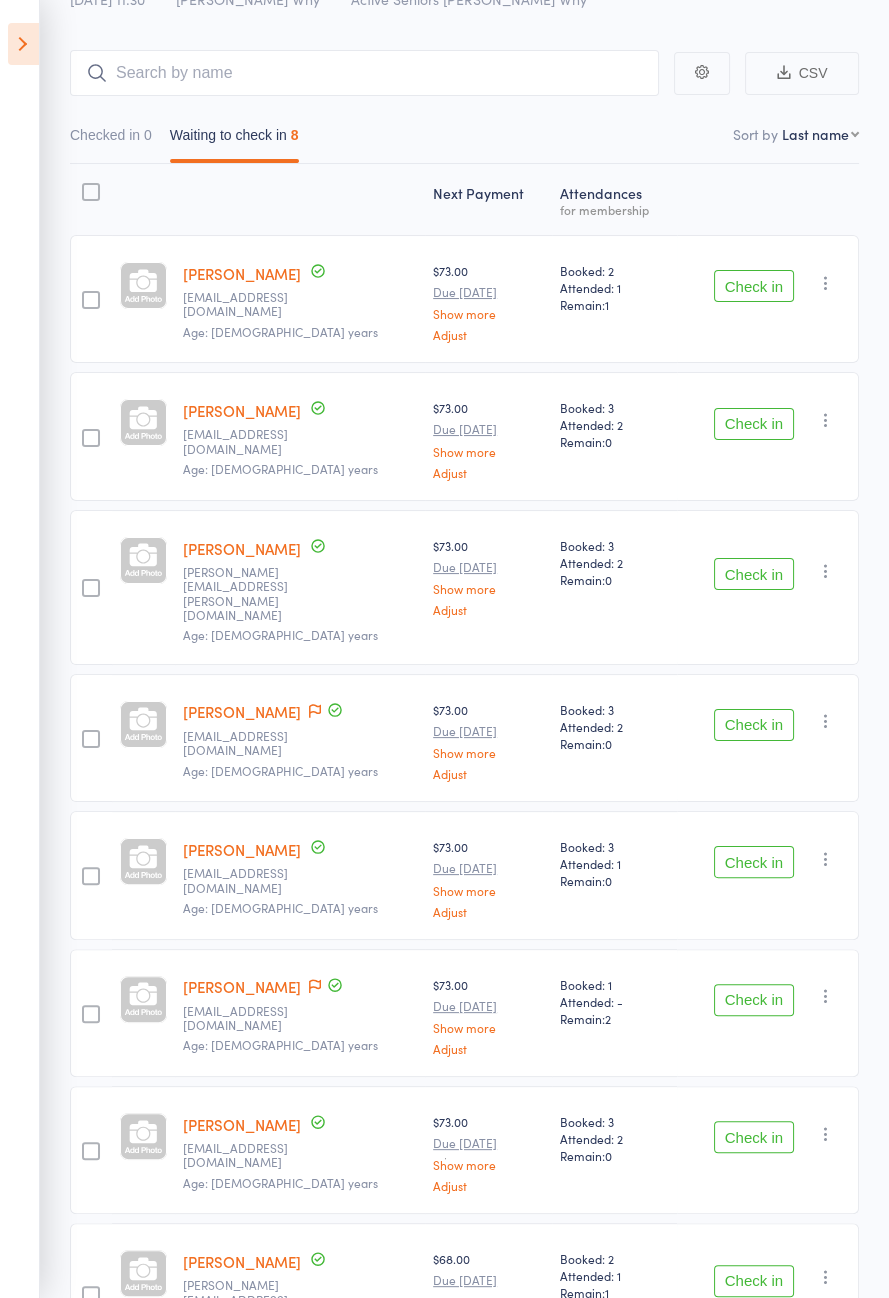 click at bounding box center [23, 44] 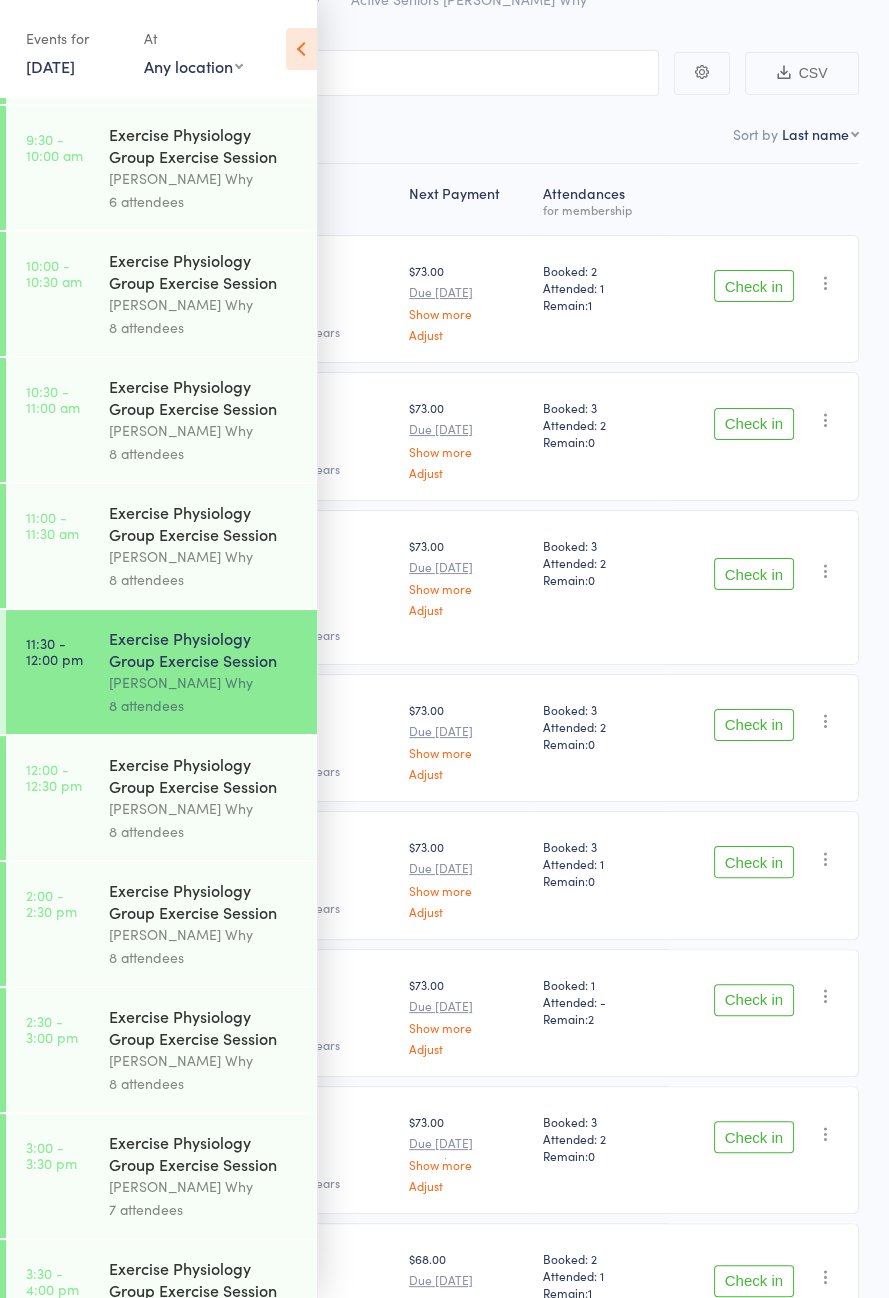 scroll, scrollTop: 750, scrollLeft: 0, axis: vertical 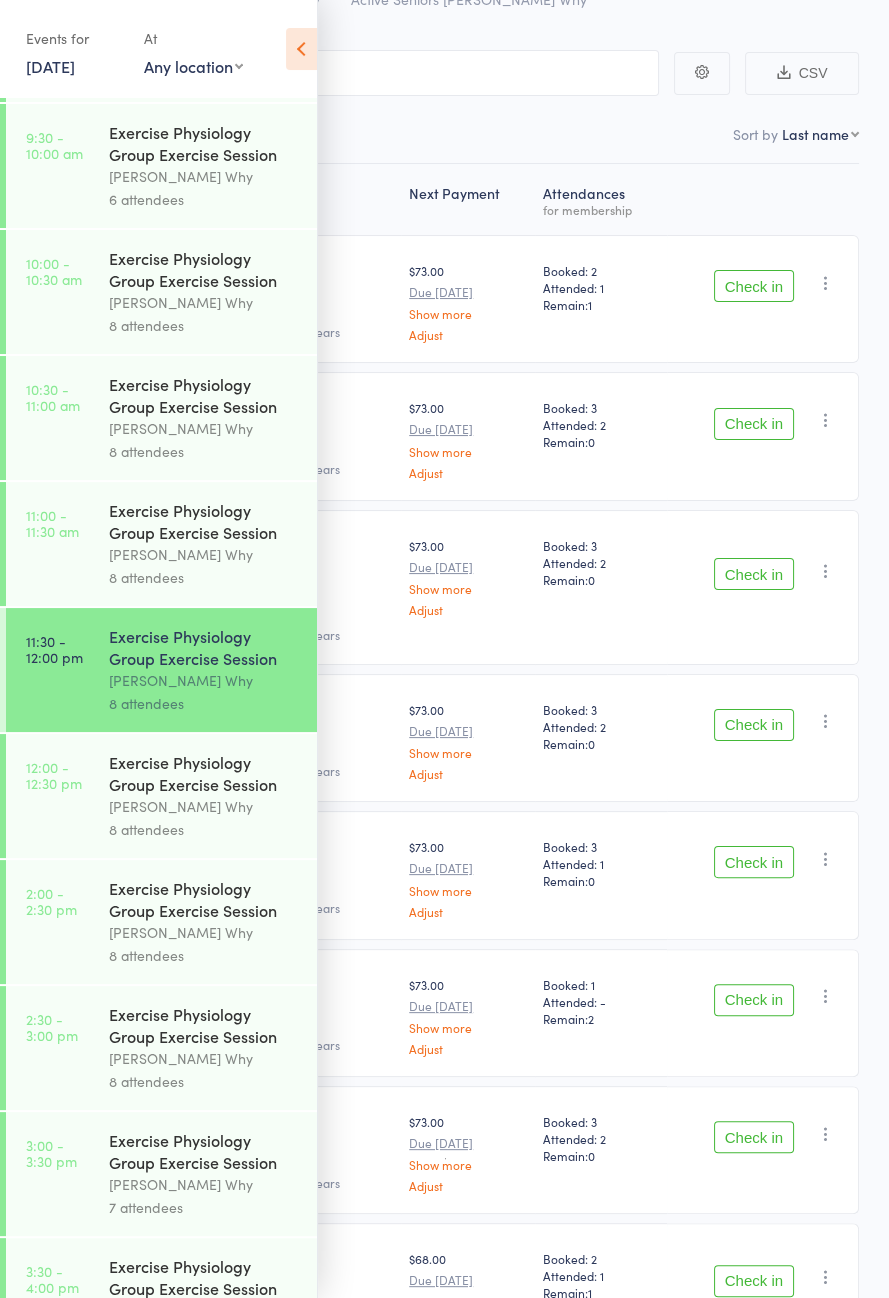 click on "Exercise Physiology Group Exercise Session" at bounding box center [204, 521] 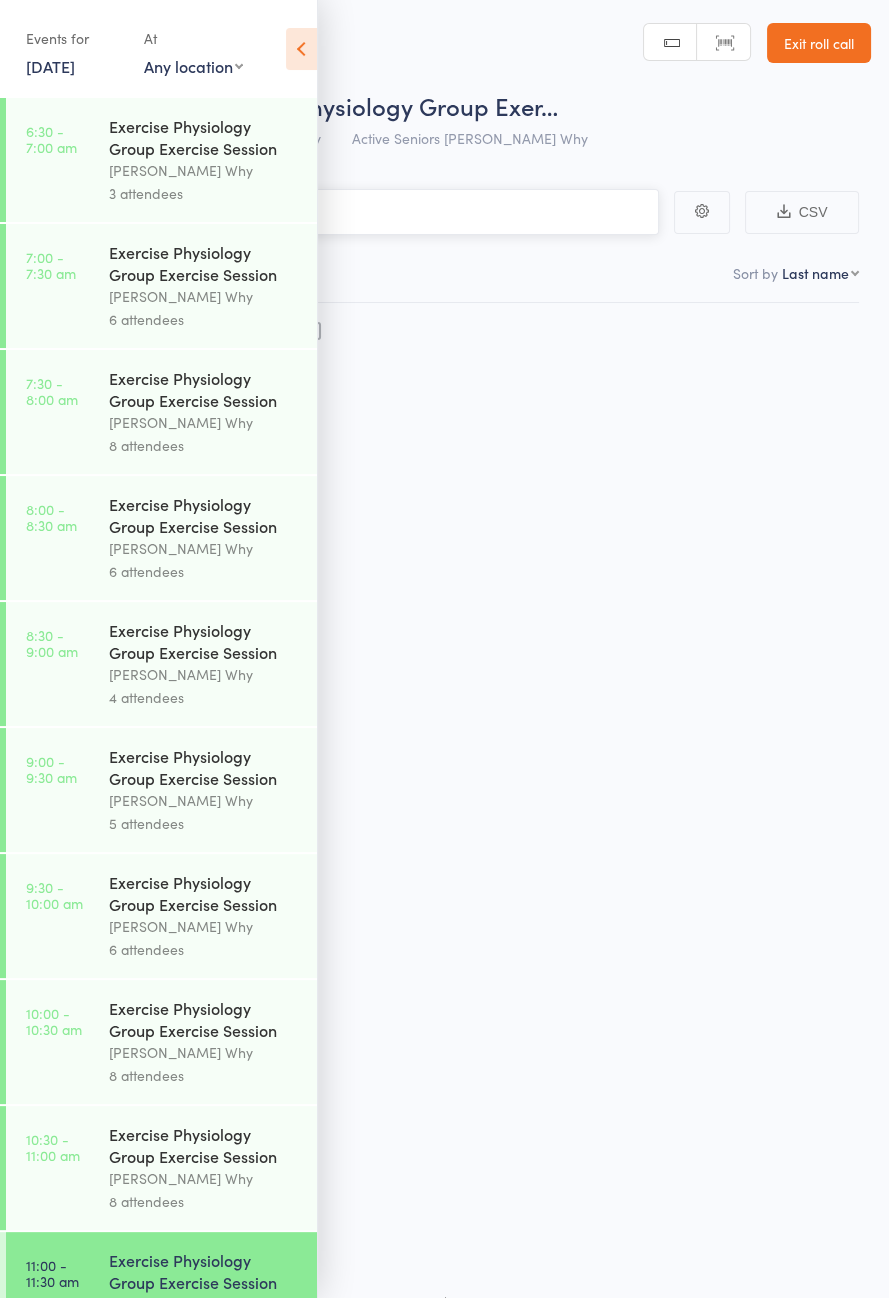 scroll, scrollTop: 0, scrollLeft: 0, axis: both 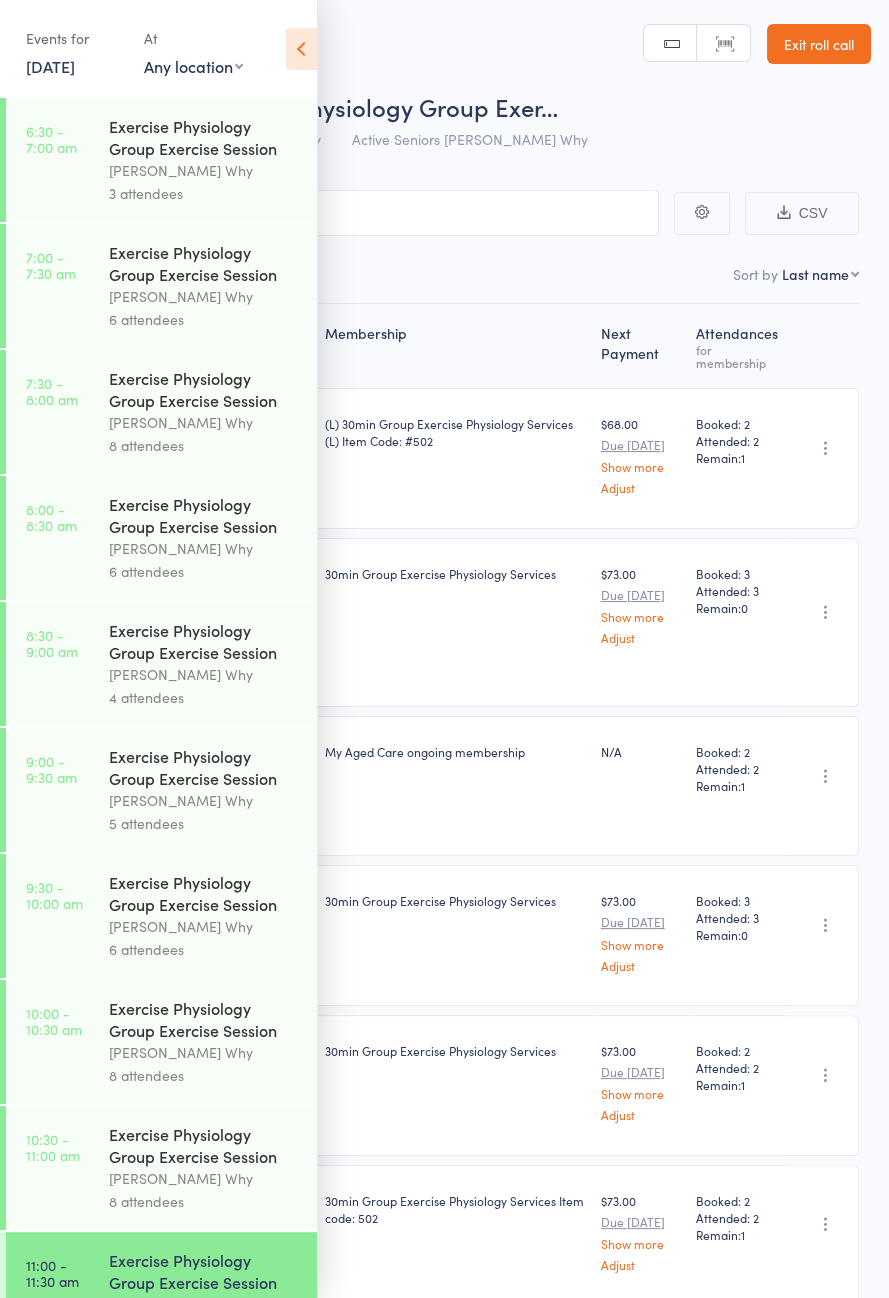 click at bounding box center [301, 49] 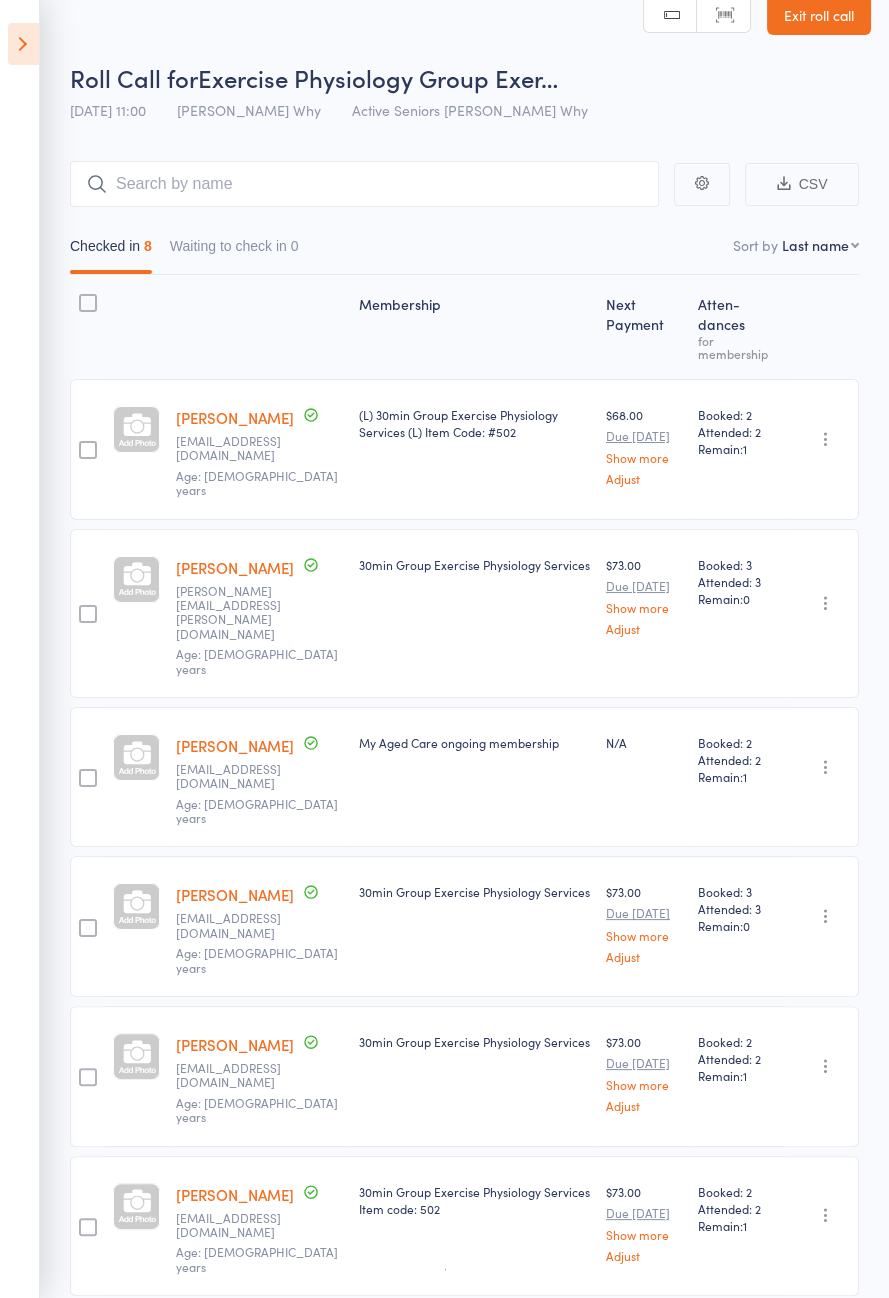 scroll, scrollTop: 0, scrollLeft: 0, axis: both 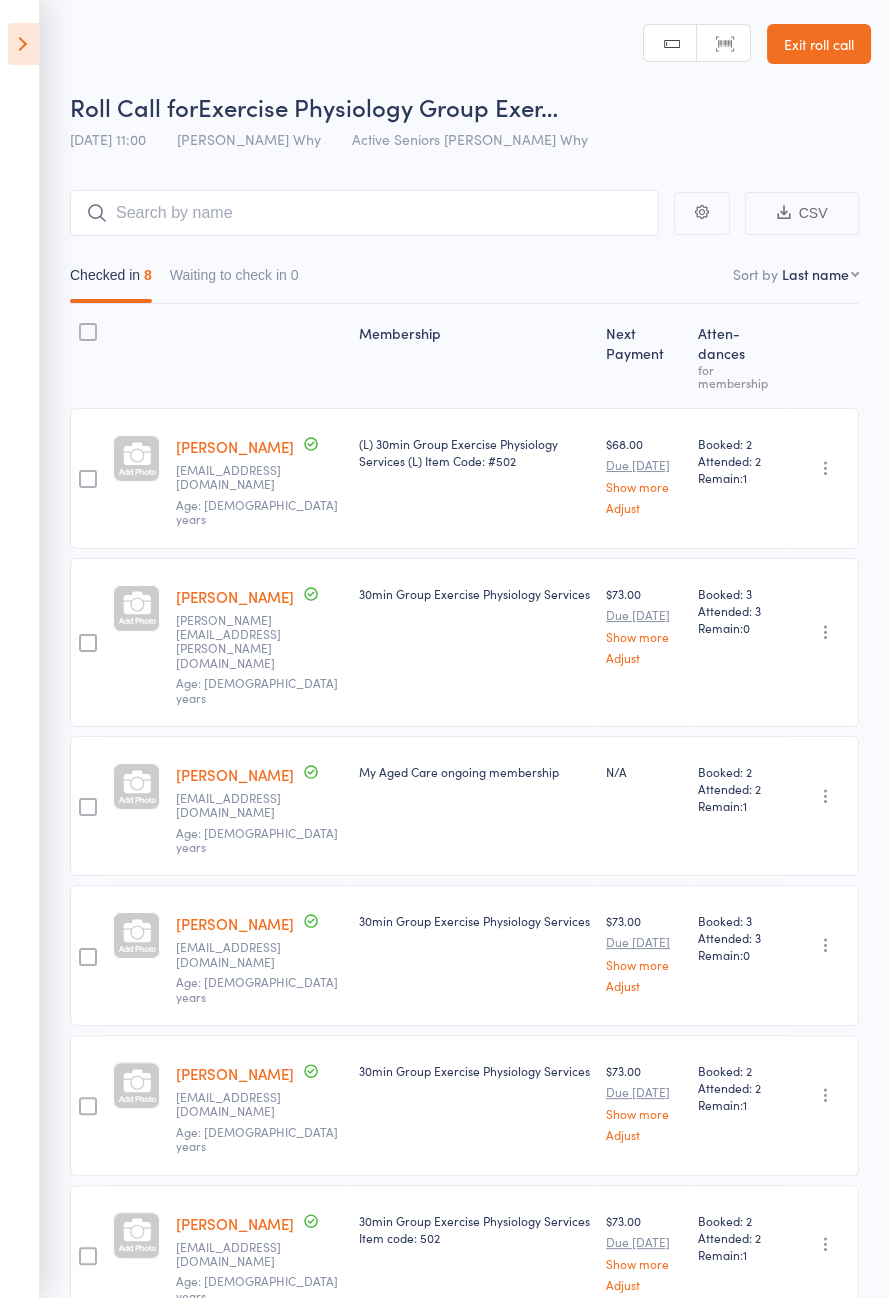 click on "Roll Call for  Exercise Physiology Group Exer… [DATE] 11:00  [PERSON_NAME] Why  Active Seniors Dee Why  Manual search Scanner input Exit roll call" at bounding box center [444, 80] 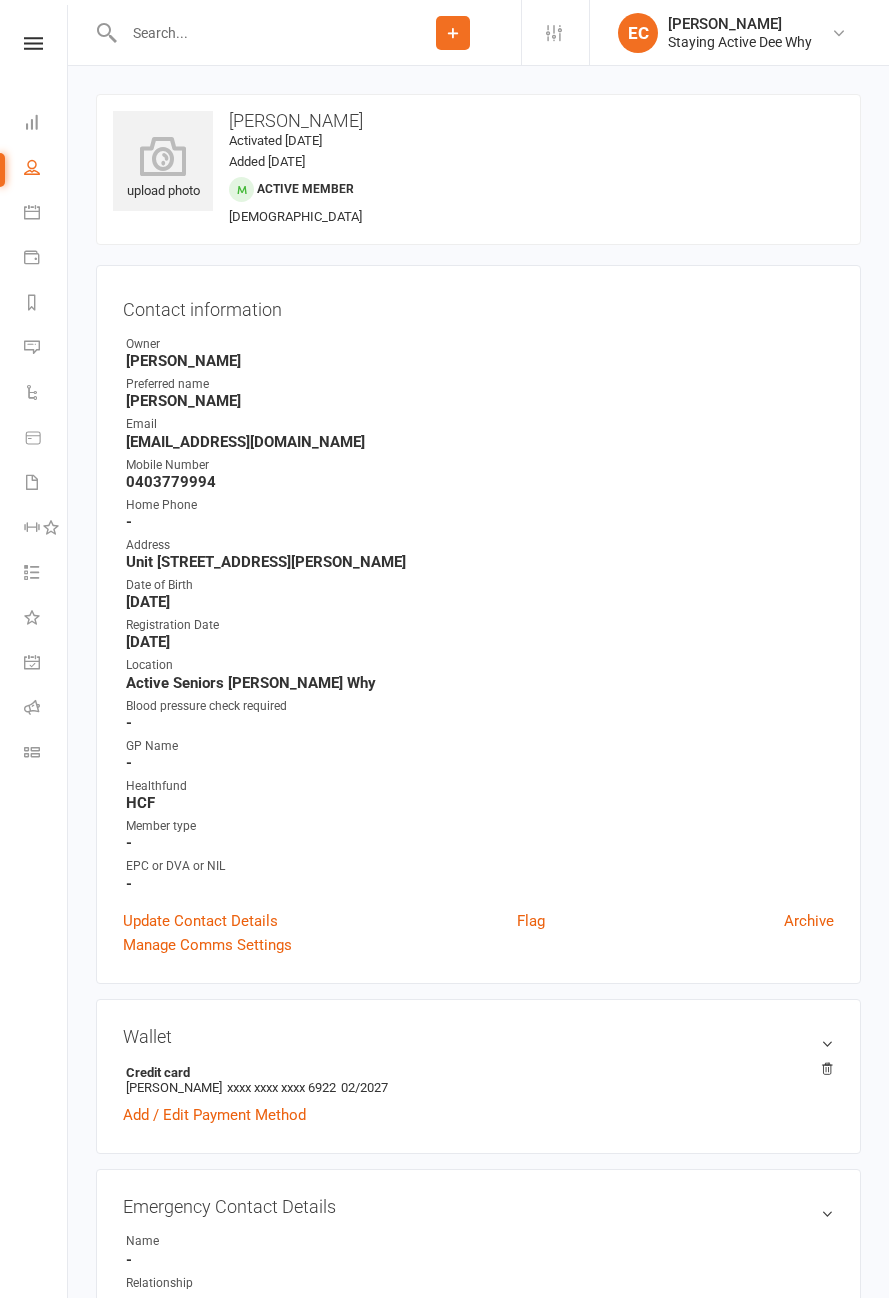scroll, scrollTop: 0, scrollLeft: 0, axis: both 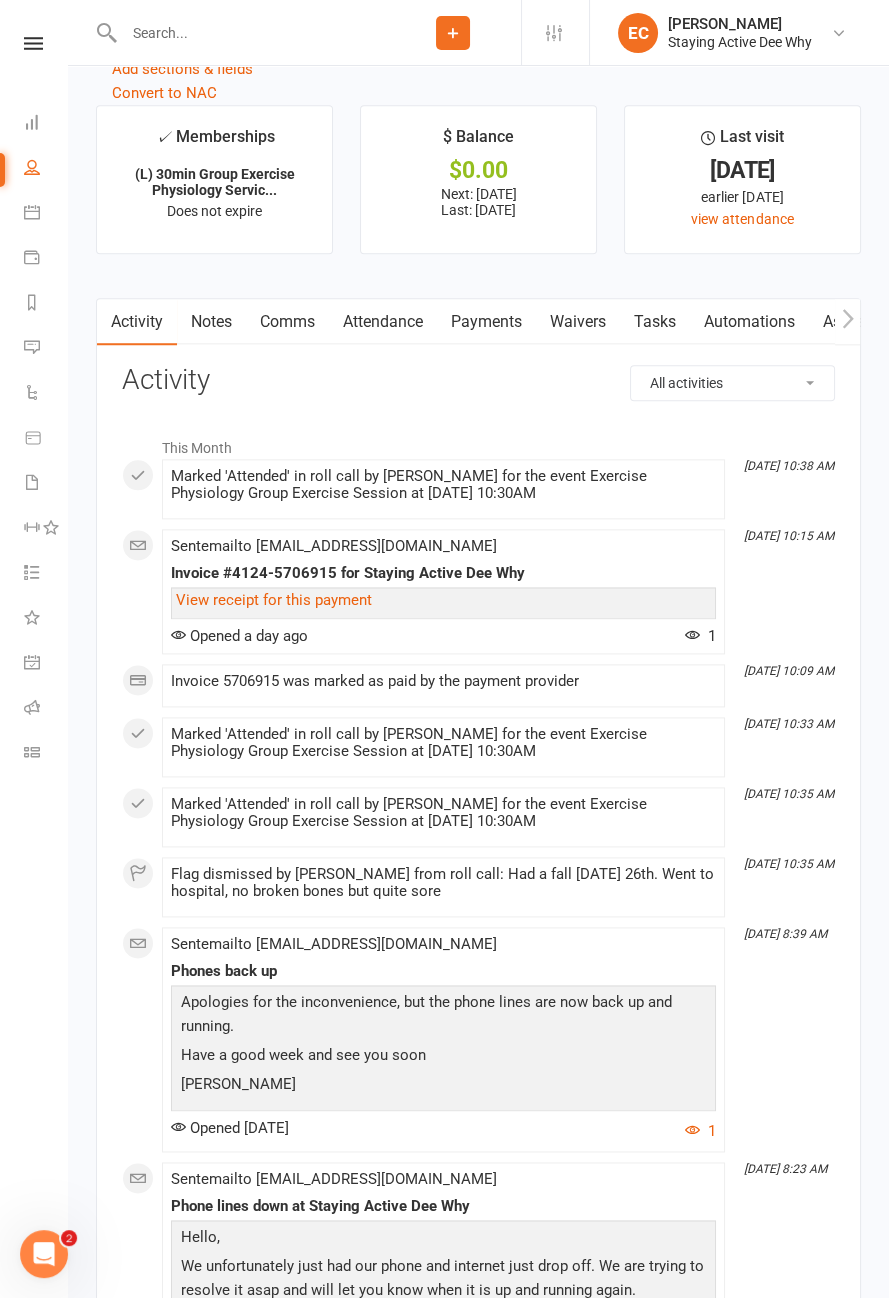 click on "Attendance" at bounding box center (383, 322) 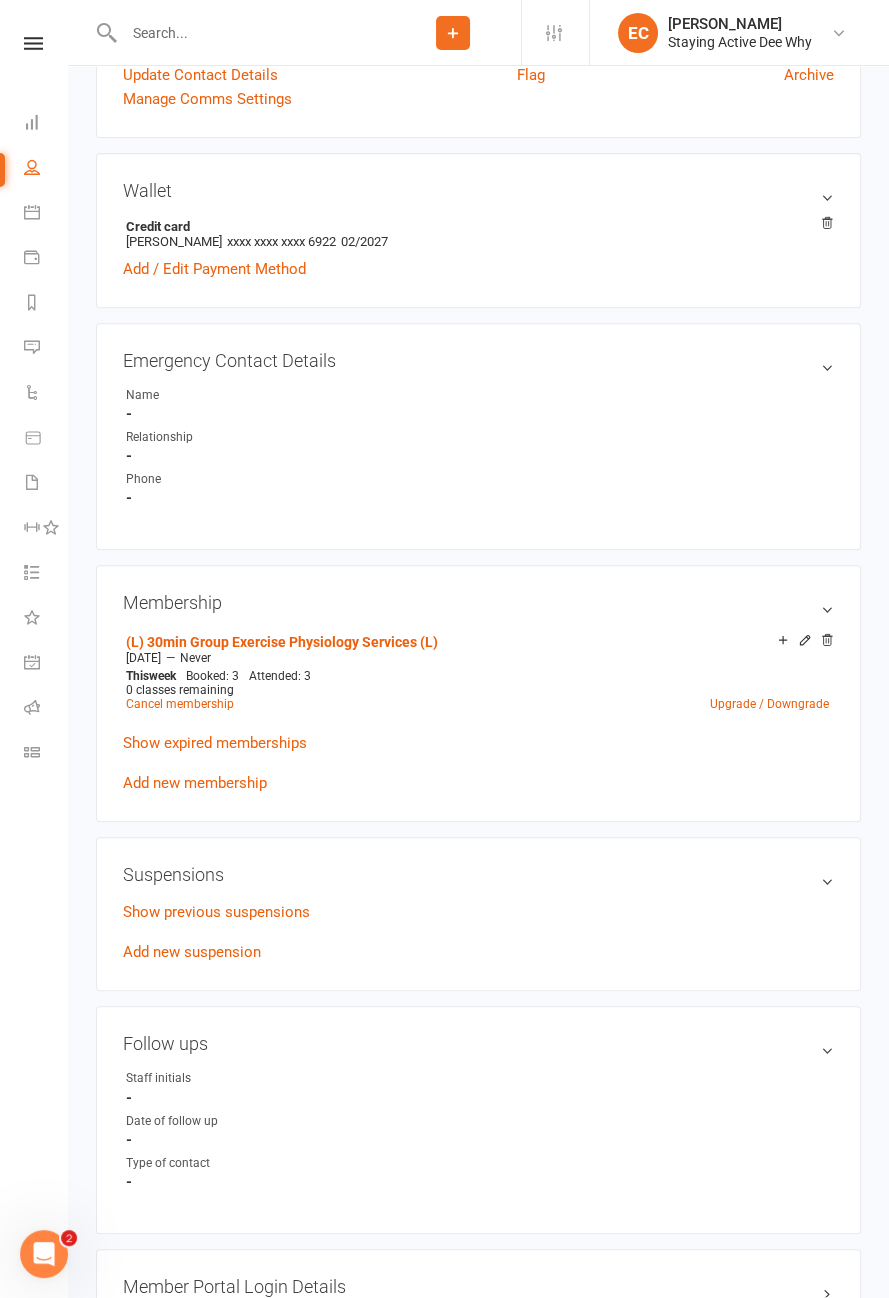scroll, scrollTop: 734, scrollLeft: 0, axis: vertical 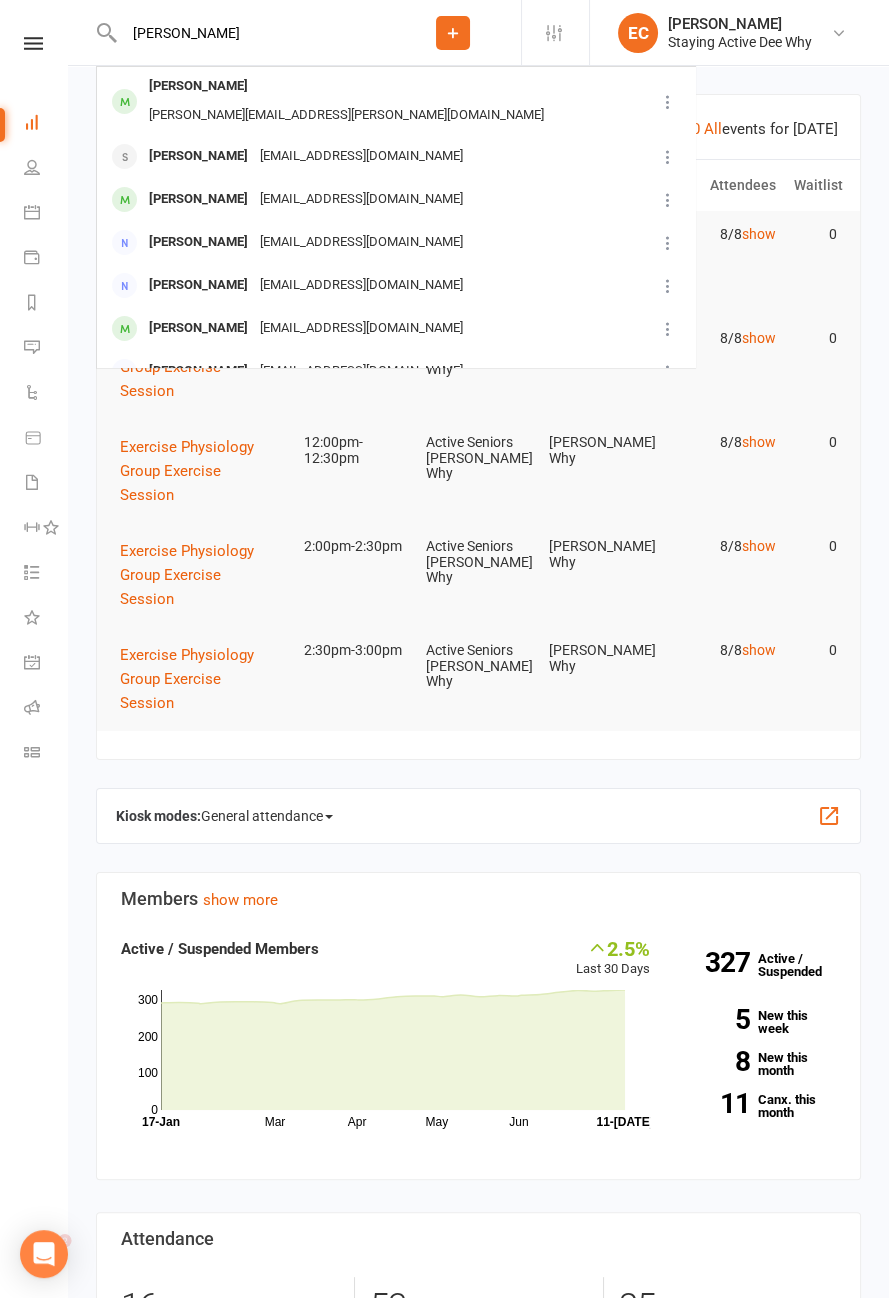 type on "[PERSON_NAME]" 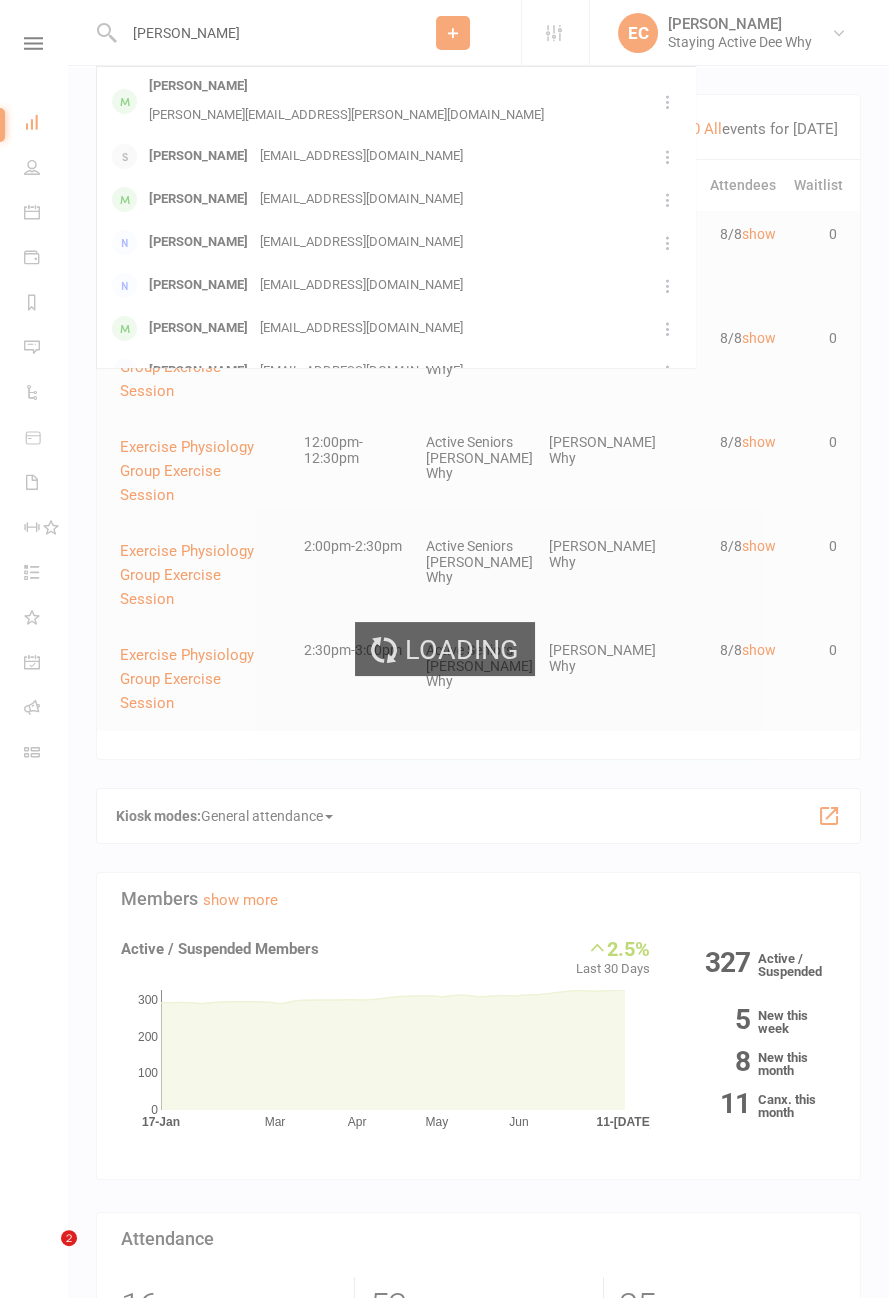 type 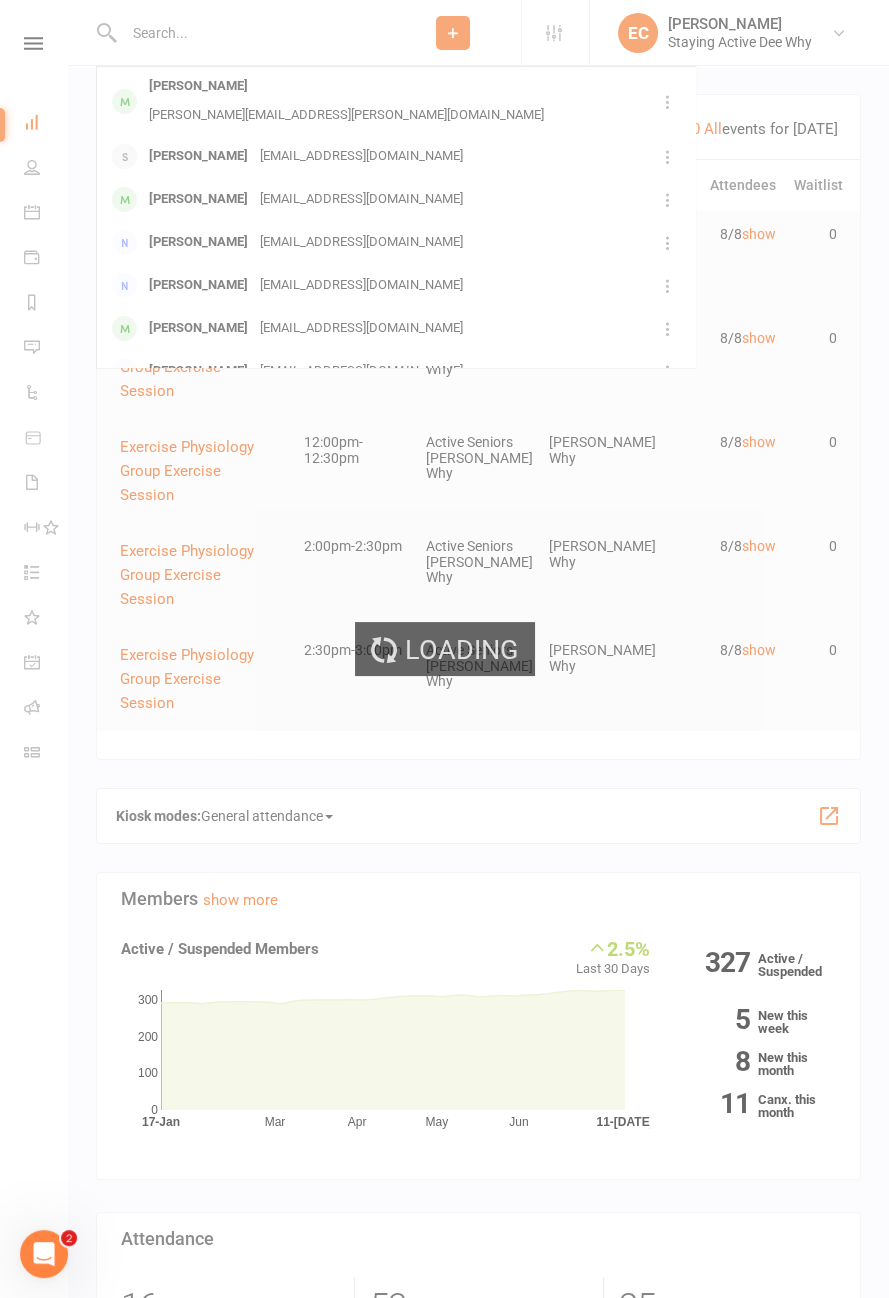 scroll, scrollTop: 0, scrollLeft: 0, axis: both 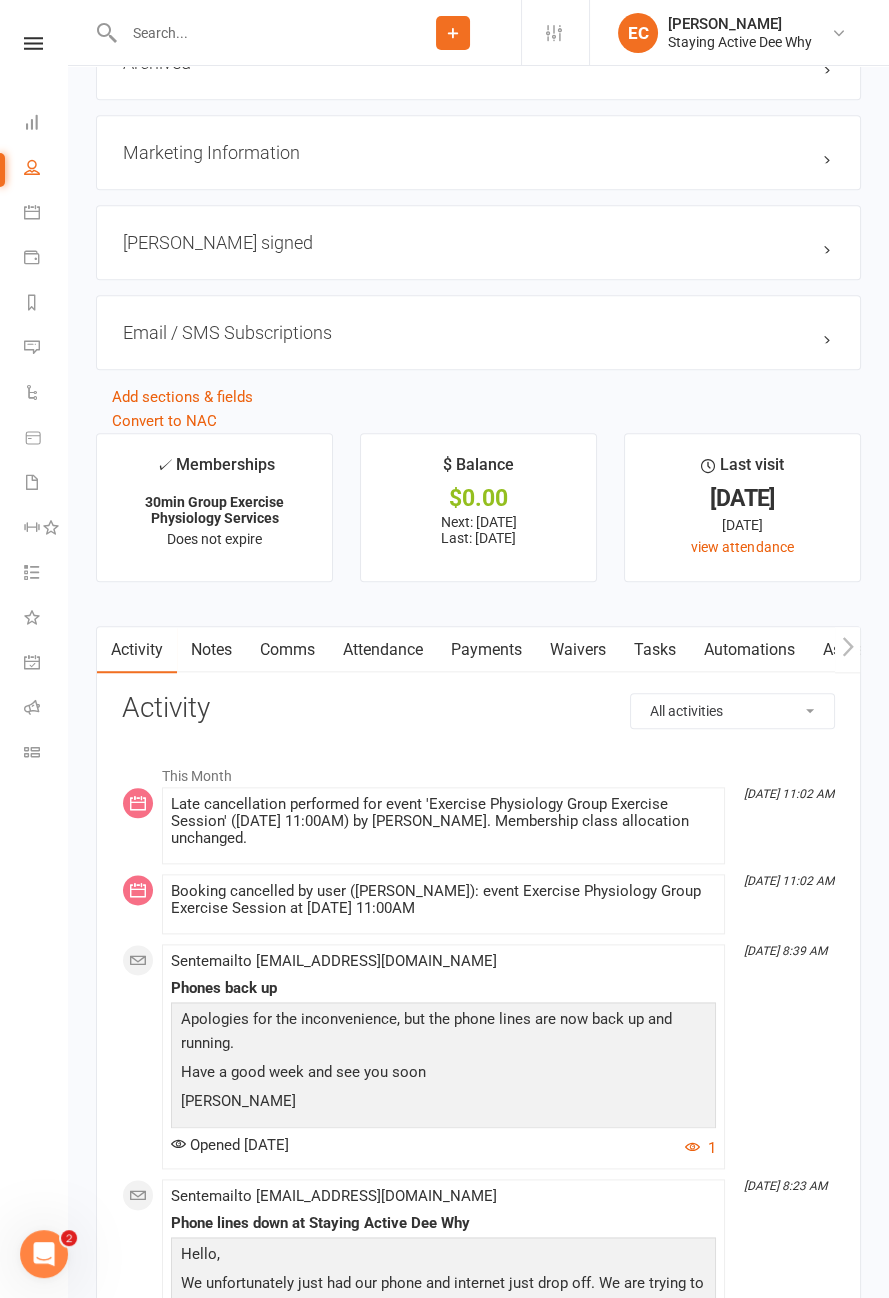click on "Attendance" at bounding box center [383, 650] 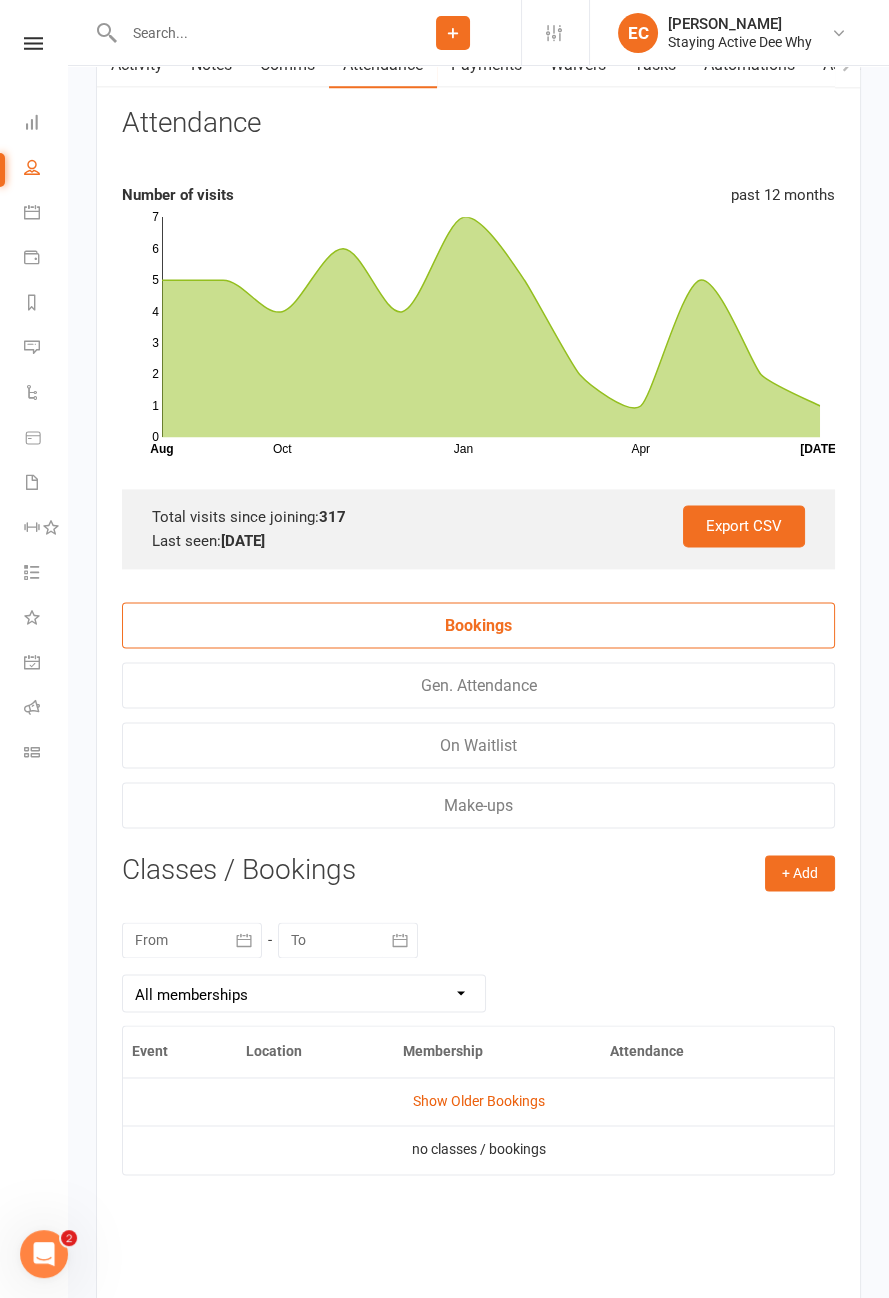 scroll, scrollTop: 2774, scrollLeft: 0, axis: vertical 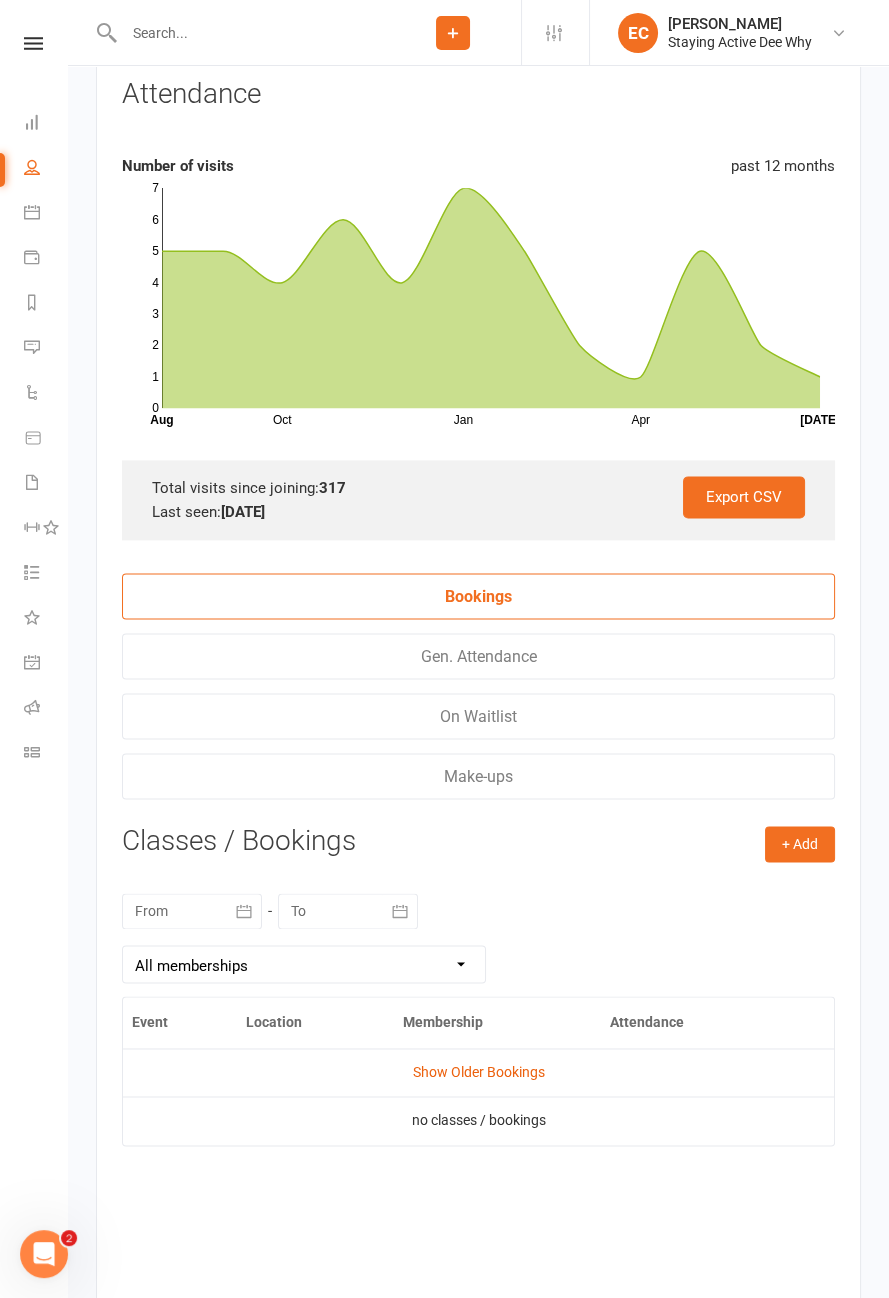 click at bounding box center (32, 664) 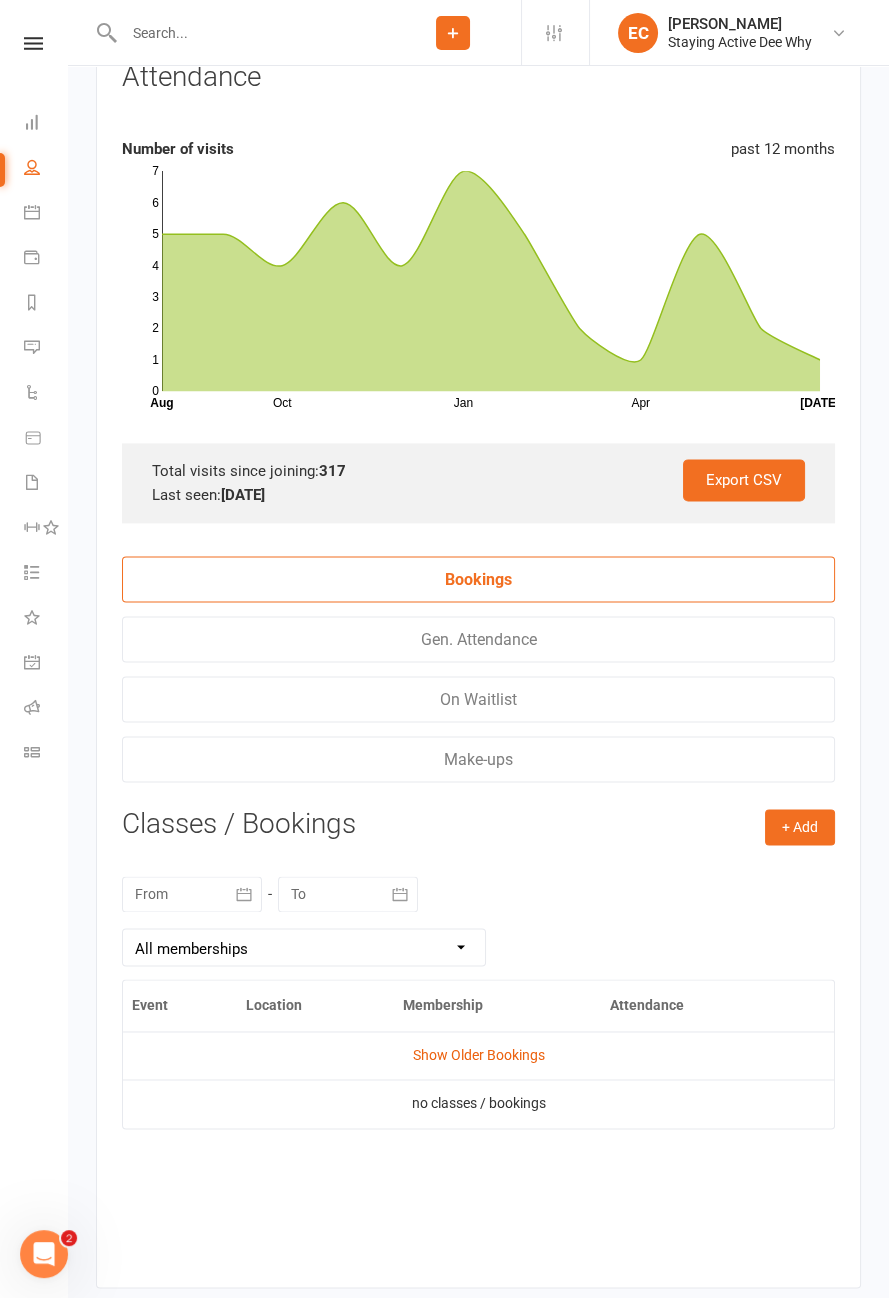 scroll, scrollTop: 2842, scrollLeft: 0, axis: vertical 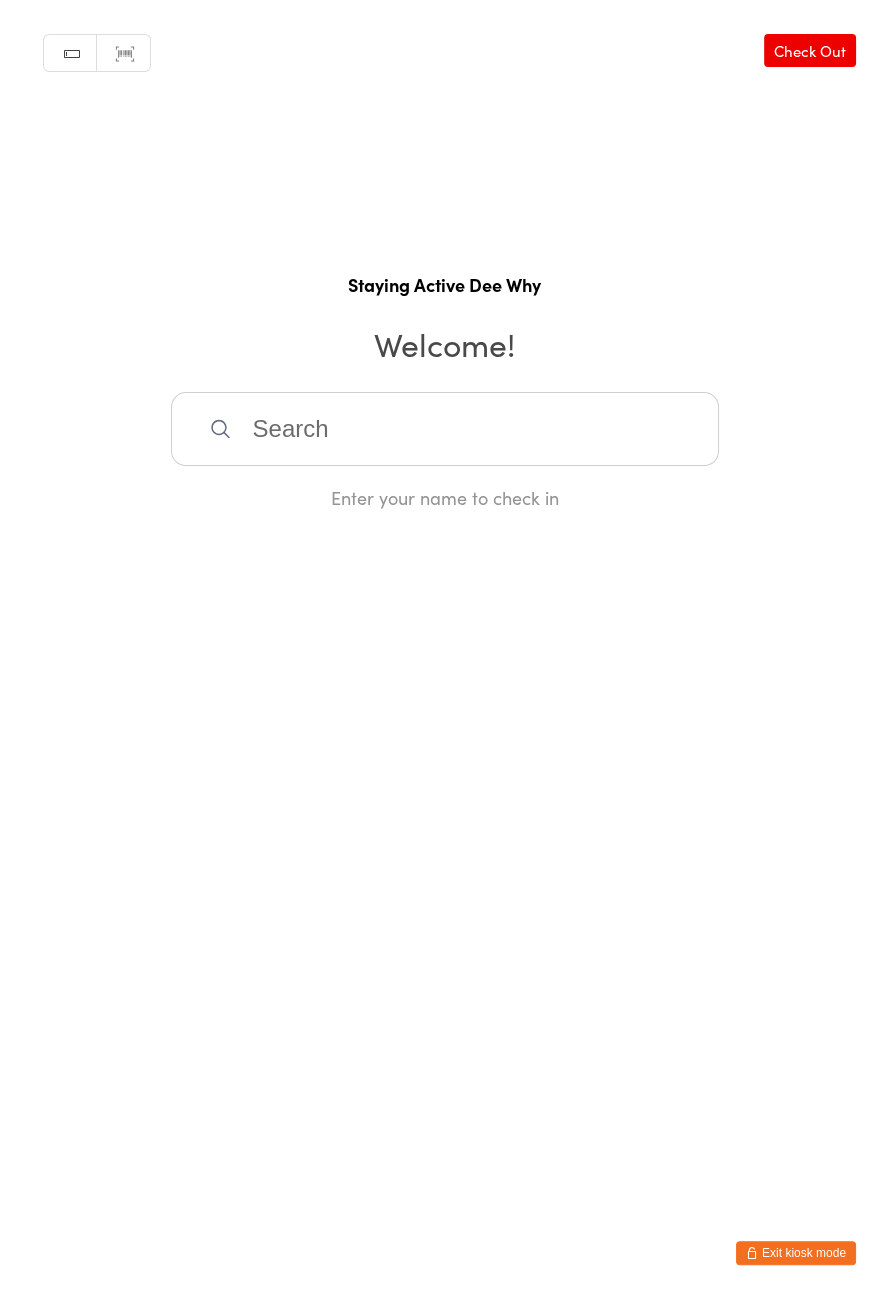 click on "Check Out" at bounding box center [810, 50] 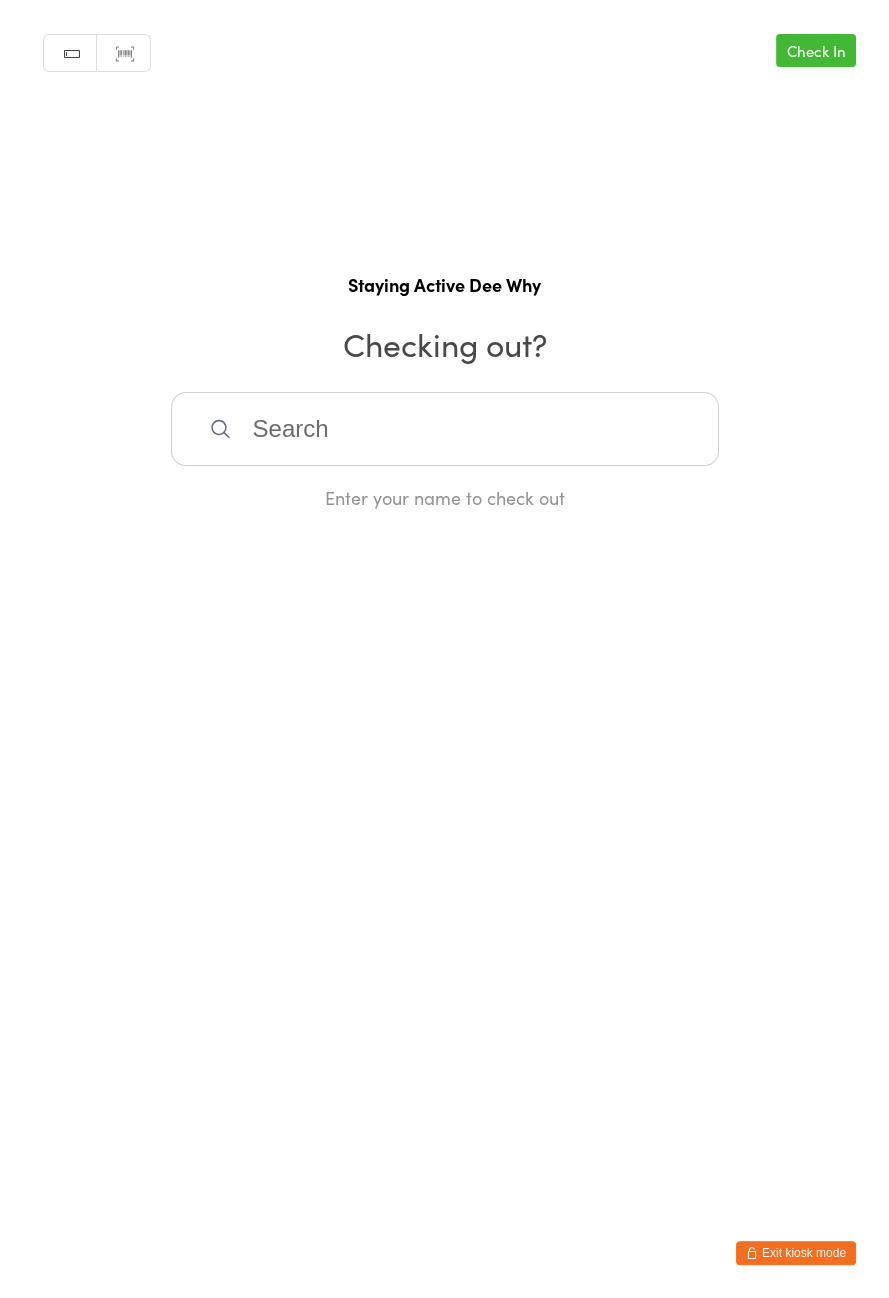 click on "Check In" at bounding box center [816, 50] 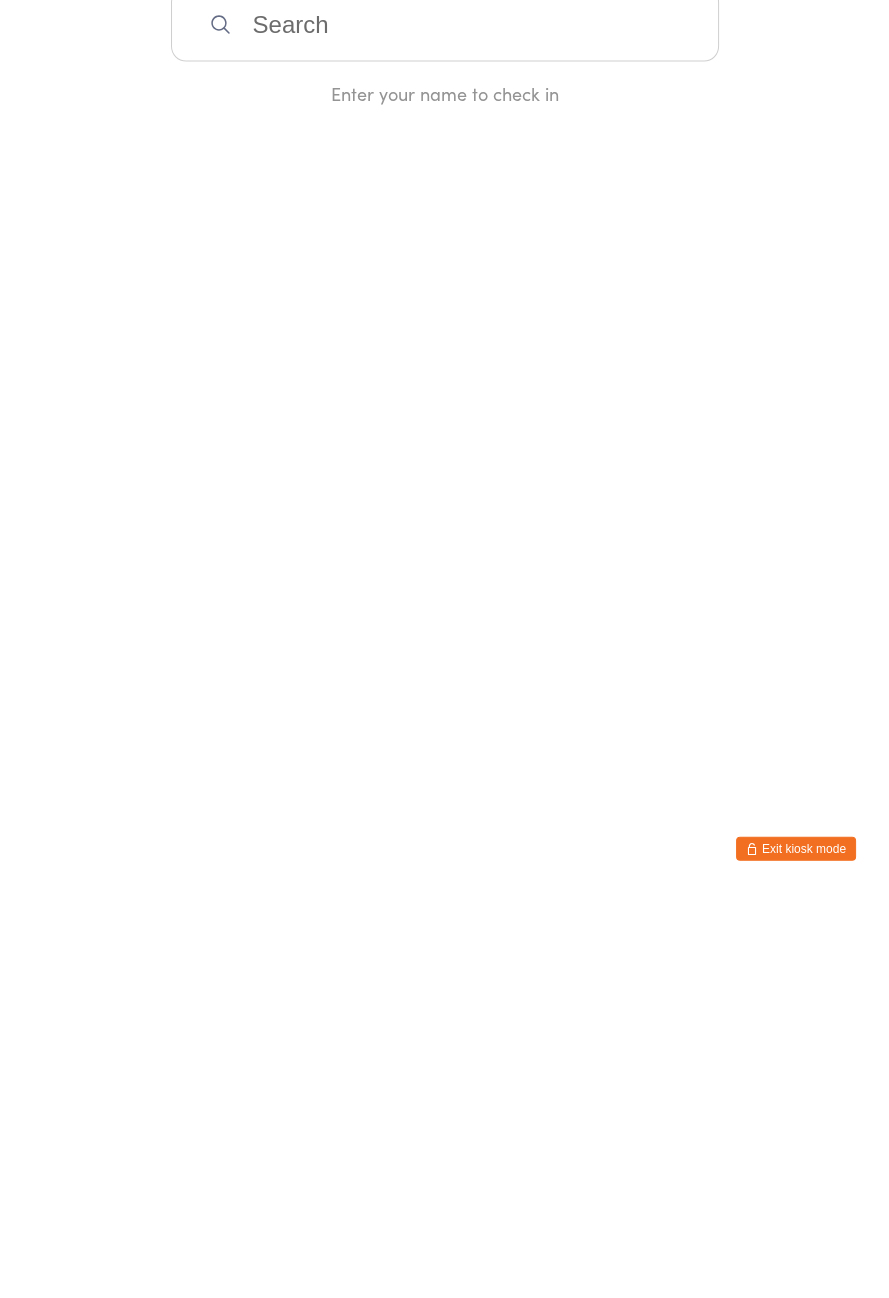 click on "You have now entered Kiosk Mode. Members will be able to check themselves in using the search field below. Click "Exit kiosk mode" below to exit Kiosk Mode at any time. Manual search Scanner input Check Out Staying Active Dee Why Welcome! Enter your name to check in Exit kiosk mode" at bounding box center (444, 649) 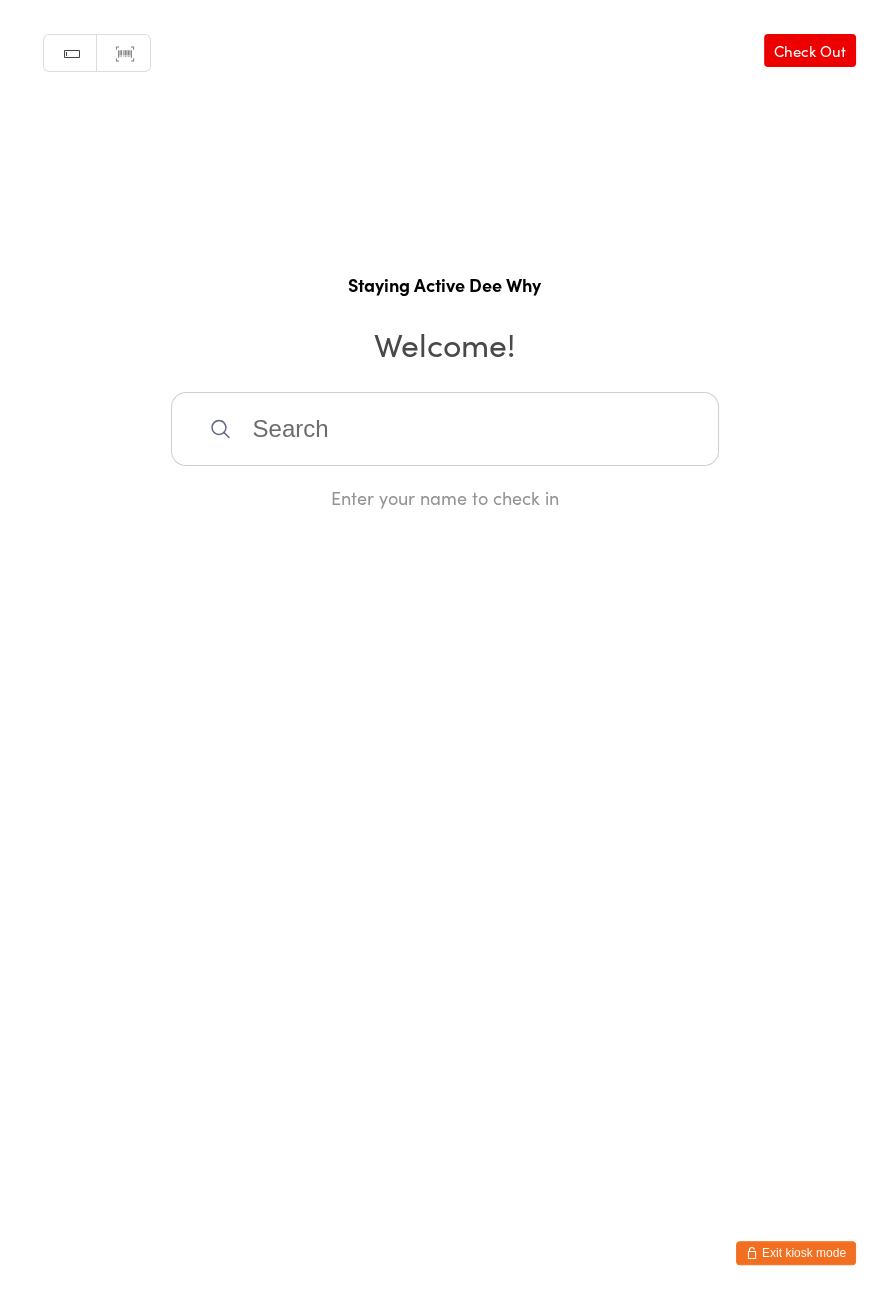click on "You have now entered Kiosk Mode. Members will be able to check themselves in using the search field below. Click "Exit kiosk mode" below to exit Kiosk Mode at any time. Manual search Scanner input Check Out Staying Active Dee Why Welcome! Enter your name to check in Exit kiosk mode" at bounding box center (444, 649) 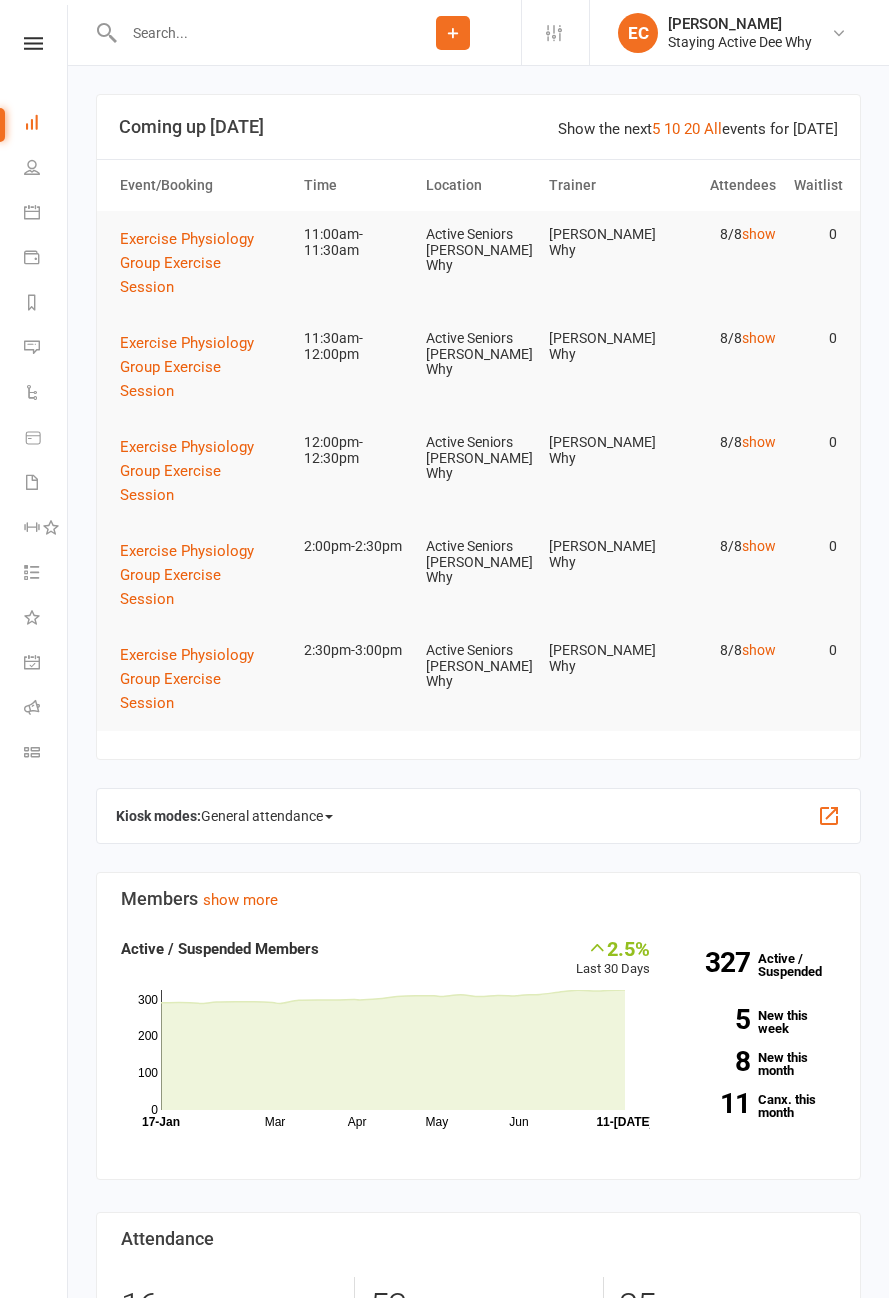 scroll, scrollTop: 0, scrollLeft: 0, axis: both 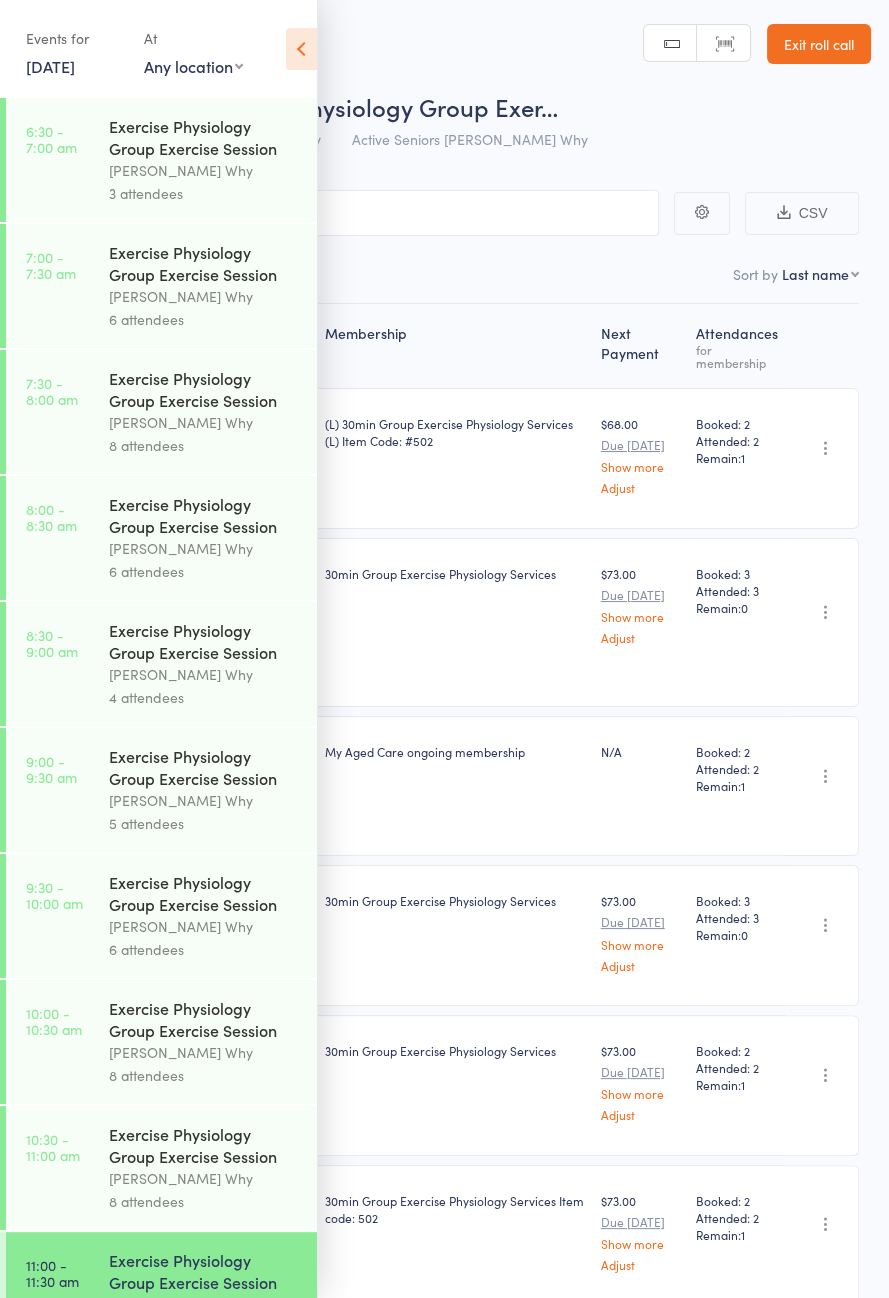 click on "Roll Call for  Exercise Physiology Group Exer… [DATE] 11:00  [PERSON_NAME] Why  Active Seniors Dee Why  Manual search Scanner input Exit roll call" at bounding box center (444, 80) 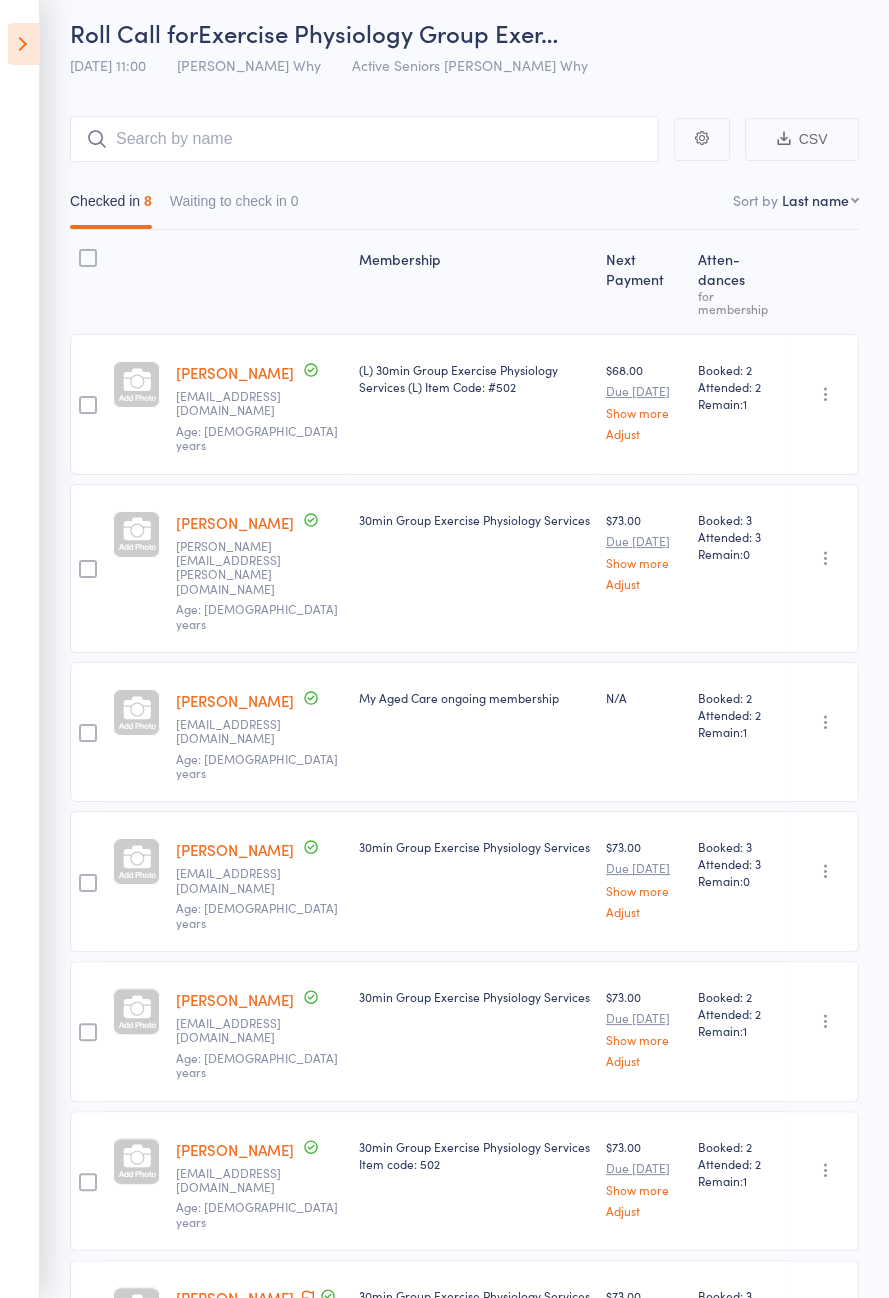 scroll, scrollTop: 0, scrollLeft: 0, axis: both 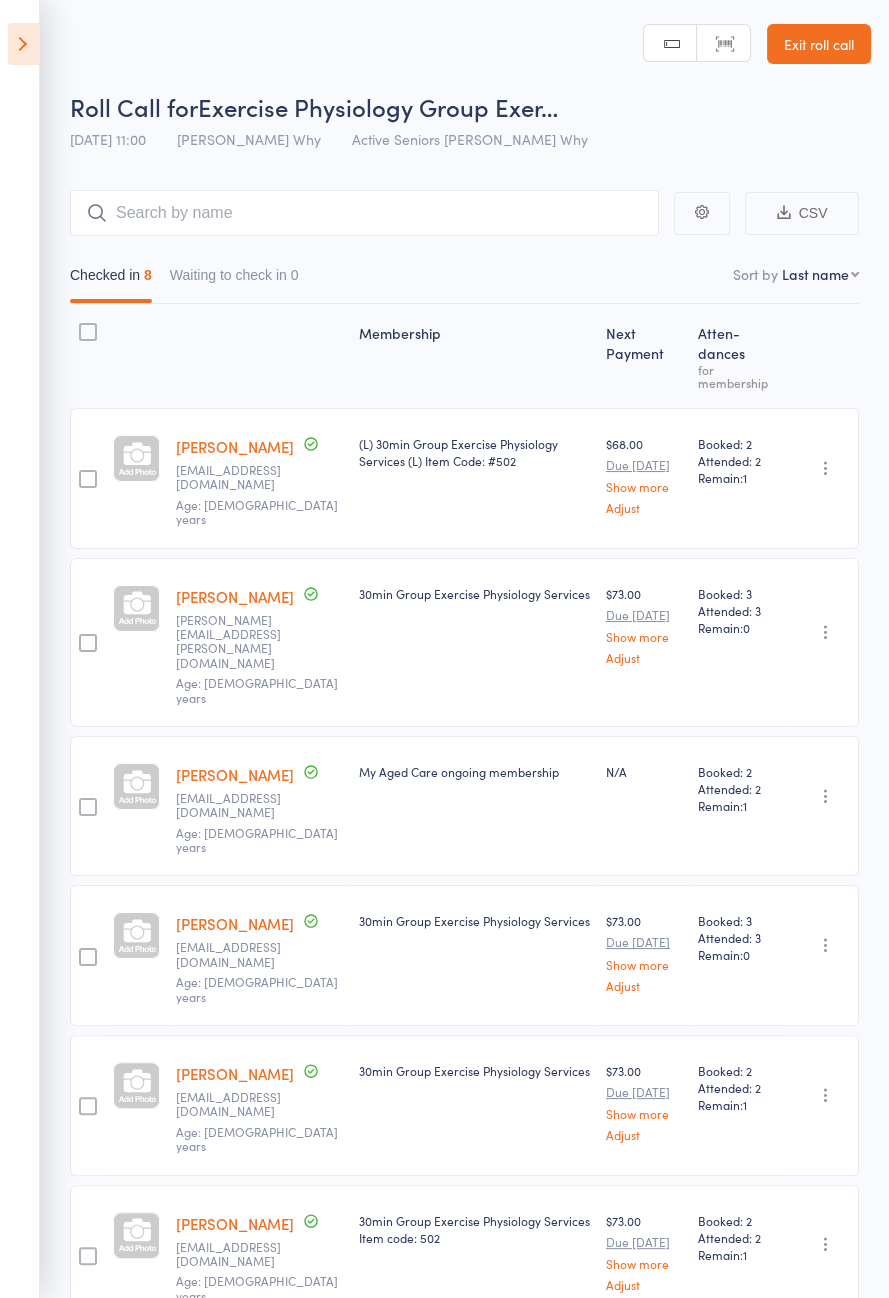click at bounding box center [23, 44] 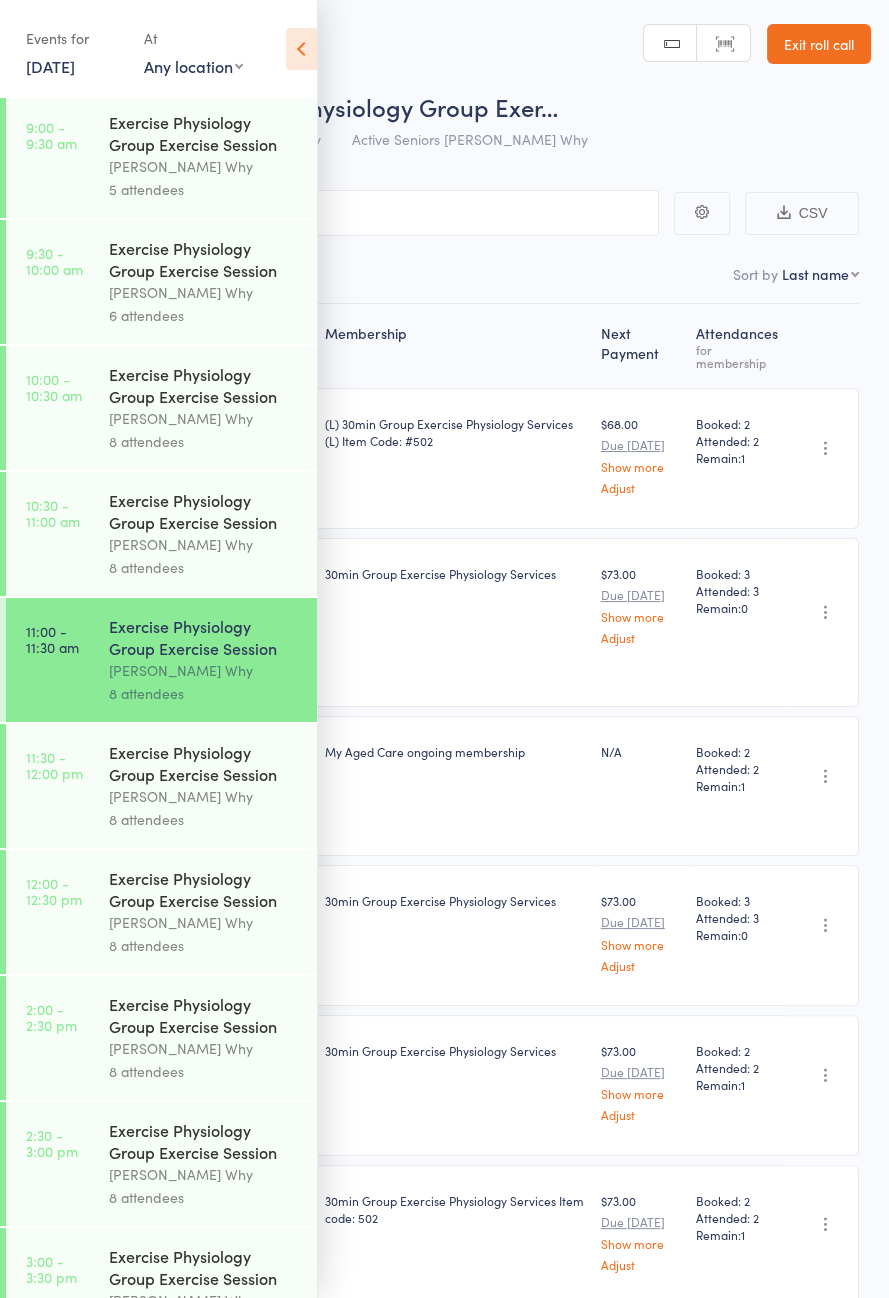 scroll, scrollTop: 630, scrollLeft: 0, axis: vertical 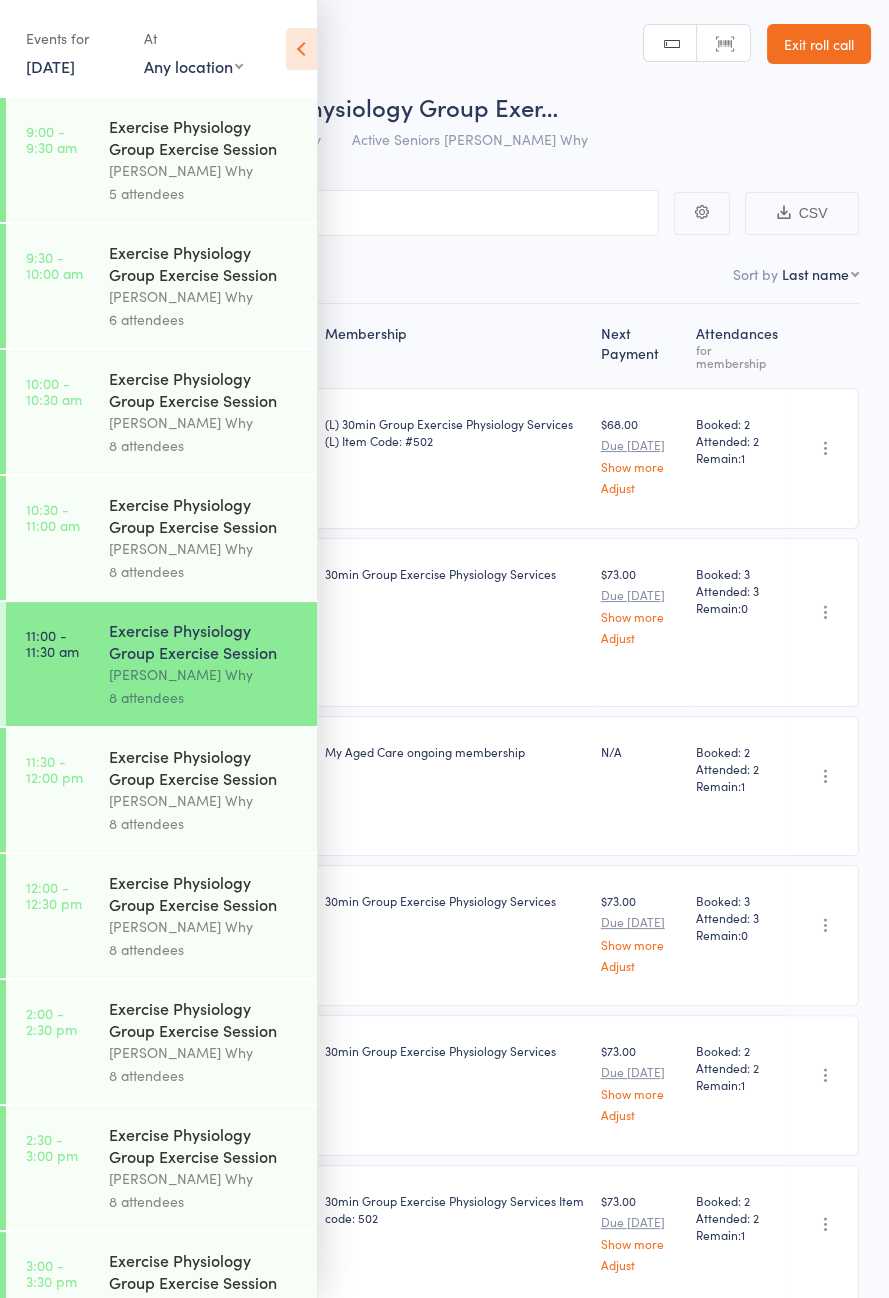 click on "Exercise Physiology Group Exercise Session" at bounding box center [204, 767] 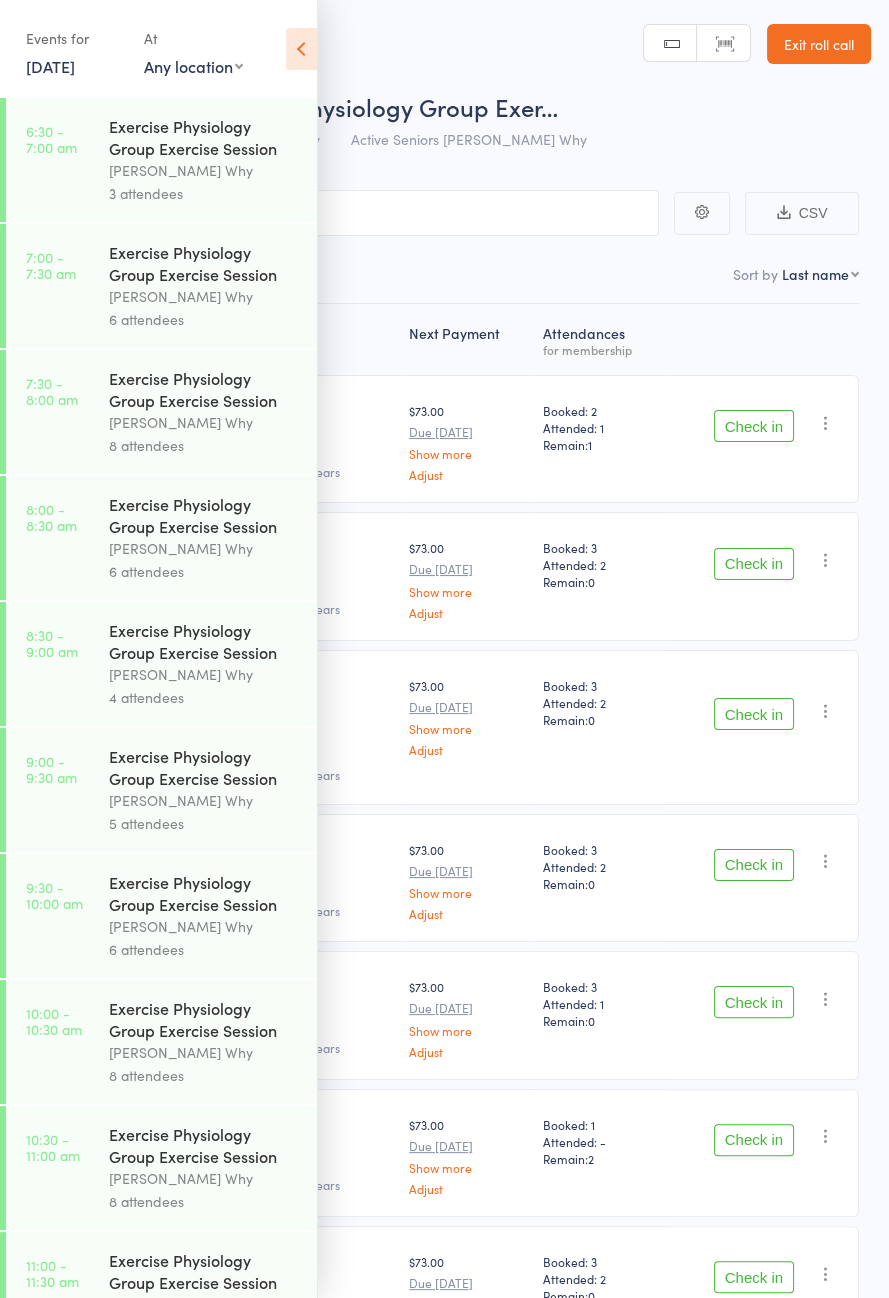 click at bounding box center (301, 49) 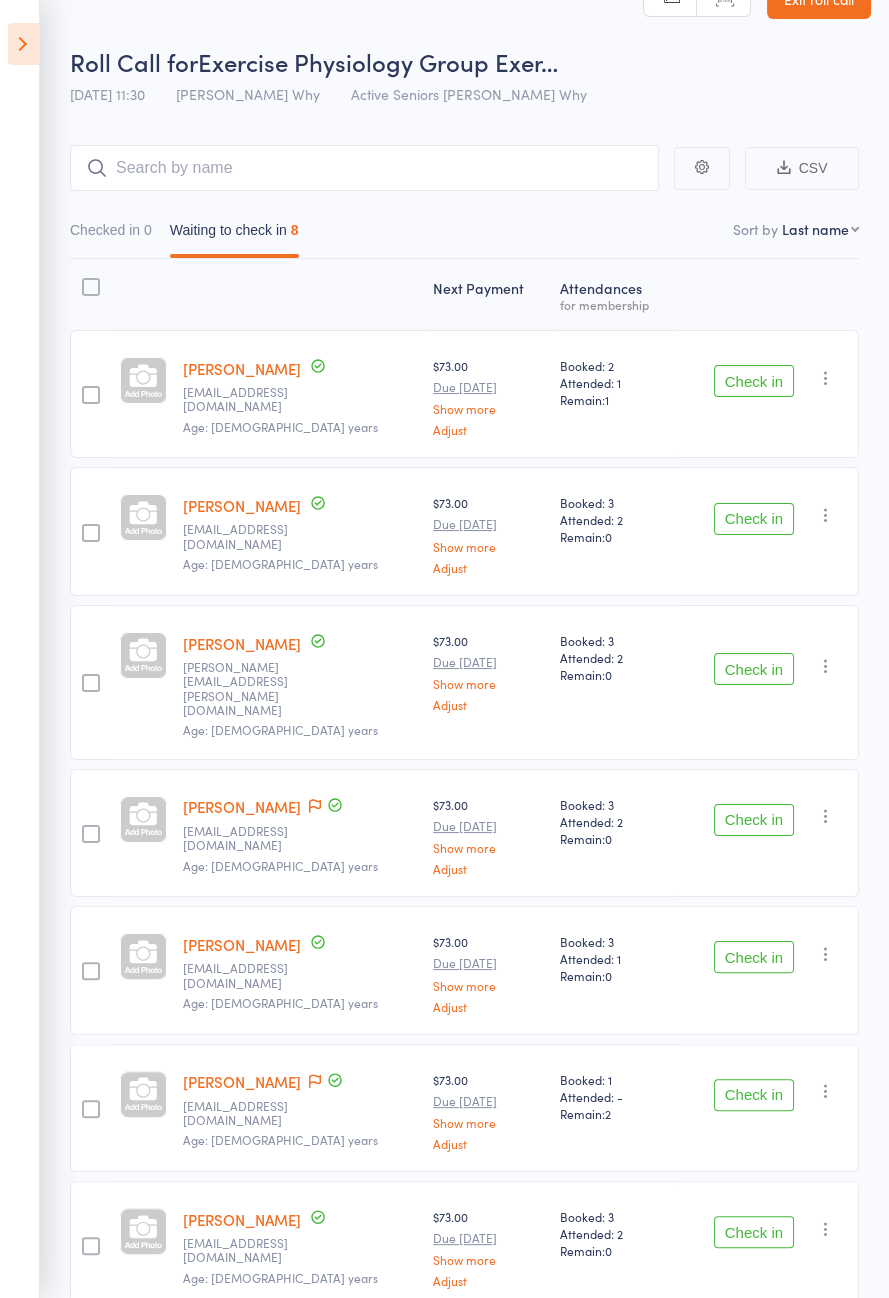 scroll, scrollTop: 140, scrollLeft: 0, axis: vertical 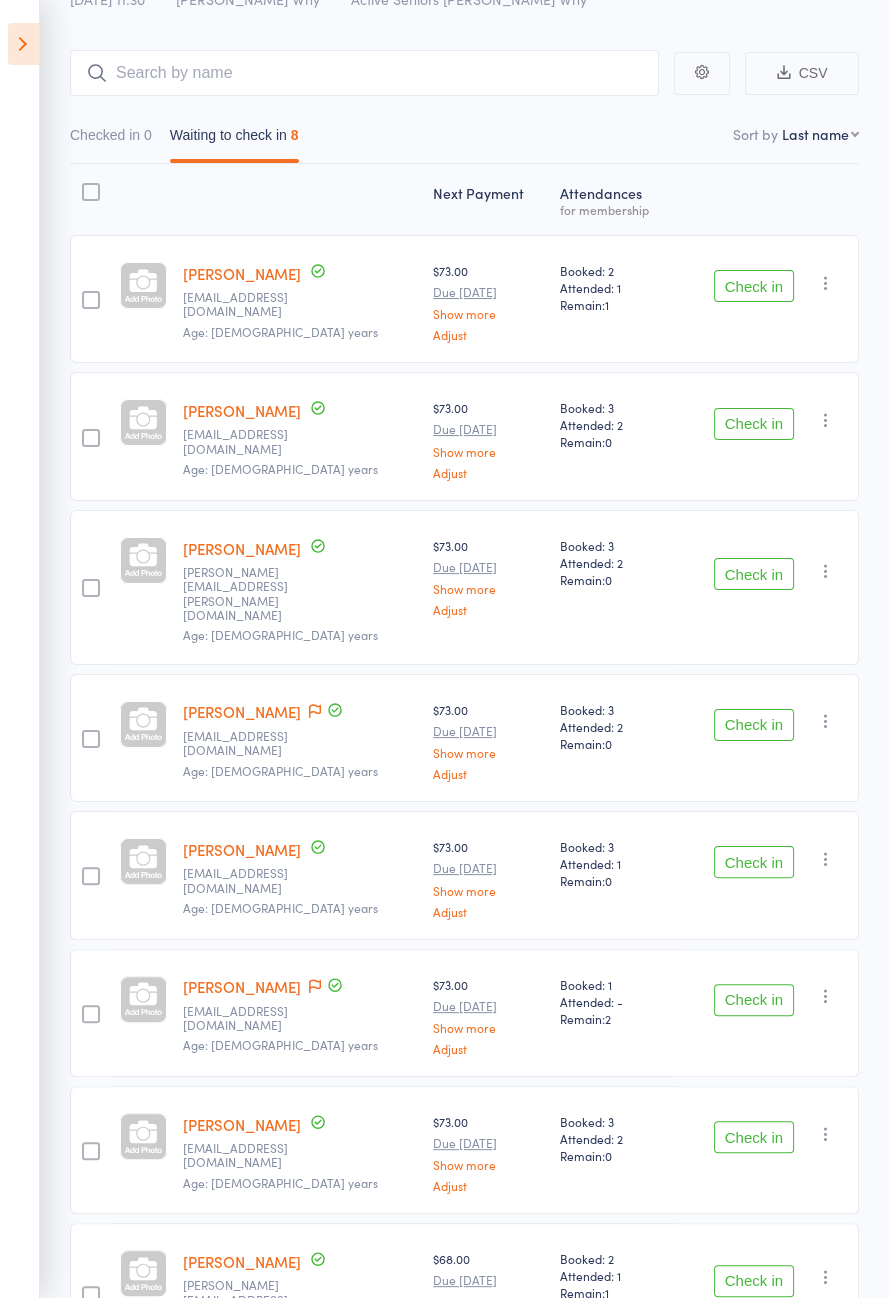 click on "Check in Check in Send message Add Note Add Task Add Flag Remove [PERSON_NAME] absent" at bounding box center [768, 299] 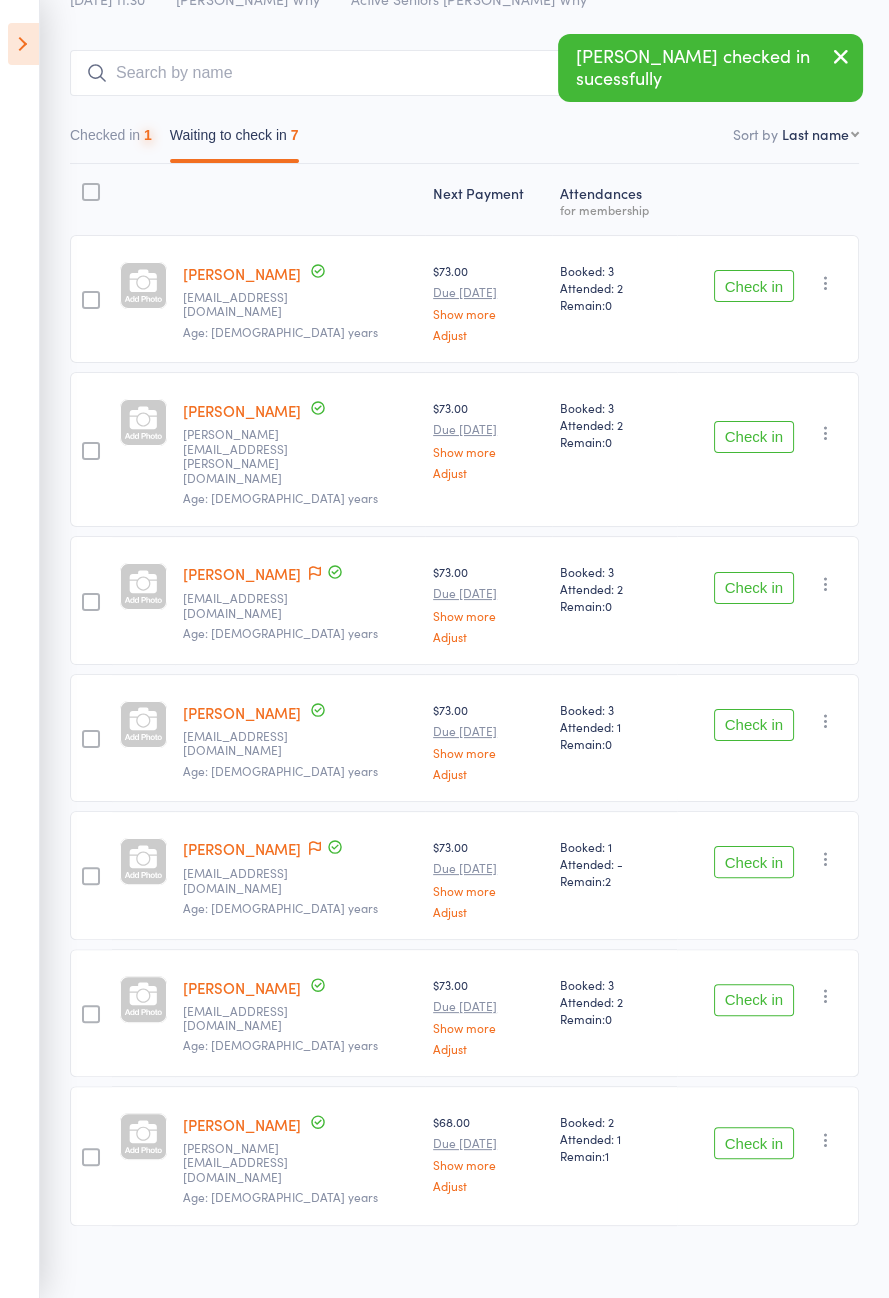 scroll, scrollTop: 4, scrollLeft: 0, axis: vertical 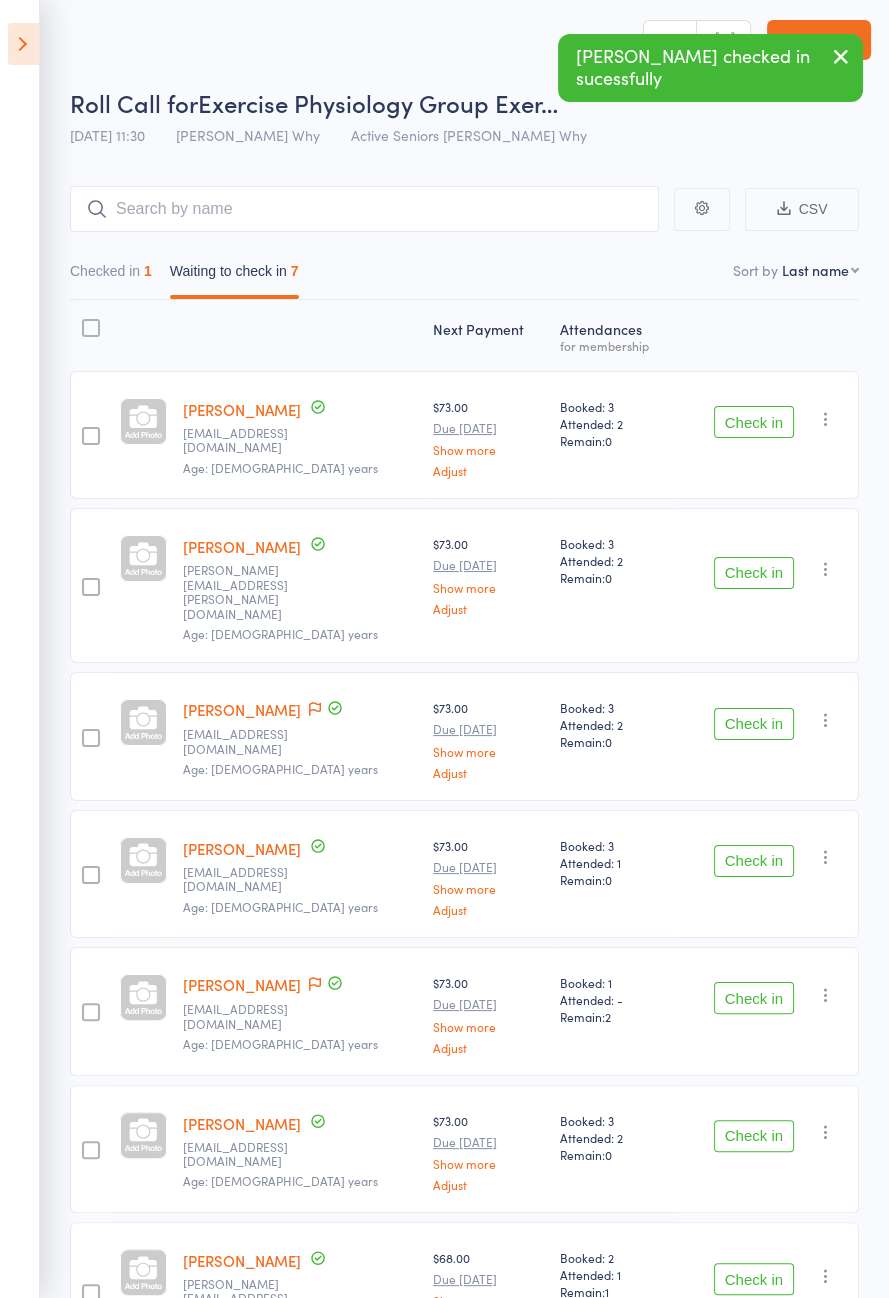 click 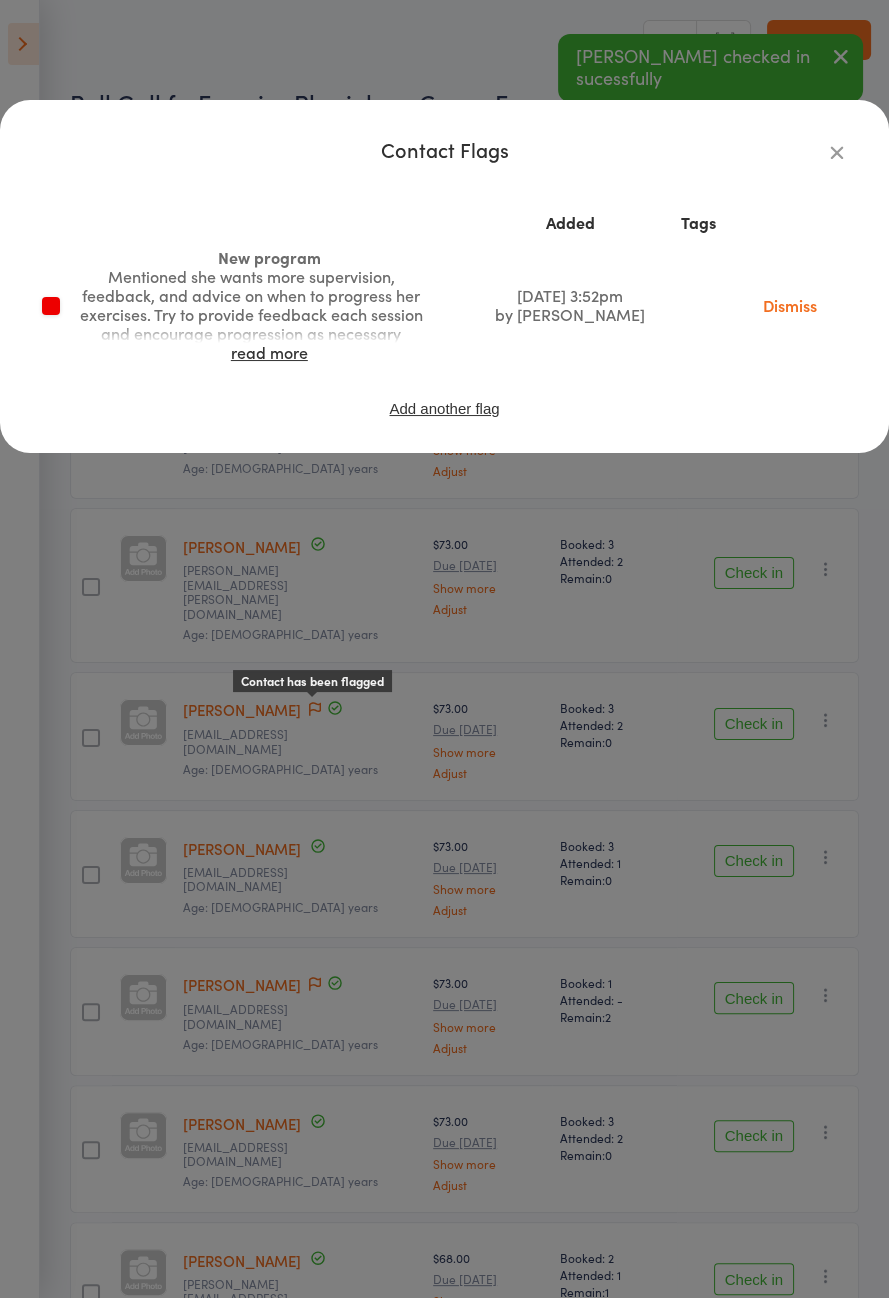 click on "read more" at bounding box center (269, 352) 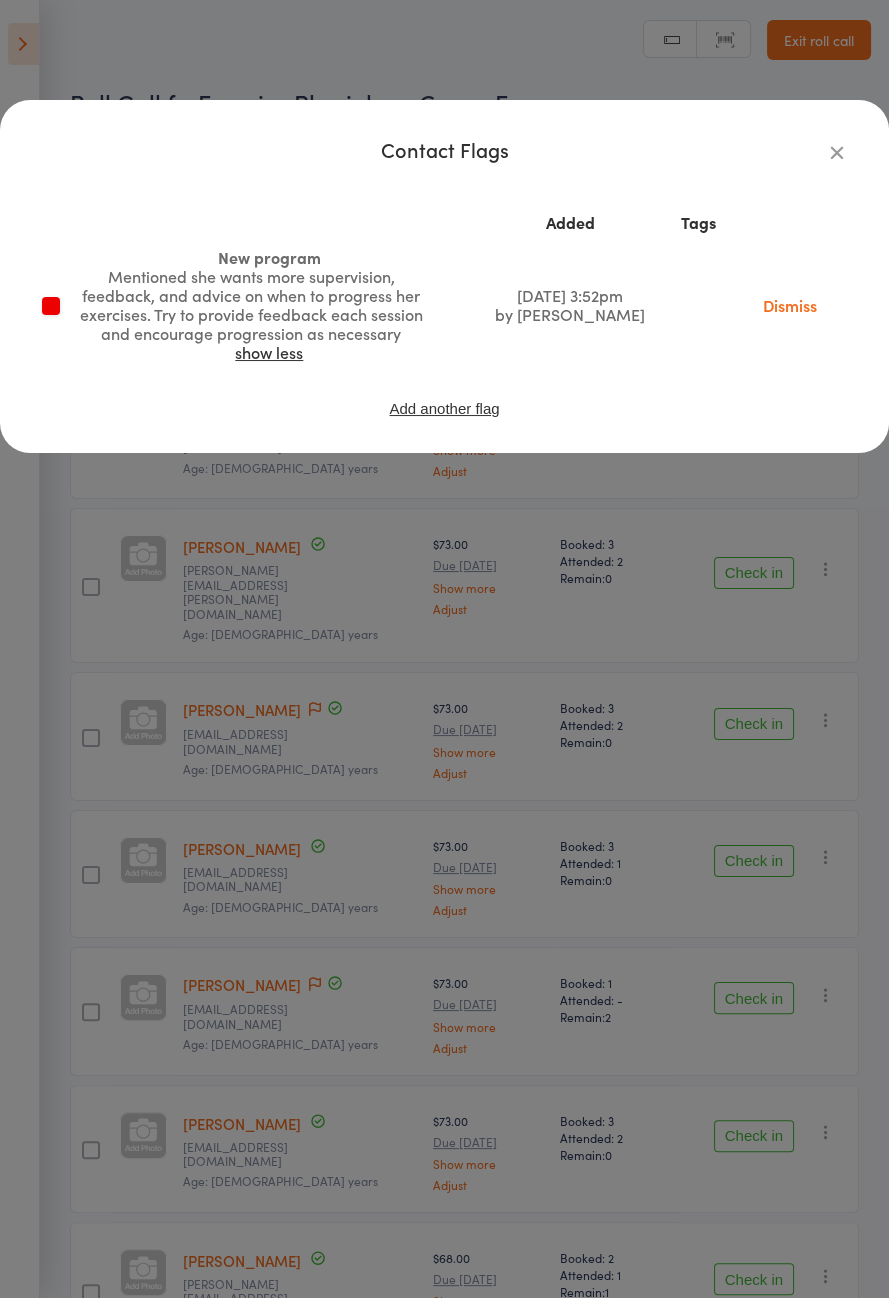 click at bounding box center (837, 152) 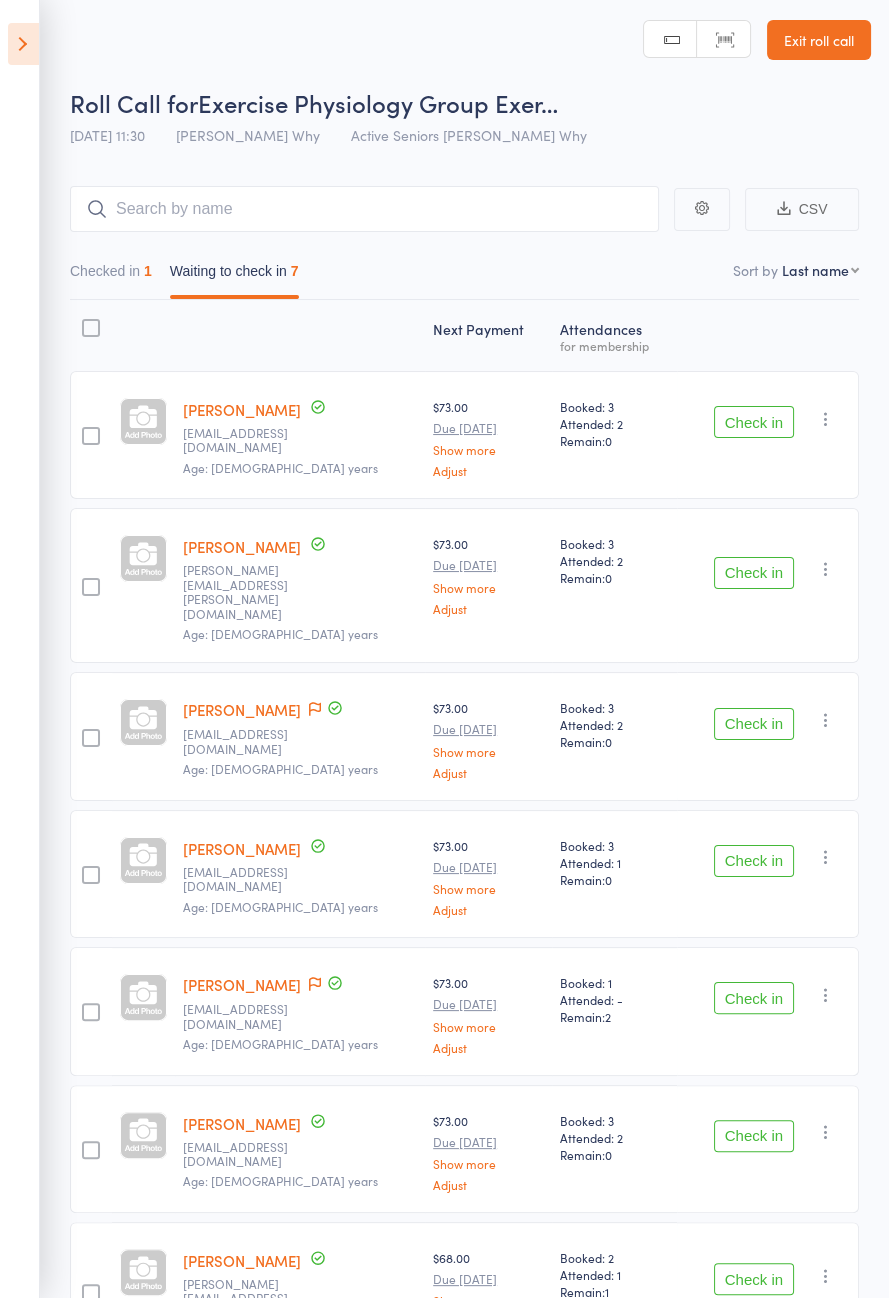 click on "Check in" at bounding box center (754, 724) 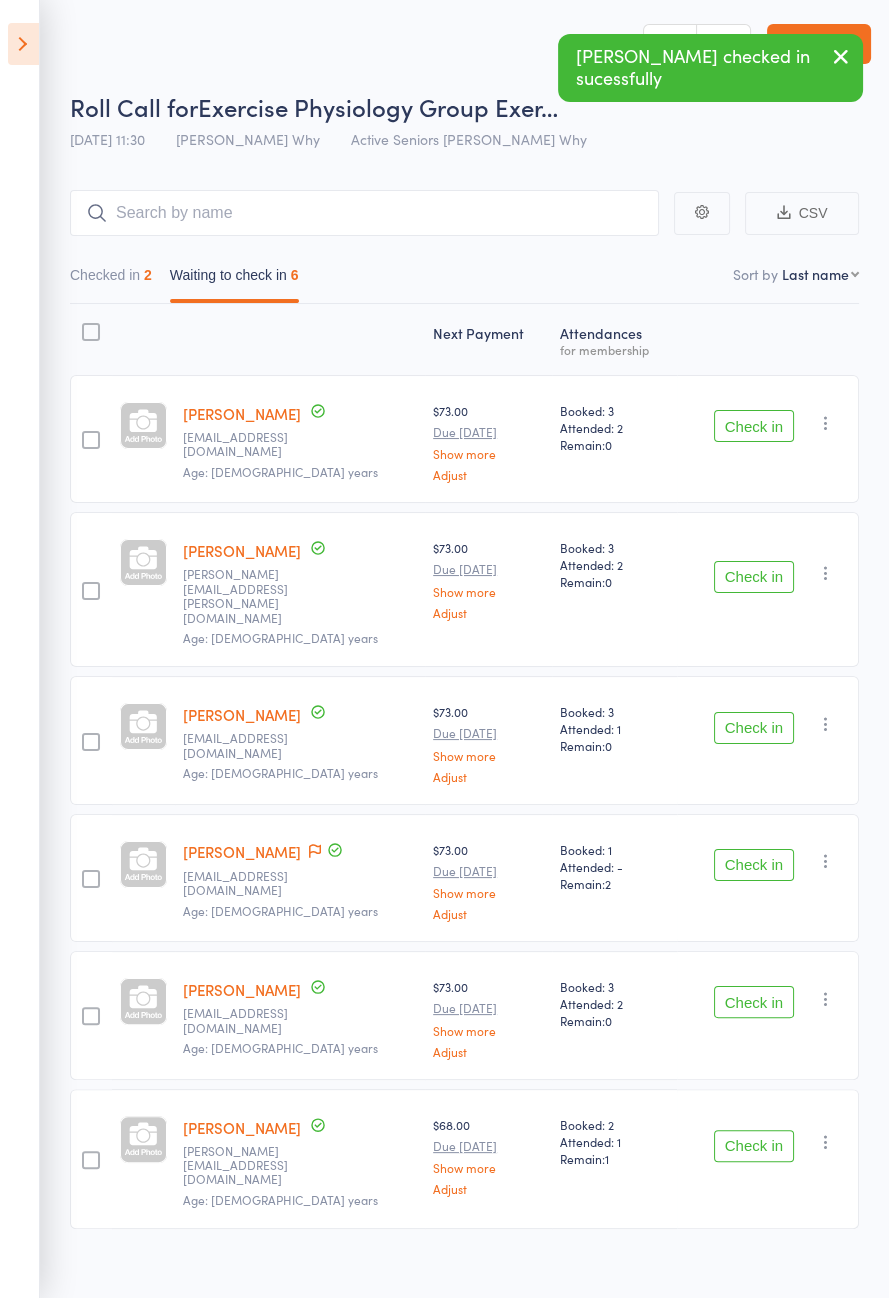 click on "Check in" at bounding box center [754, 577] 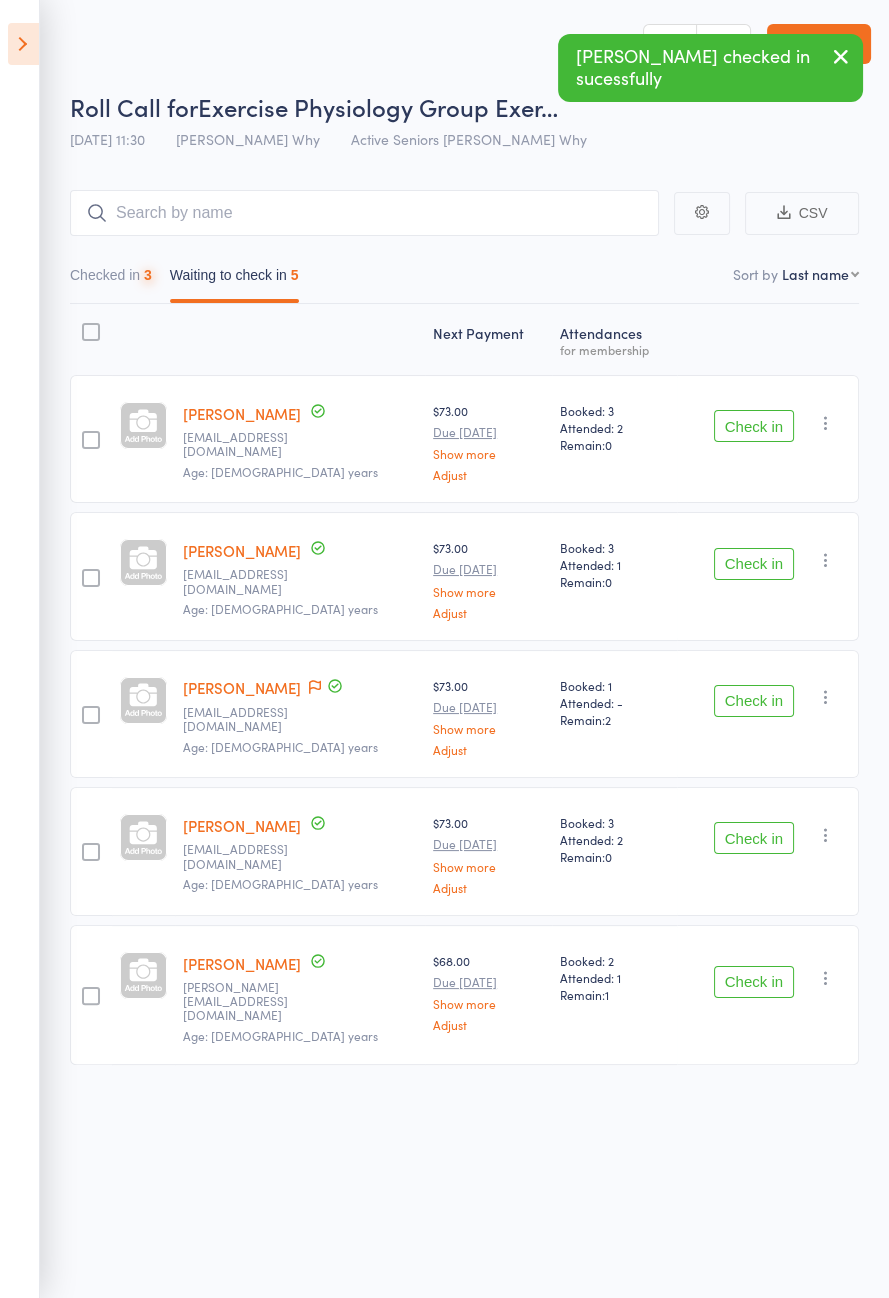 click on "Check in" at bounding box center [754, 982] 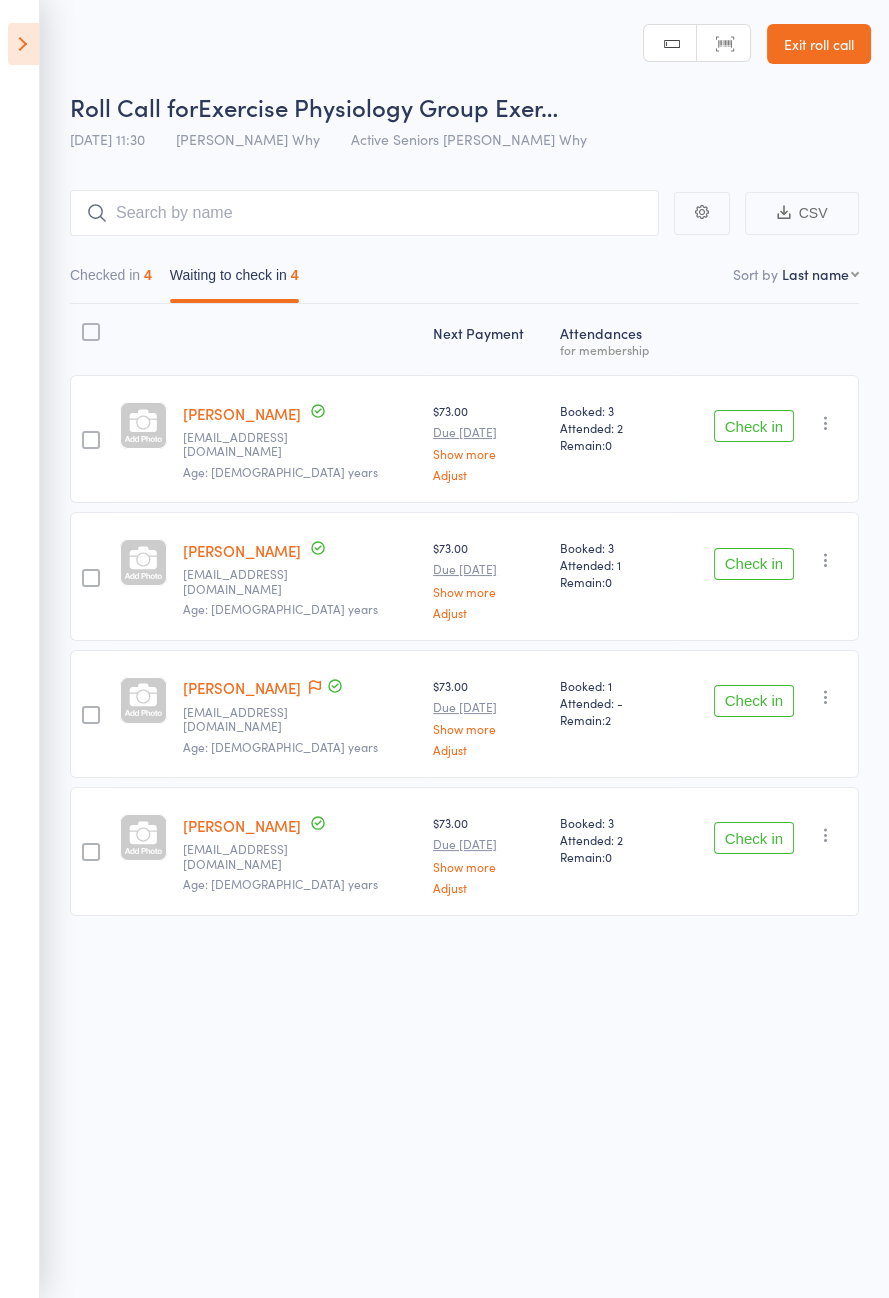 click on "Checked in  4" at bounding box center (111, 280) 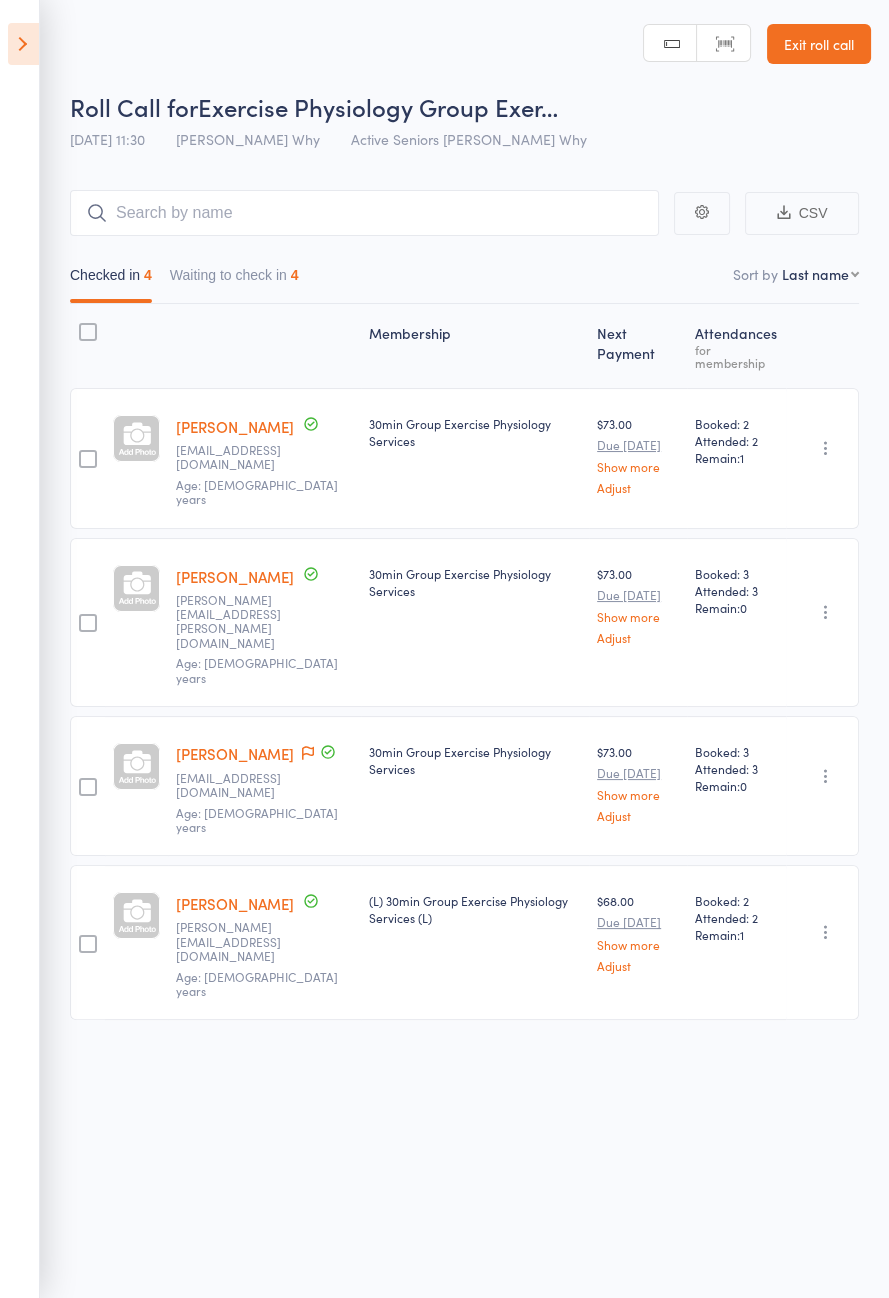 click on "Waiting to check in  4" at bounding box center [234, 280] 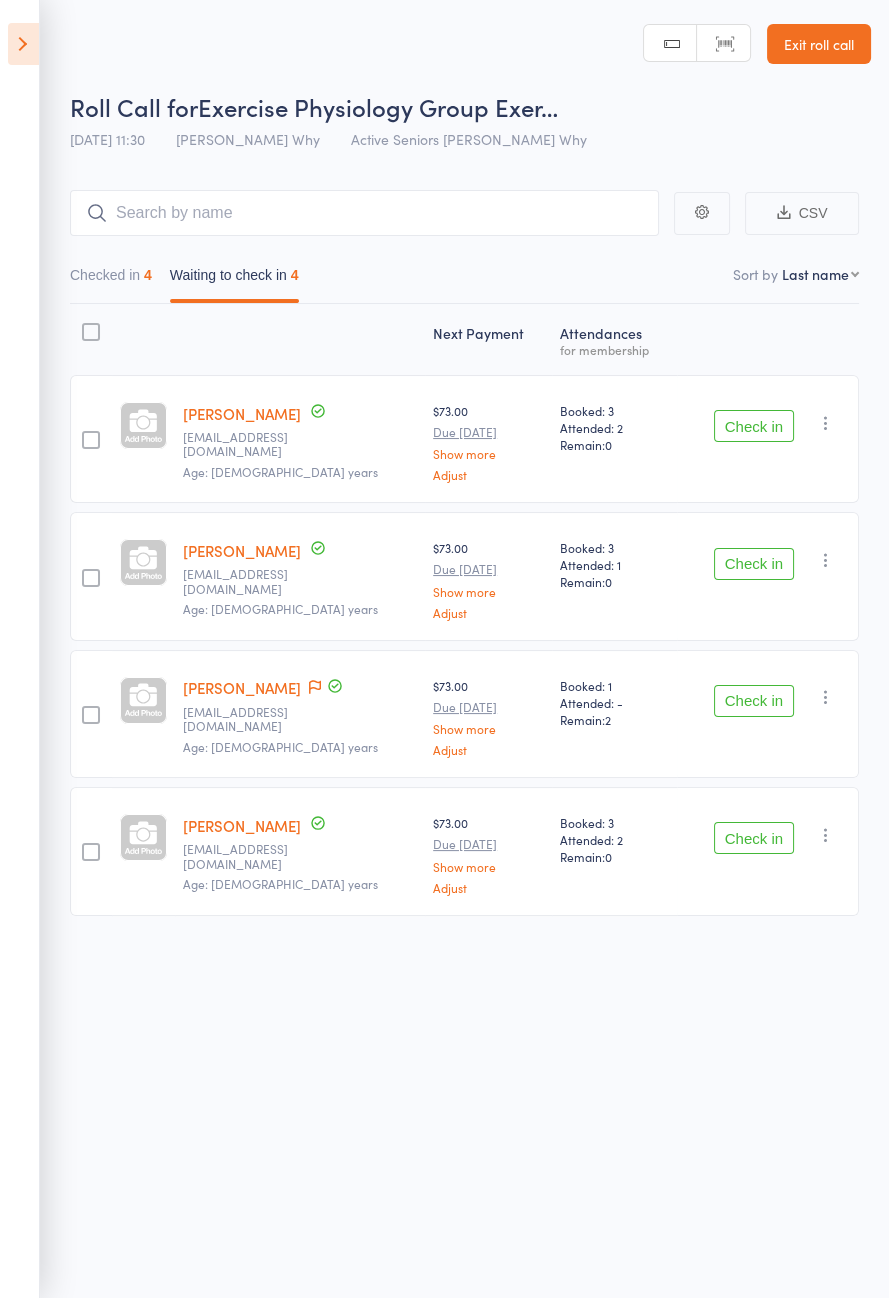 click on "Check in" at bounding box center (754, 701) 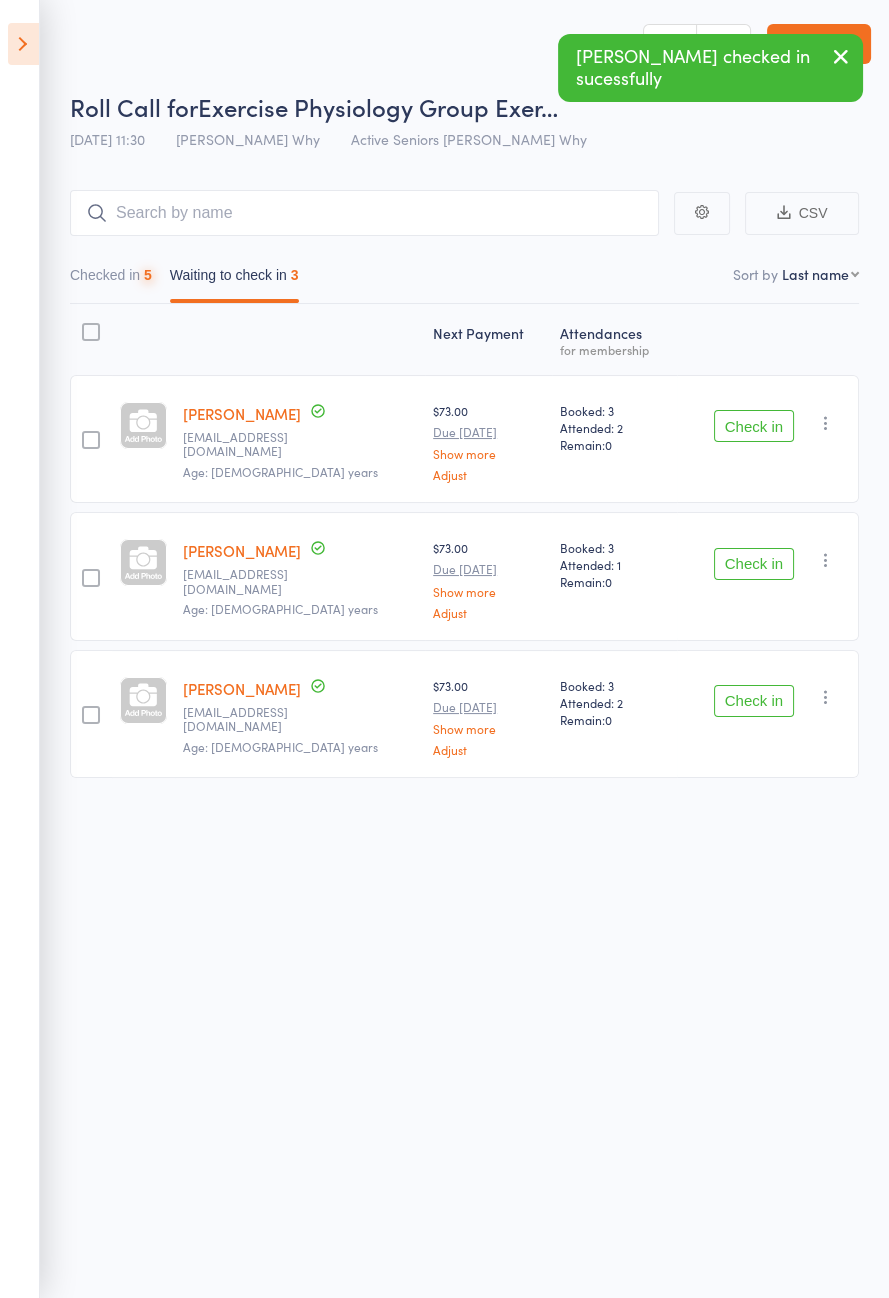 click on "Check in" at bounding box center (754, 701) 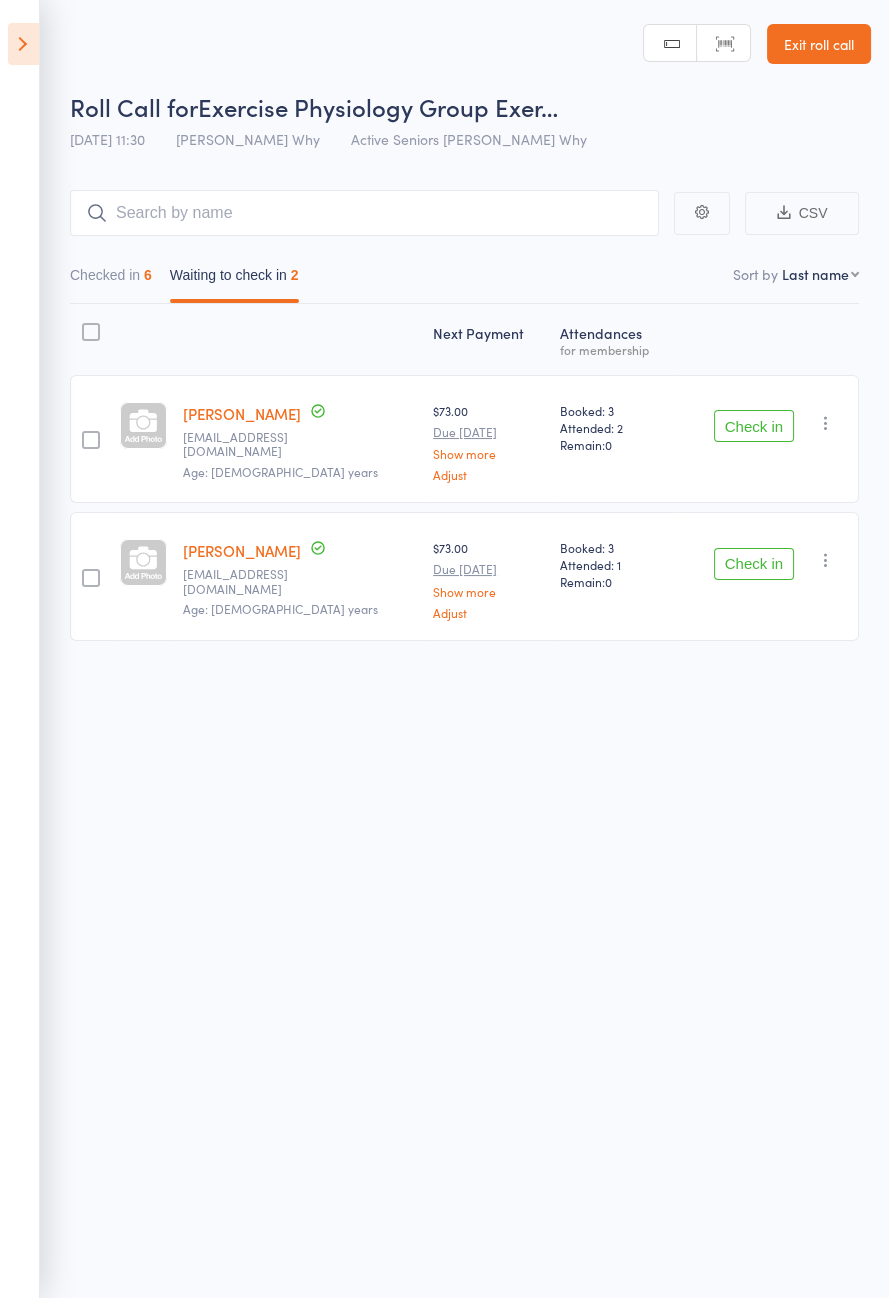 click on "Checked in  6" at bounding box center [111, 280] 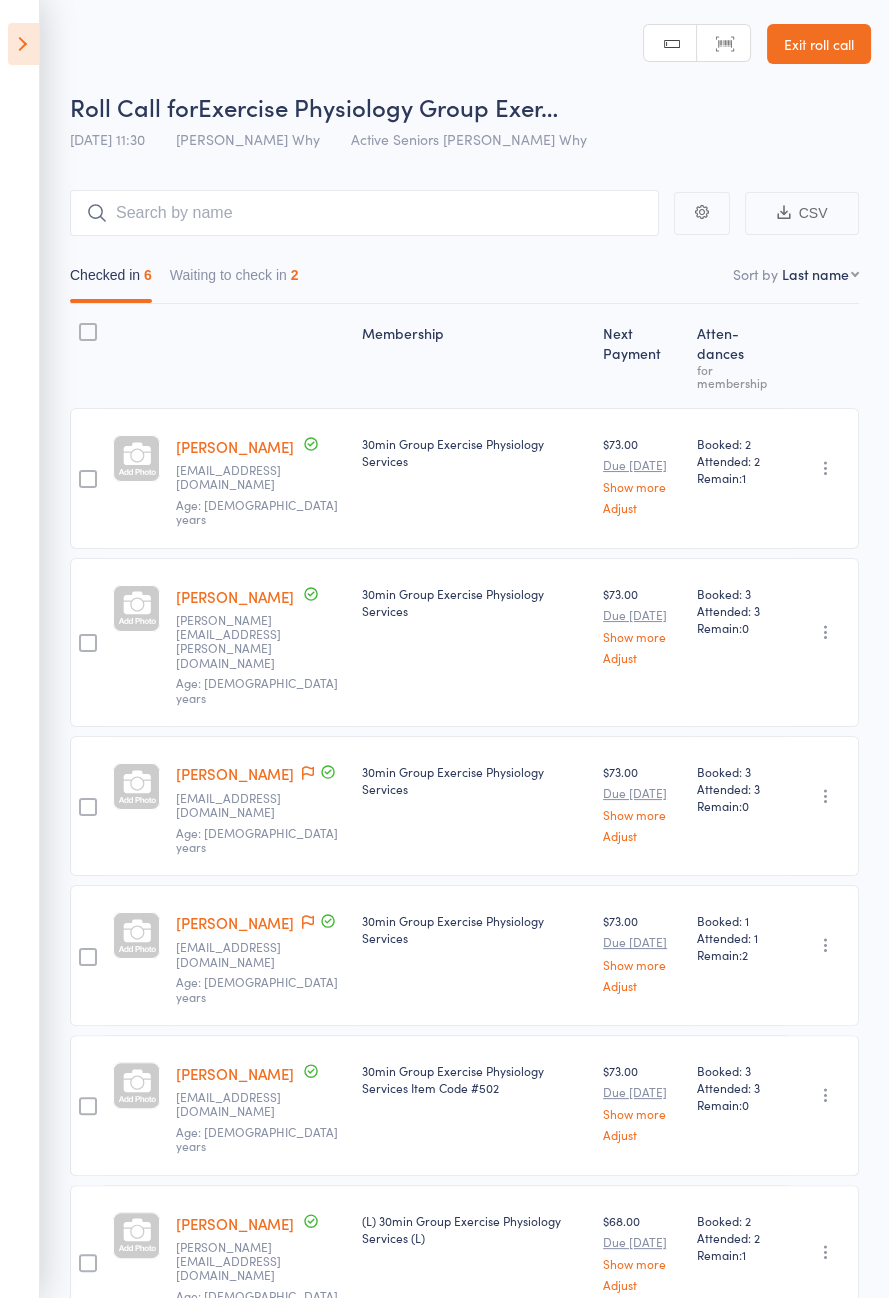 click at bounding box center (261, 356) 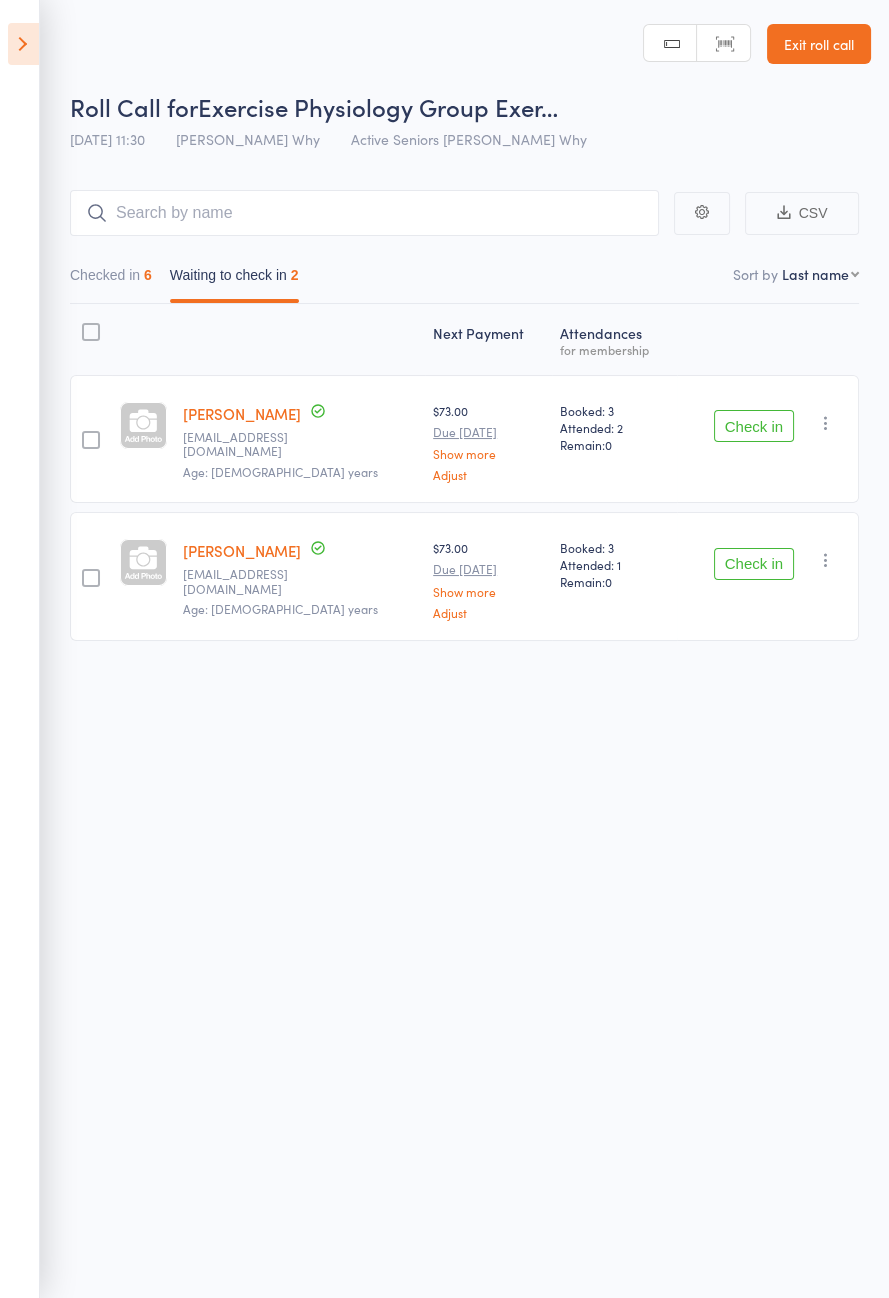 click at bounding box center (23, 44) 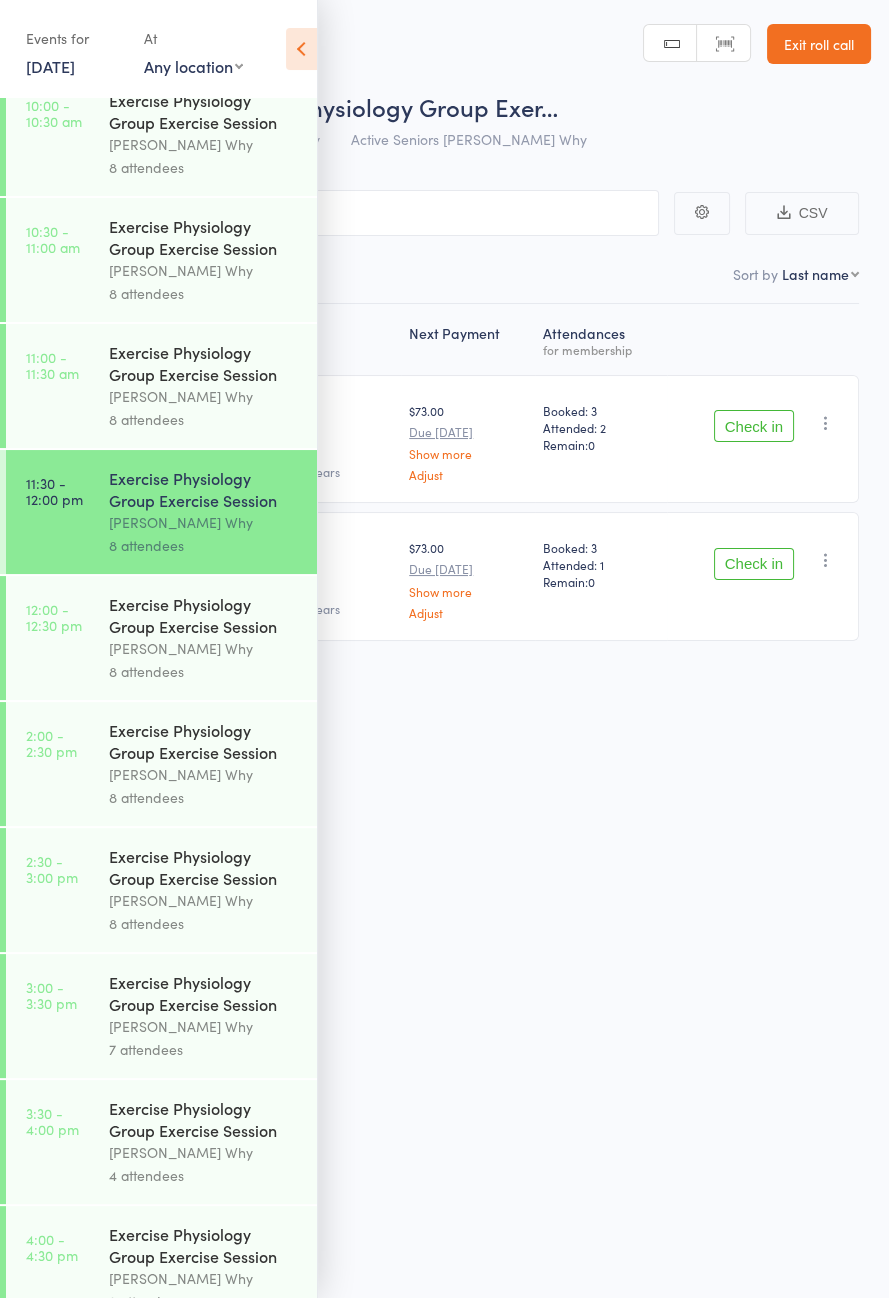 scroll, scrollTop: 911, scrollLeft: 0, axis: vertical 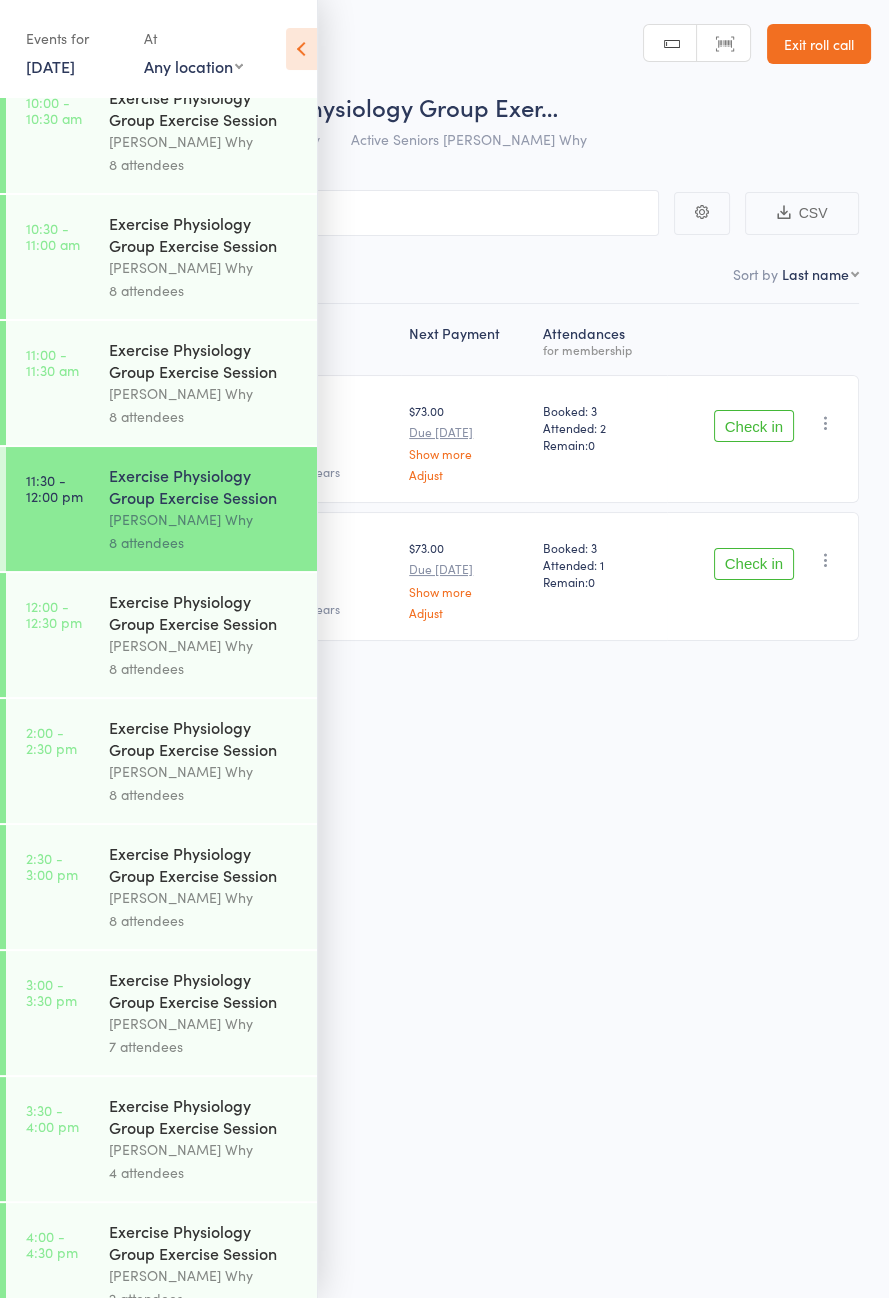 click on "Exercise Physiology Group Exercise Session" at bounding box center (204, 612) 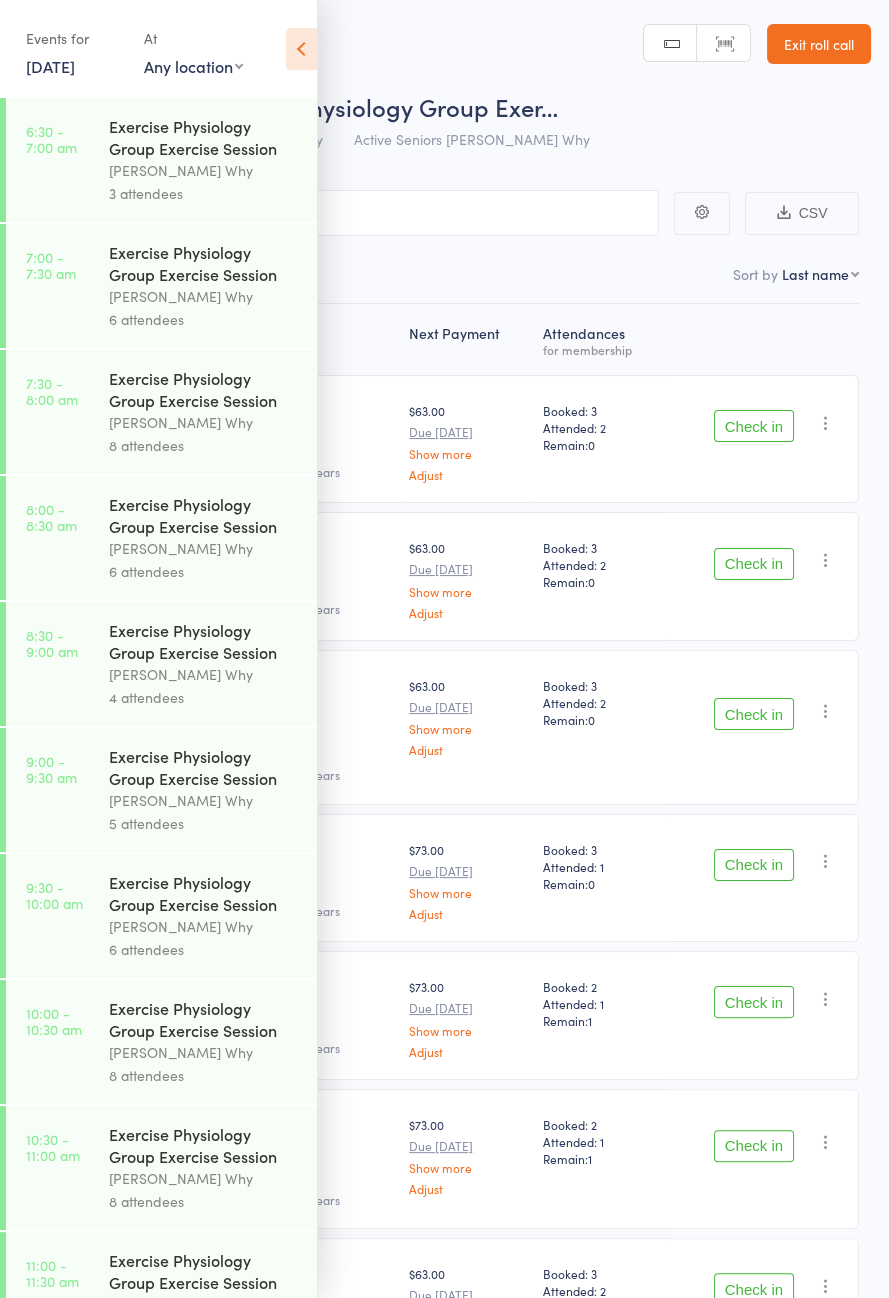 click at bounding box center (301, 49) 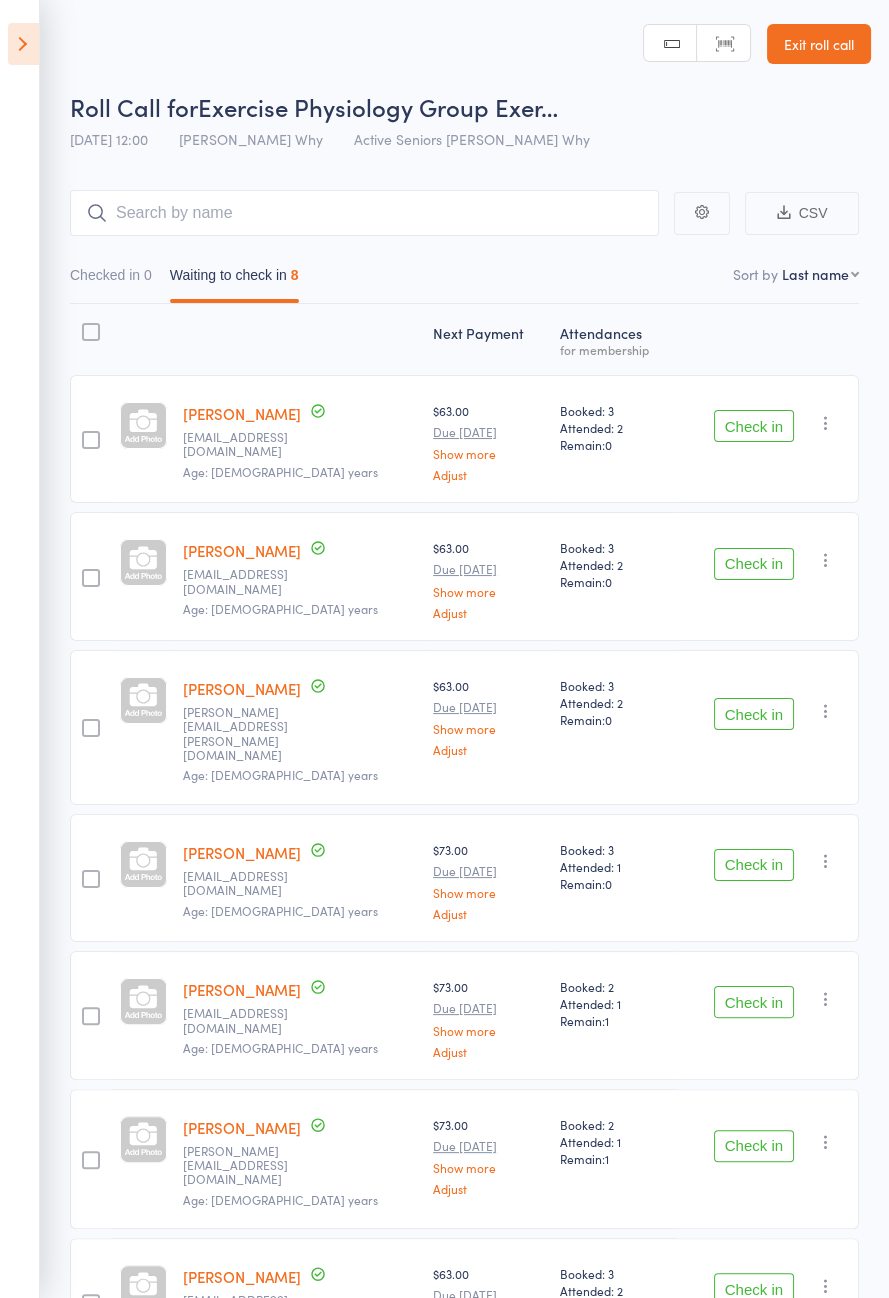 click on "Check in" at bounding box center (754, 426) 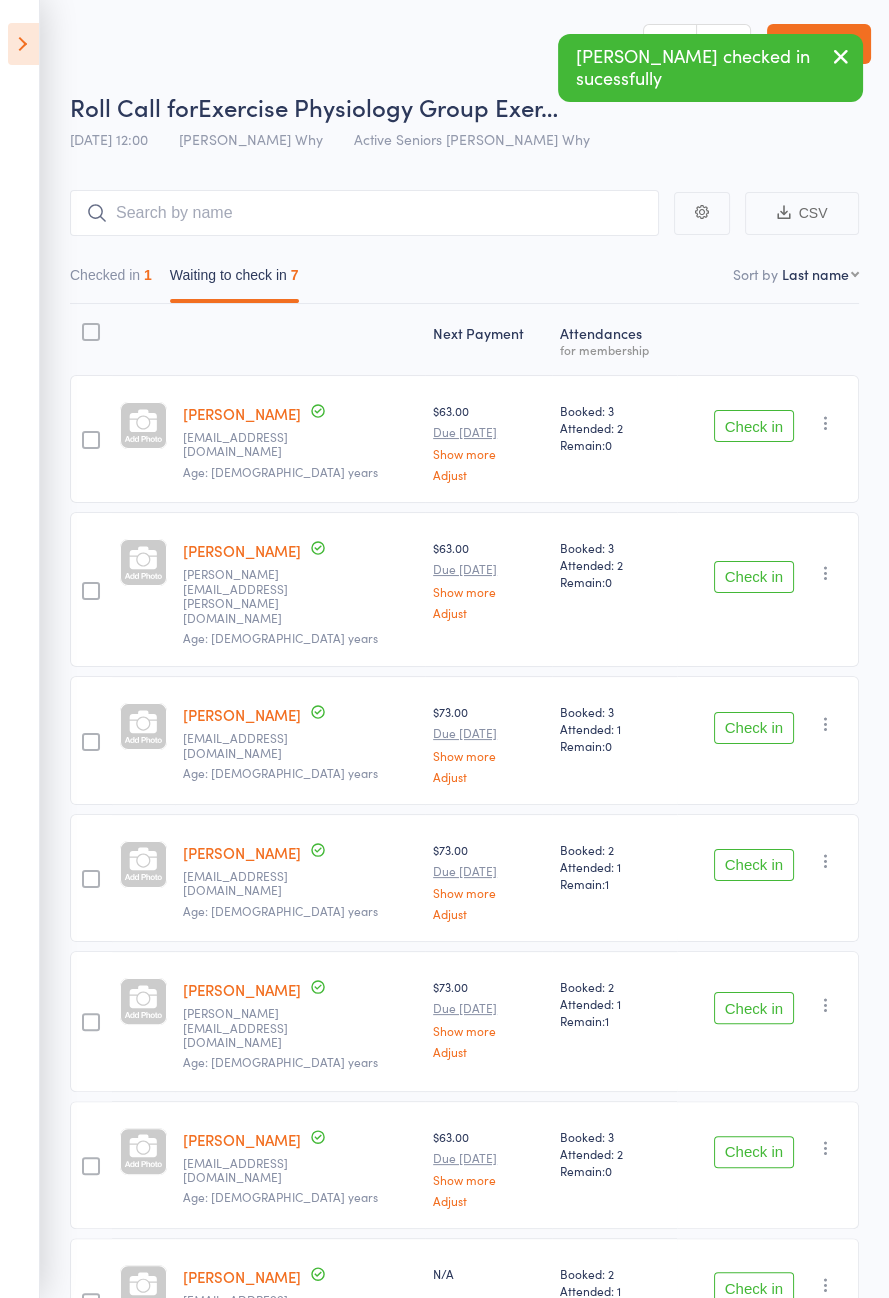 click on "Check in" at bounding box center (754, 426) 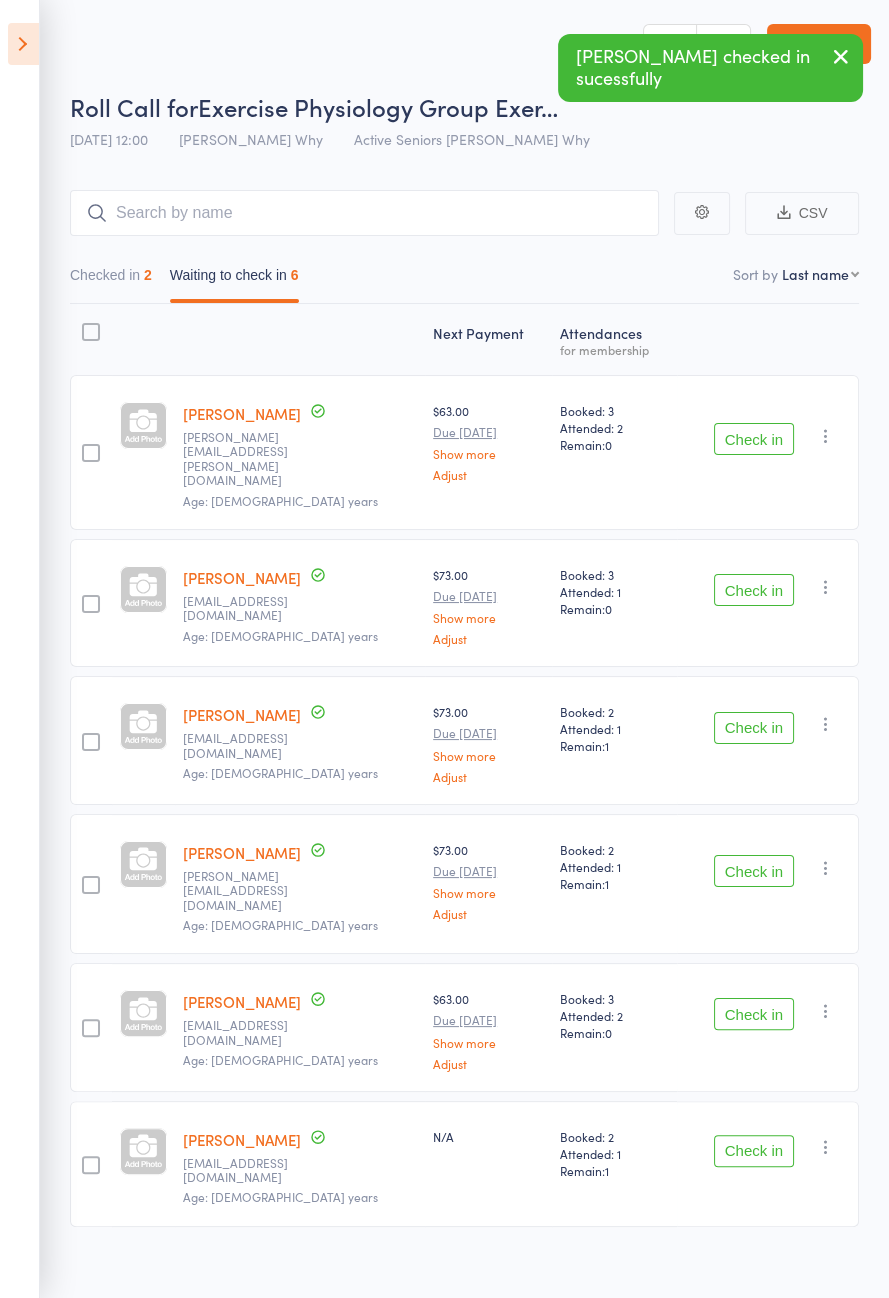 click on "Check in" at bounding box center (754, 728) 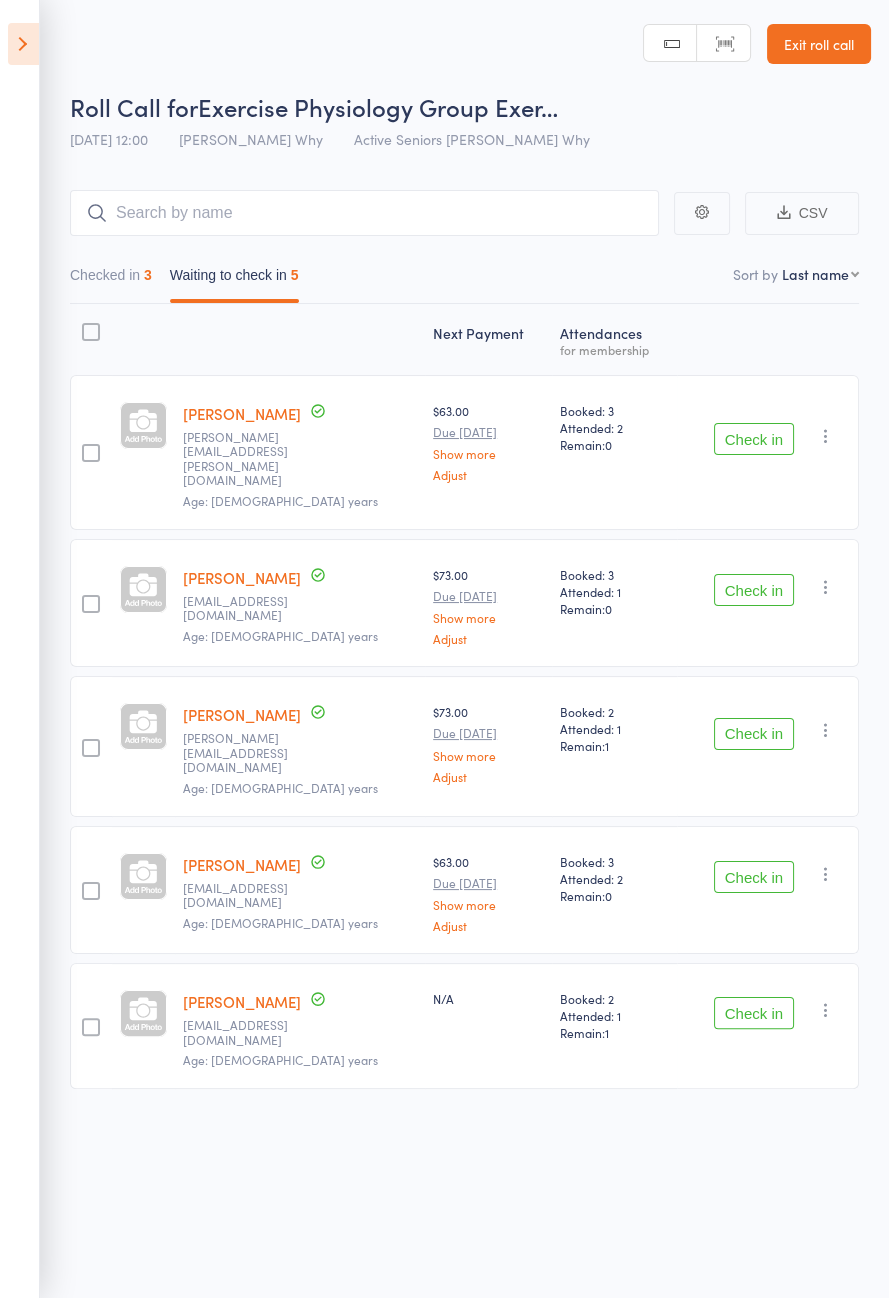 click on "Check in" at bounding box center (754, 1013) 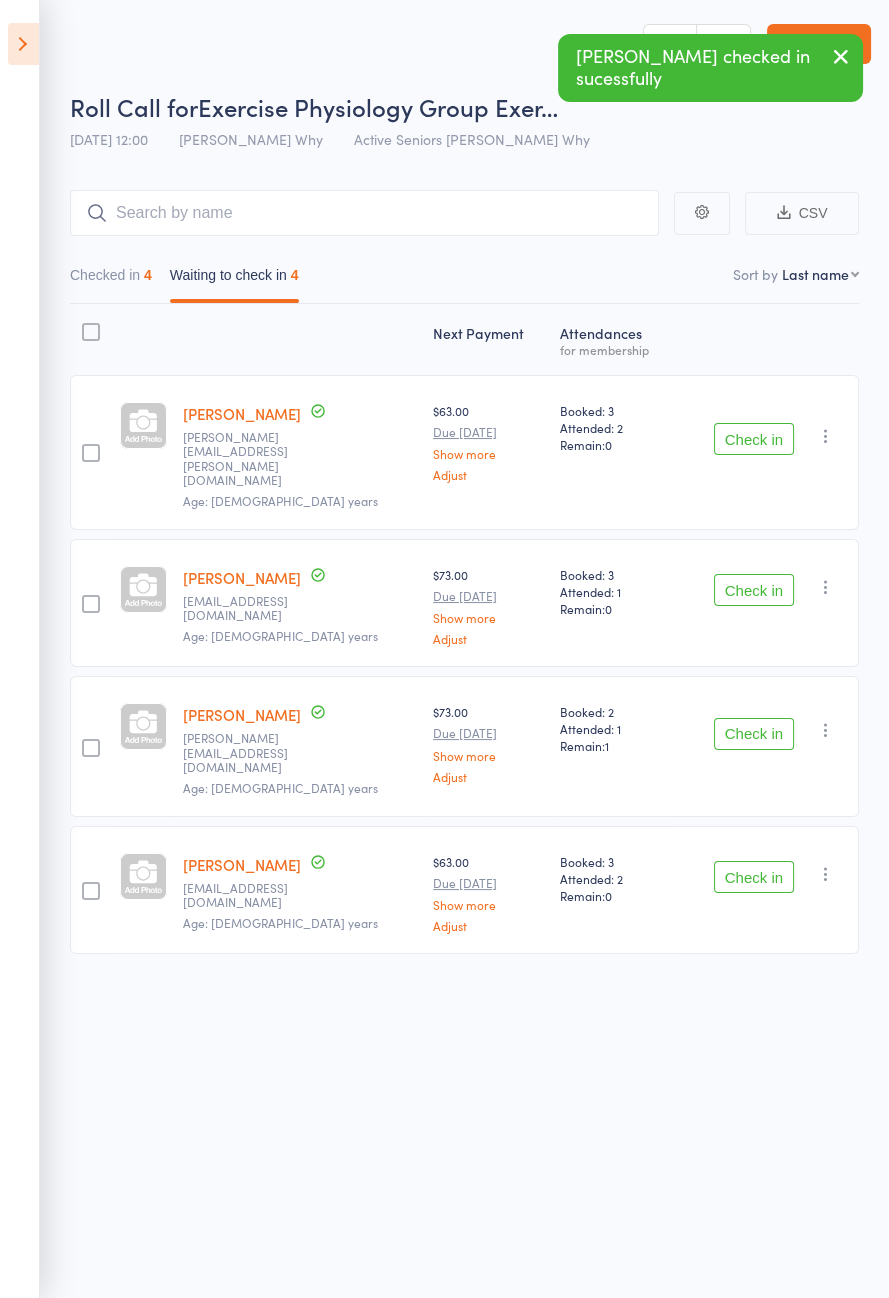 click on "Check in" at bounding box center (754, 439) 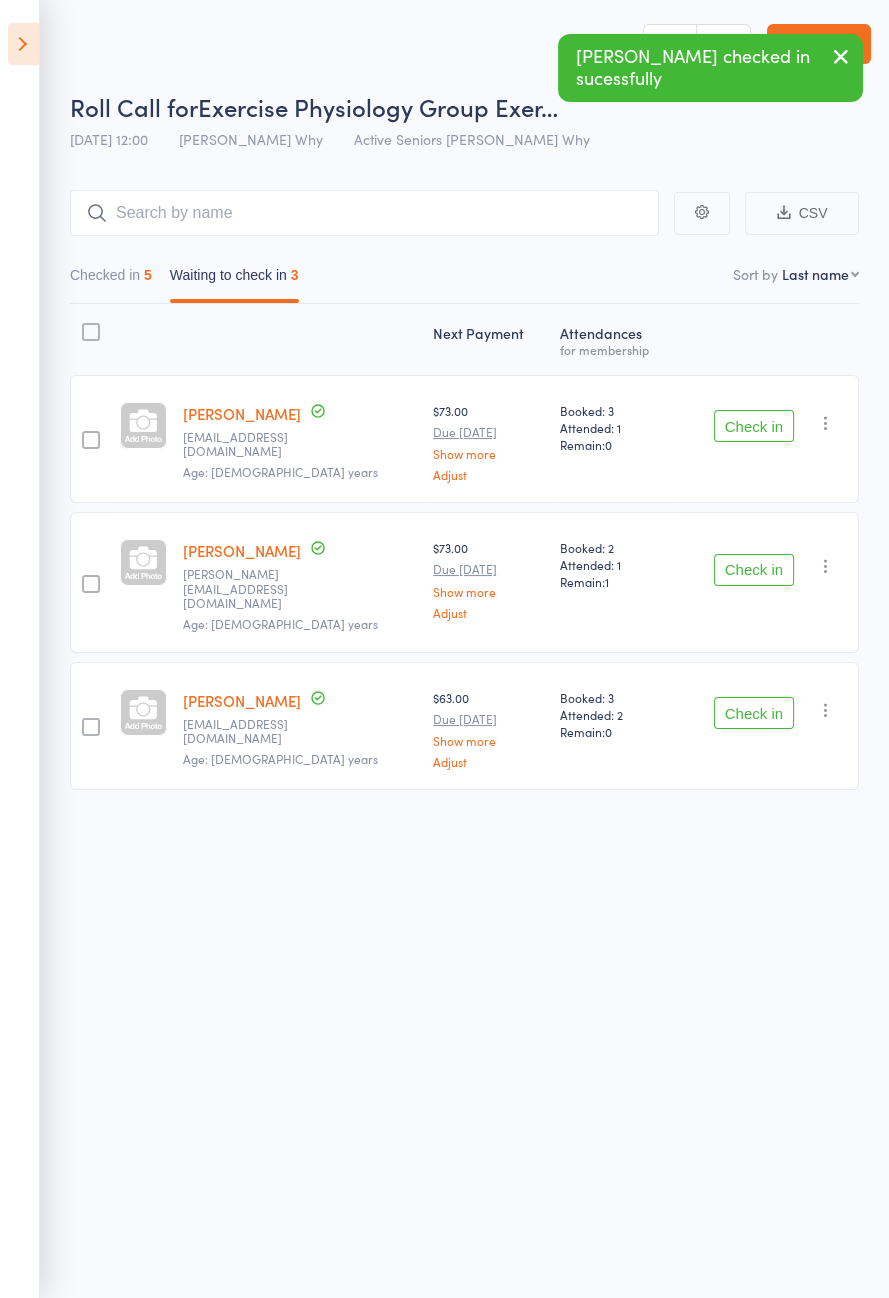 click on "Check in" at bounding box center [754, 713] 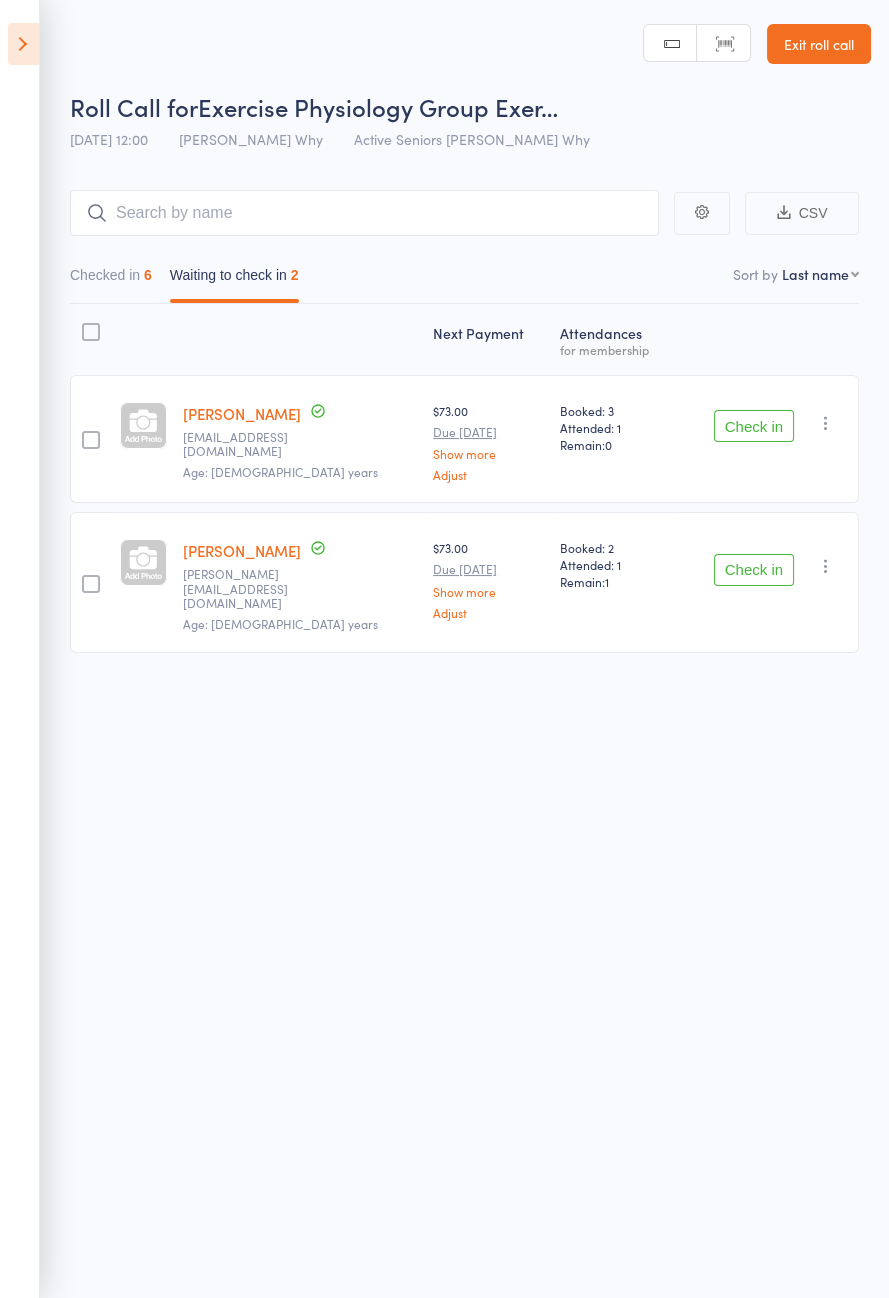 click on "Check in" at bounding box center (754, 426) 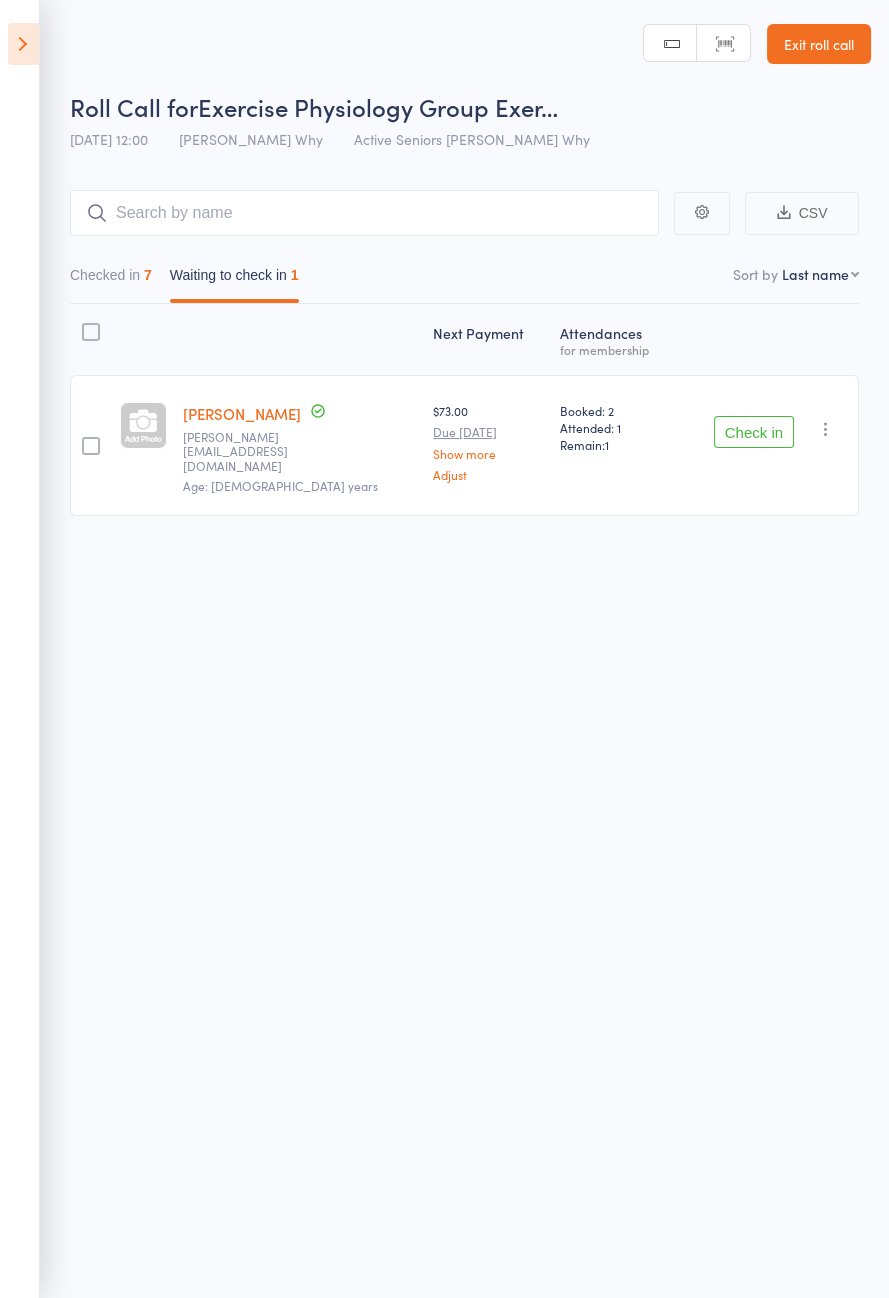 click on "Check in" at bounding box center [754, 432] 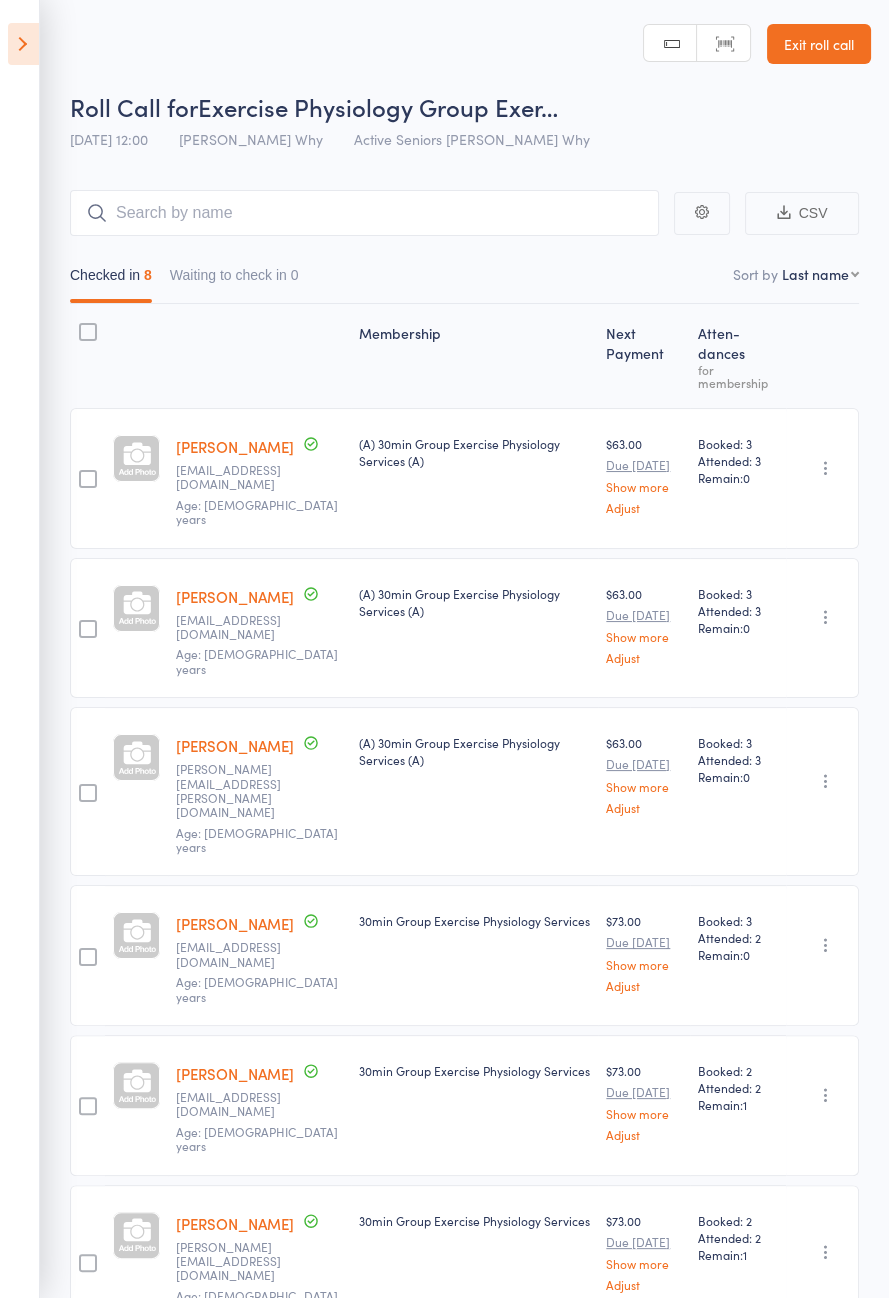 click at bounding box center (23, 44) 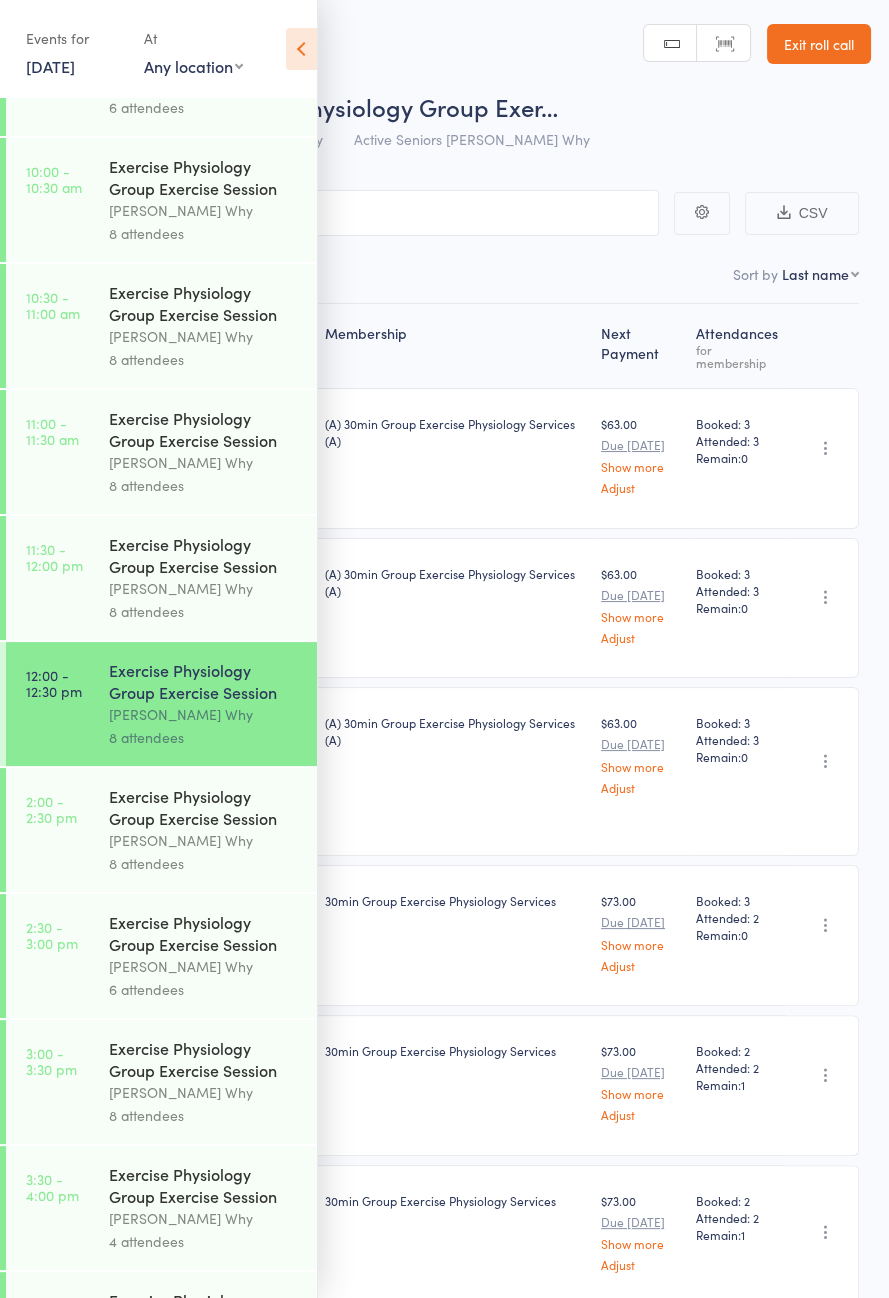 scroll, scrollTop: 840, scrollLeft: 0, axis: vertical 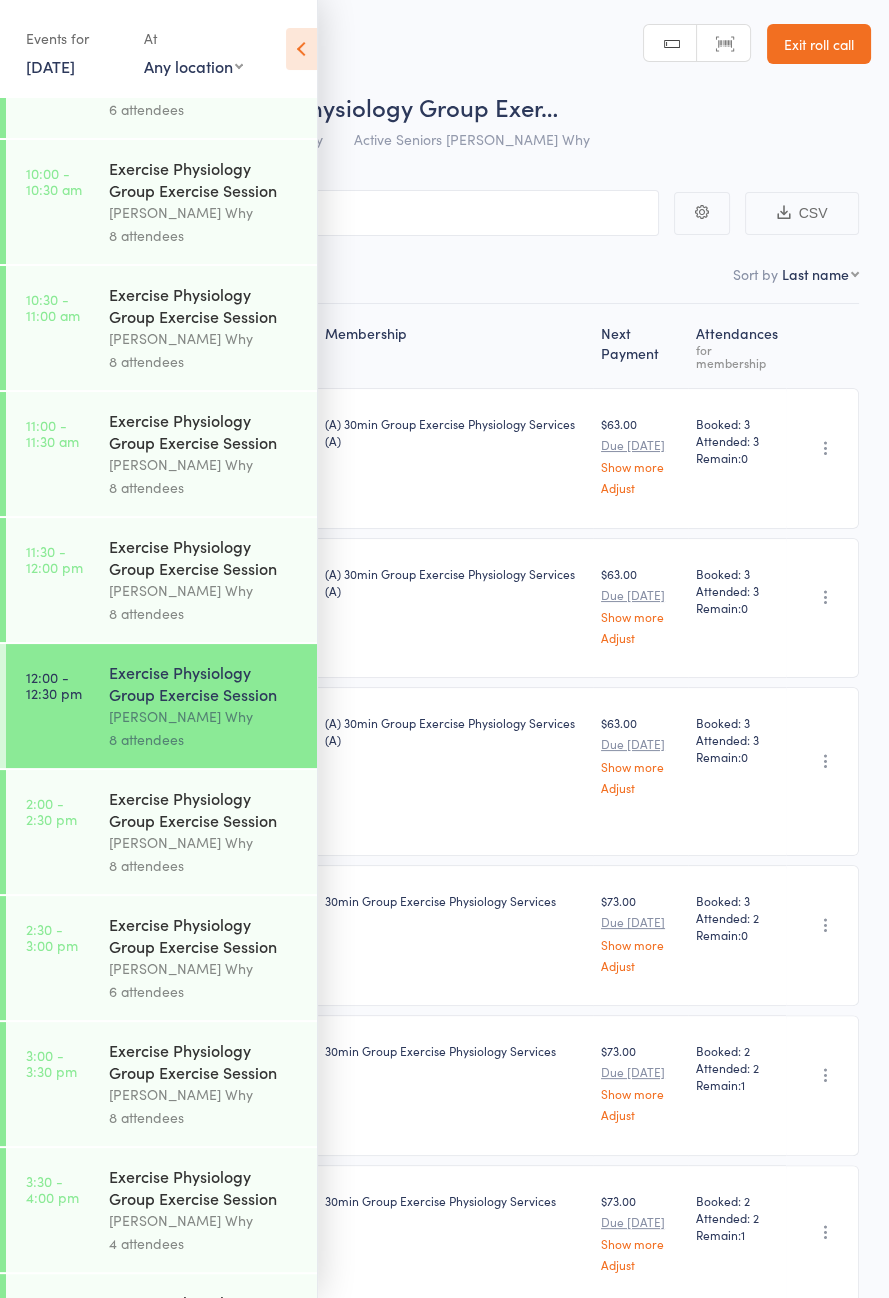click on "[PERSON_NAME] Why" at bounding box center (204, 590) 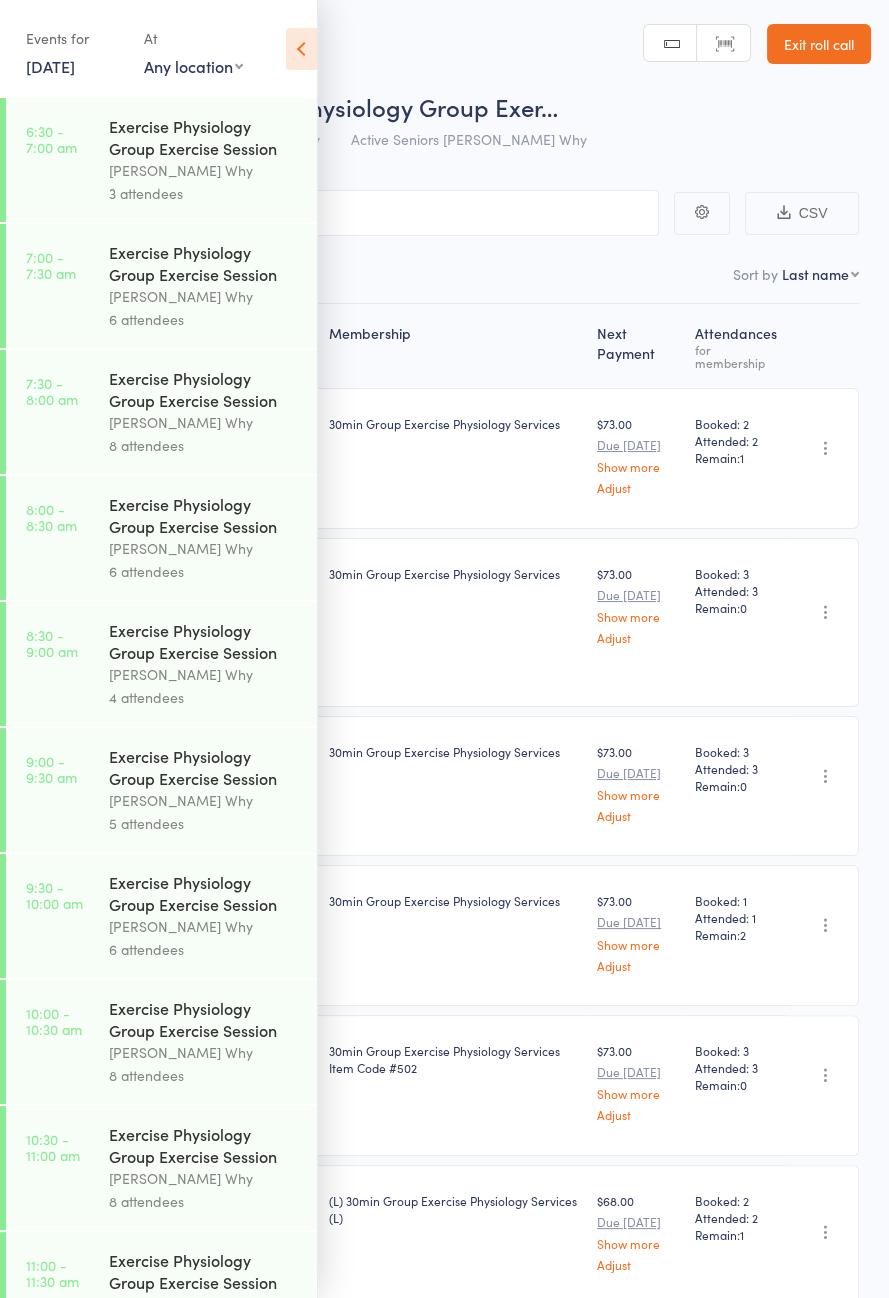 click at bounding box center (301, 49) 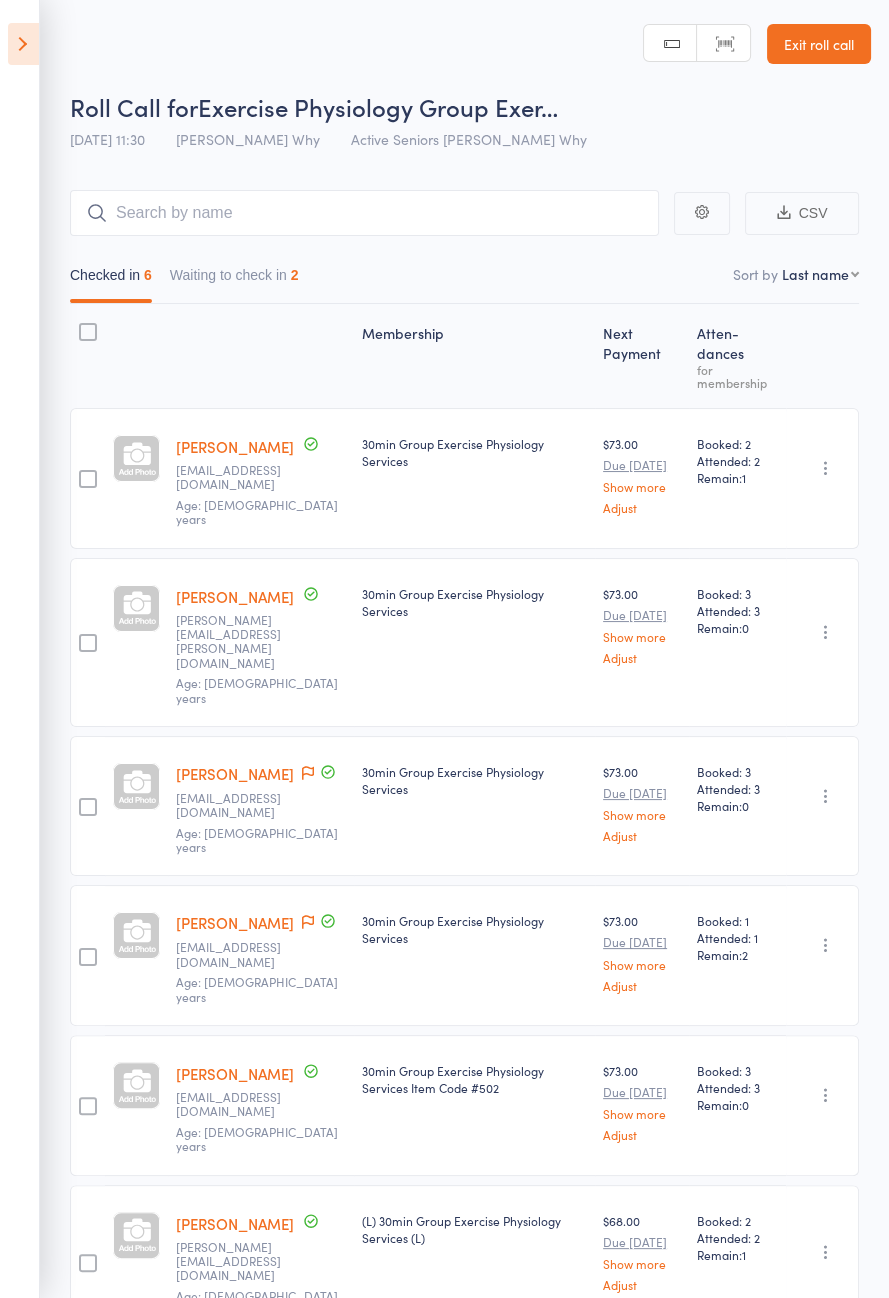 click on "Waiting to check in  2" at bounding box center [234, 280] 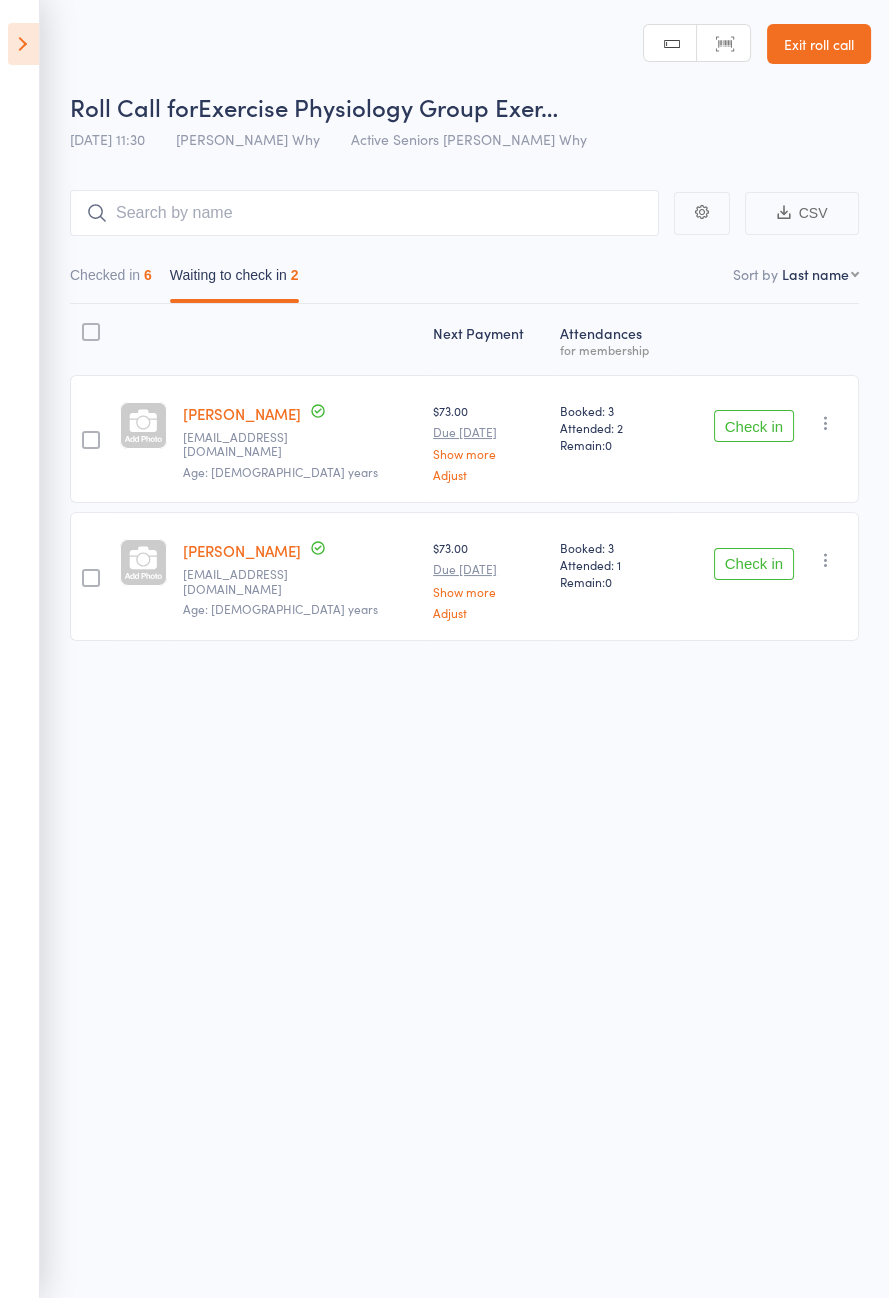 click on "Check in" at bounding box center [754, 426] 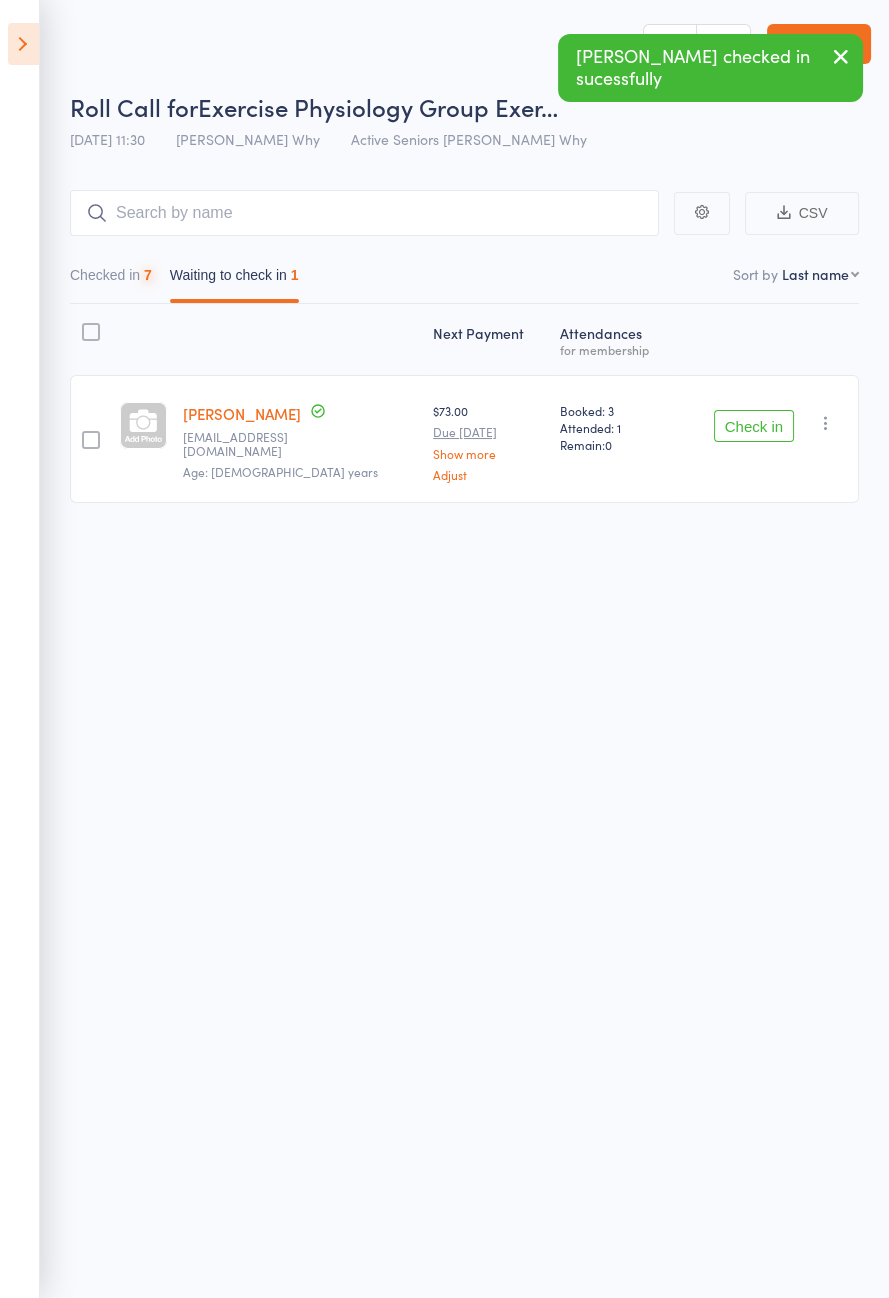 click on "Check in" at bounding box center (754, 426) 